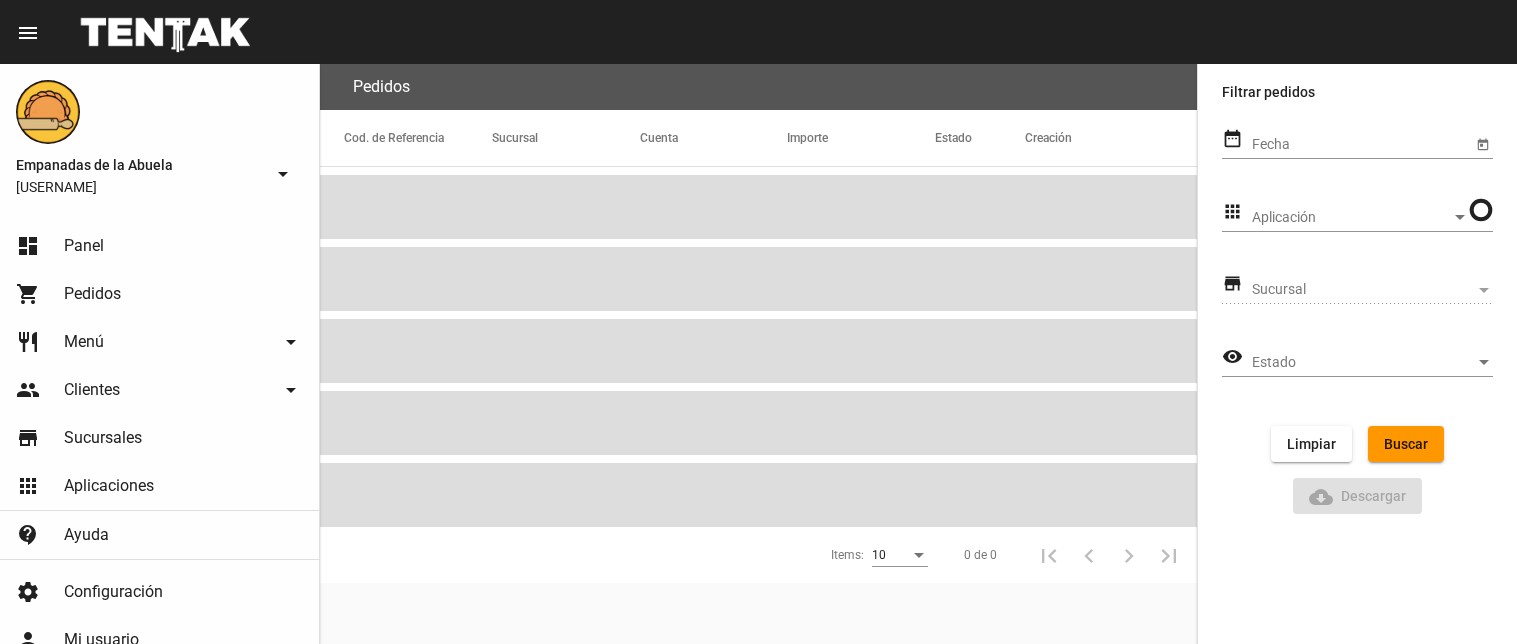 scroll, scrollTop: 0, scrollLeft: 0, axis: both 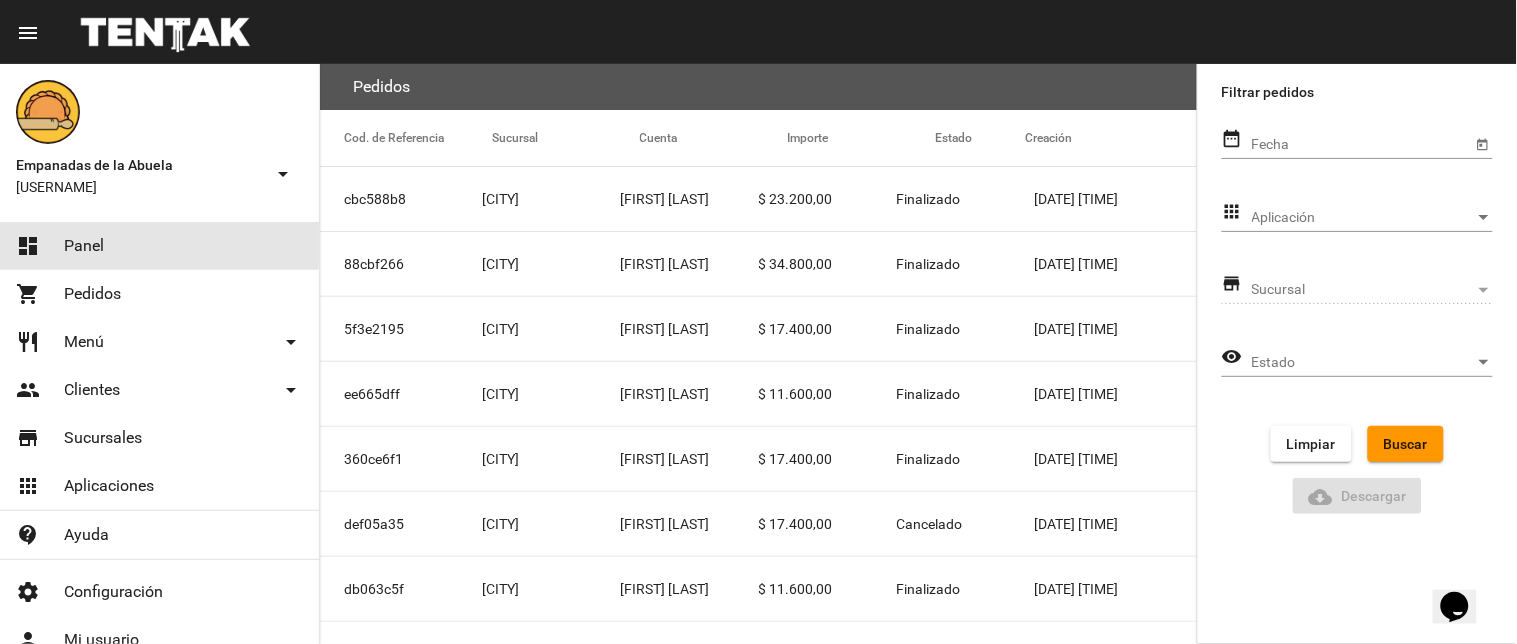 drag, startPoint x: 50, startPoint y: 243, endPoint x: 121, endPoint y: 206, distance: 80.06248 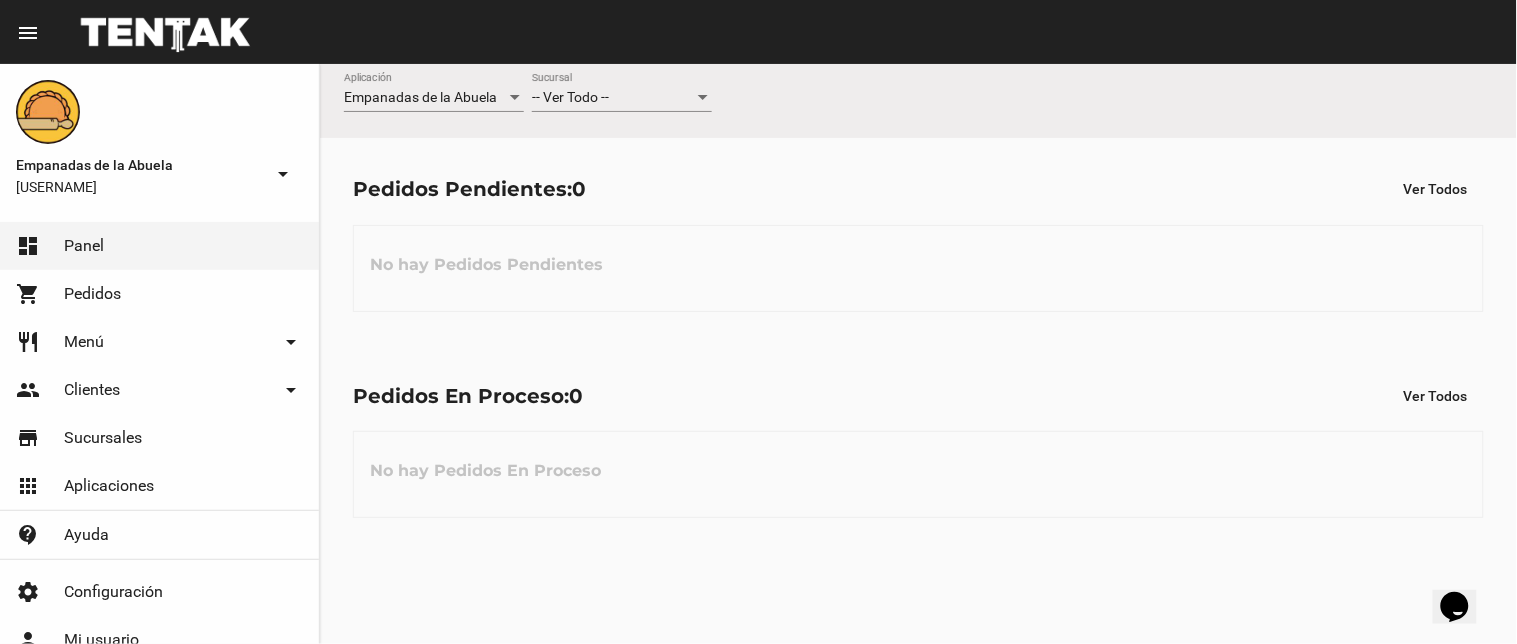 click on "-- Ver Todo -- Sucursal" 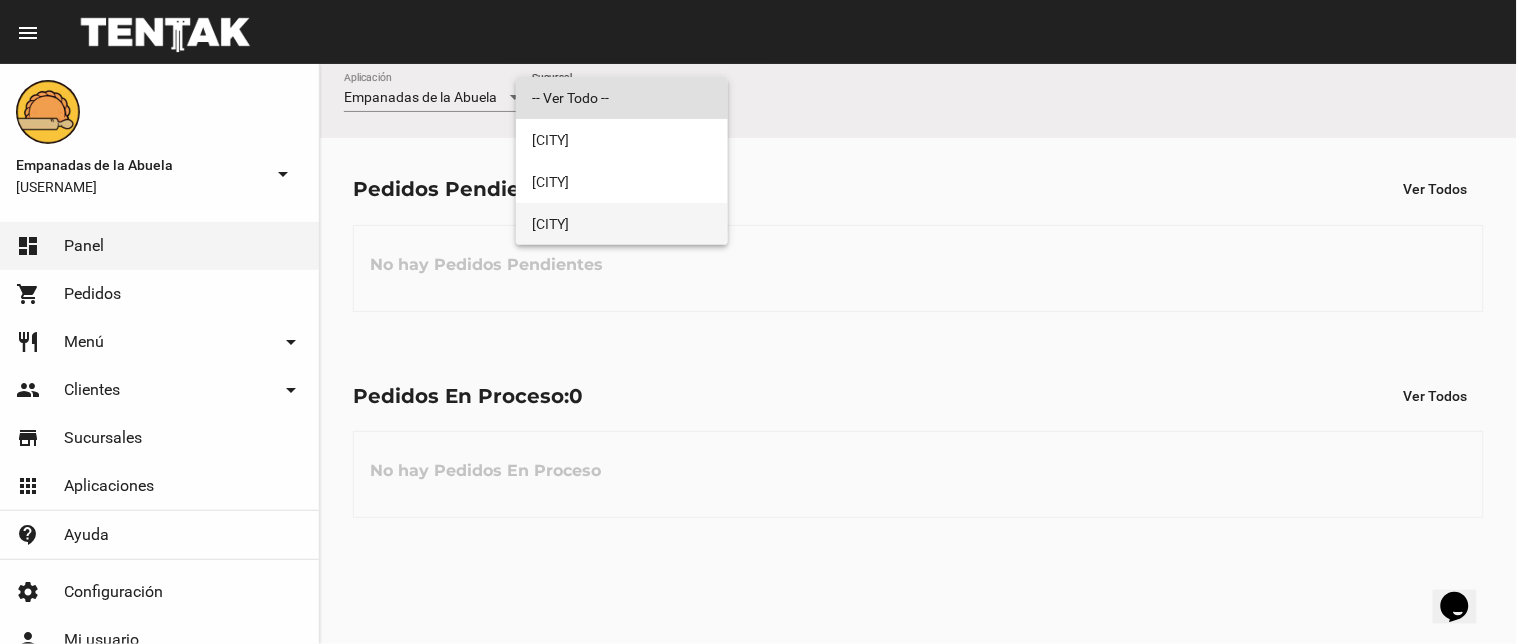 drag, startPoint x: 557, startPoint y: 230, endPoint x: 611, endPoint y: 227, distance: 54.08327 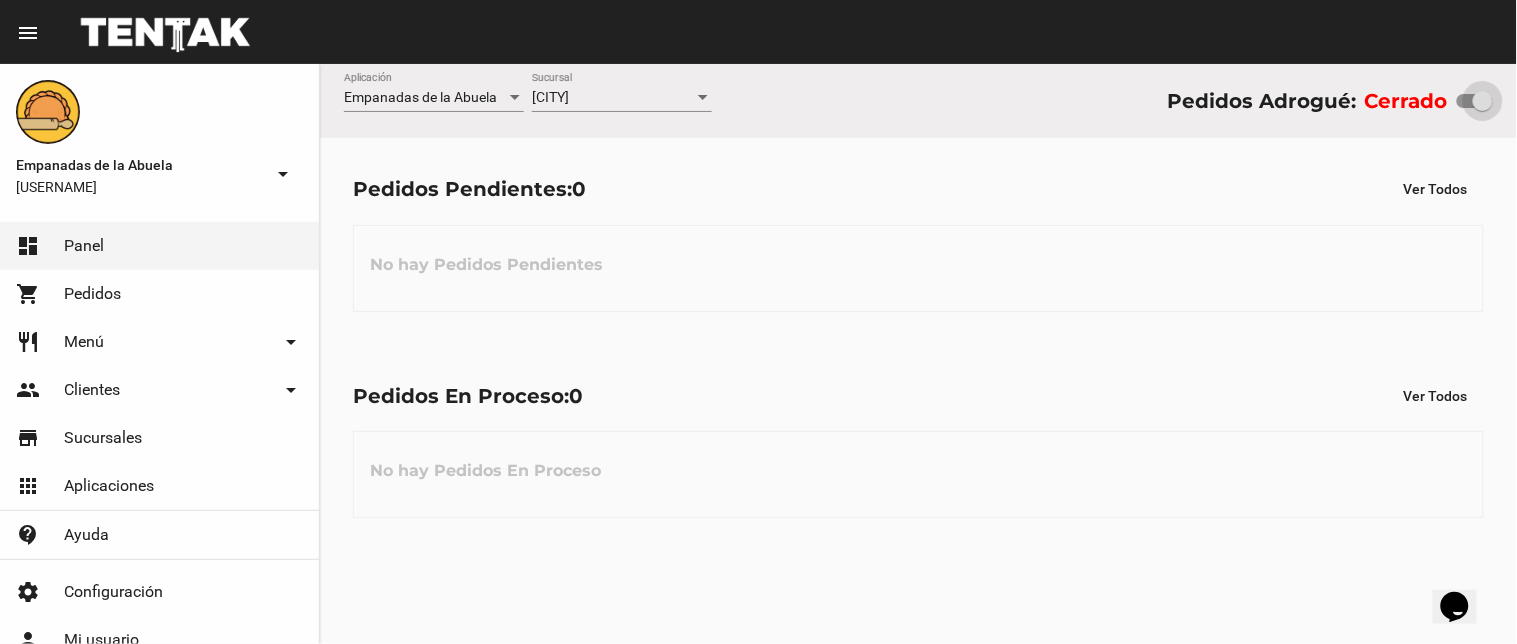 drag, startPoint x: 1470, startPoint y: 105, endPoint x: 1494, endPoint y: 107, distance: 24.083189 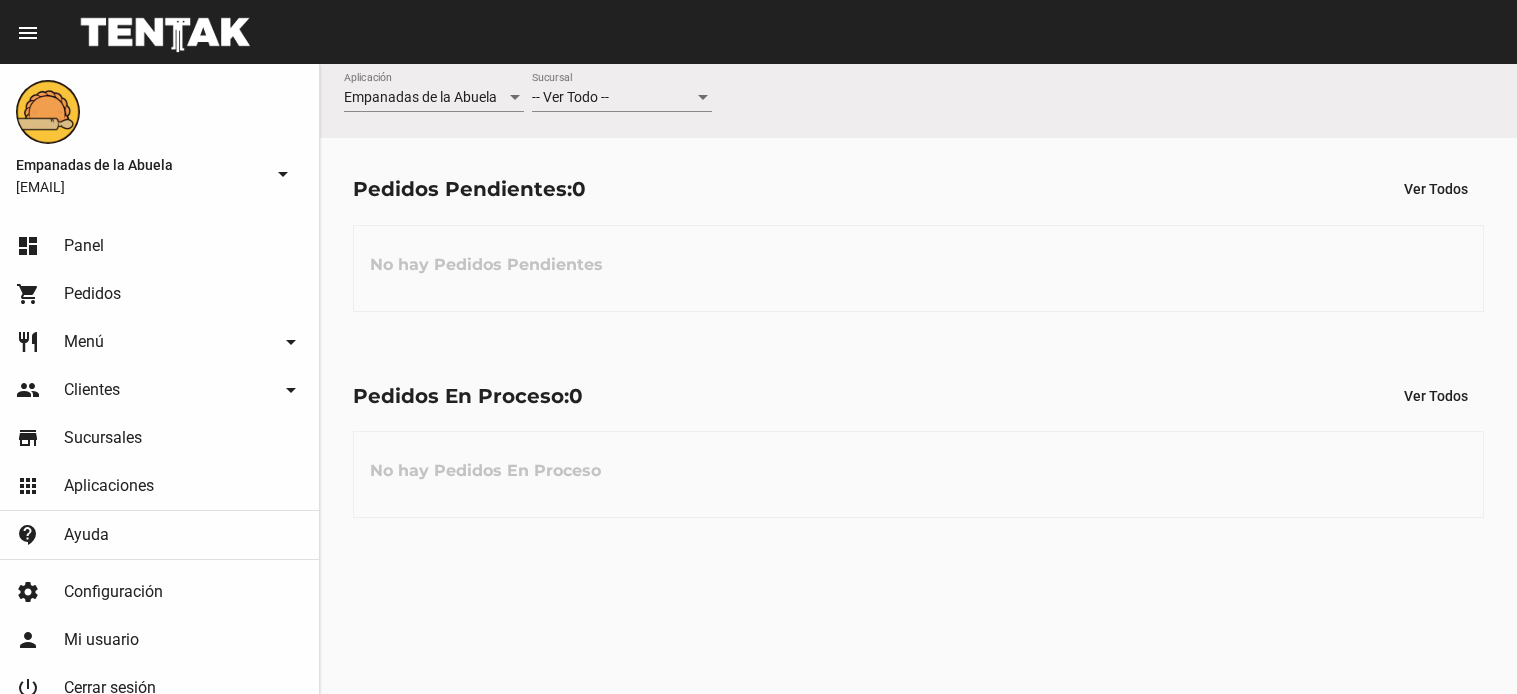 scroll, scrollTop: 0, scrollLeft: 0, axis: both 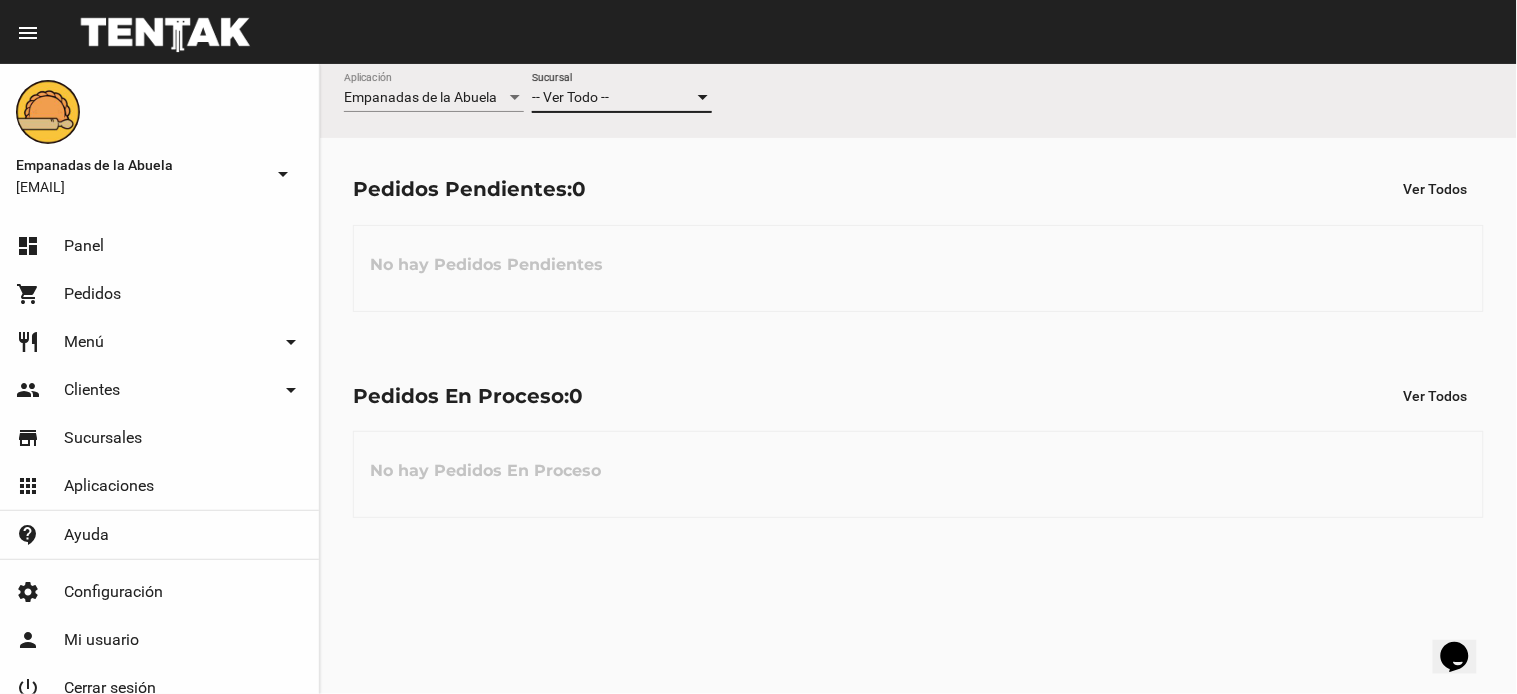 click on "-- Ver Todo --" at bounding box center [613, 98] 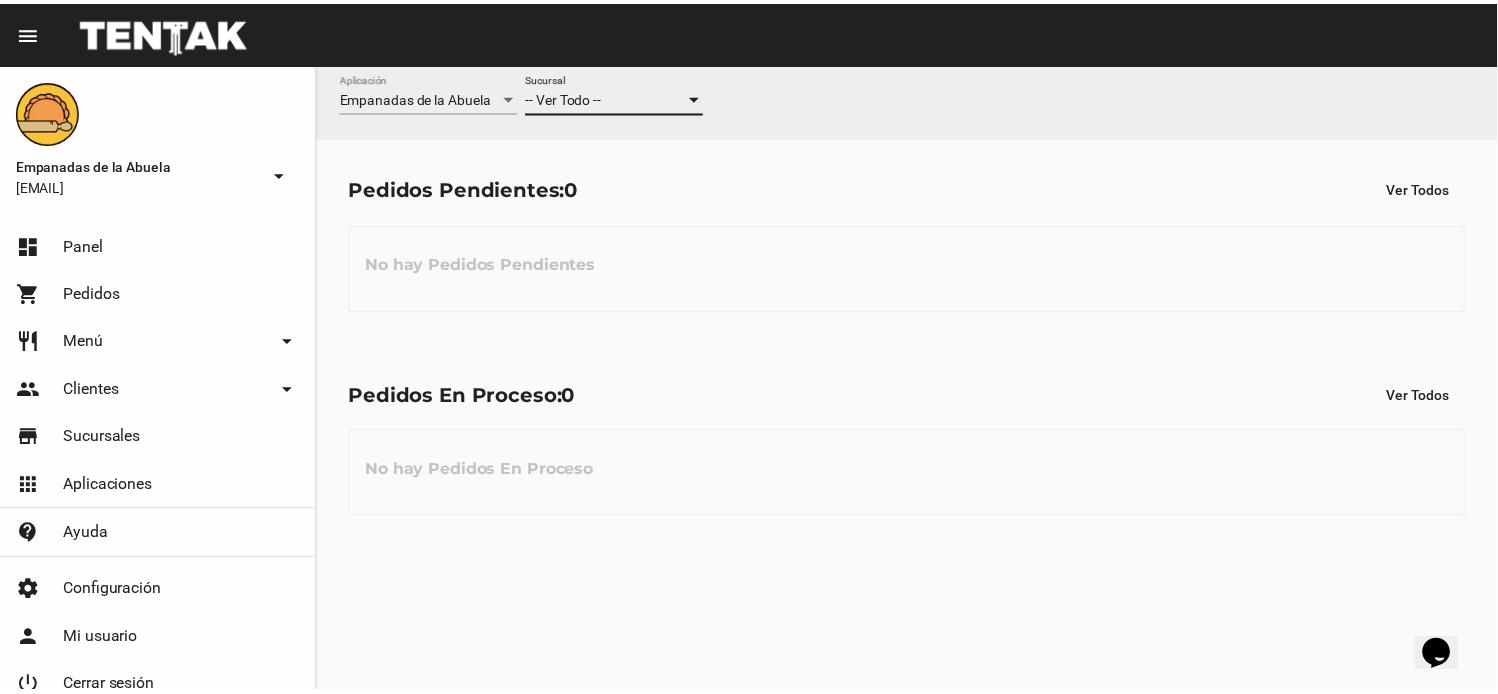 scroll, scrollTop: 0, scrollLeft: 0, axis: both 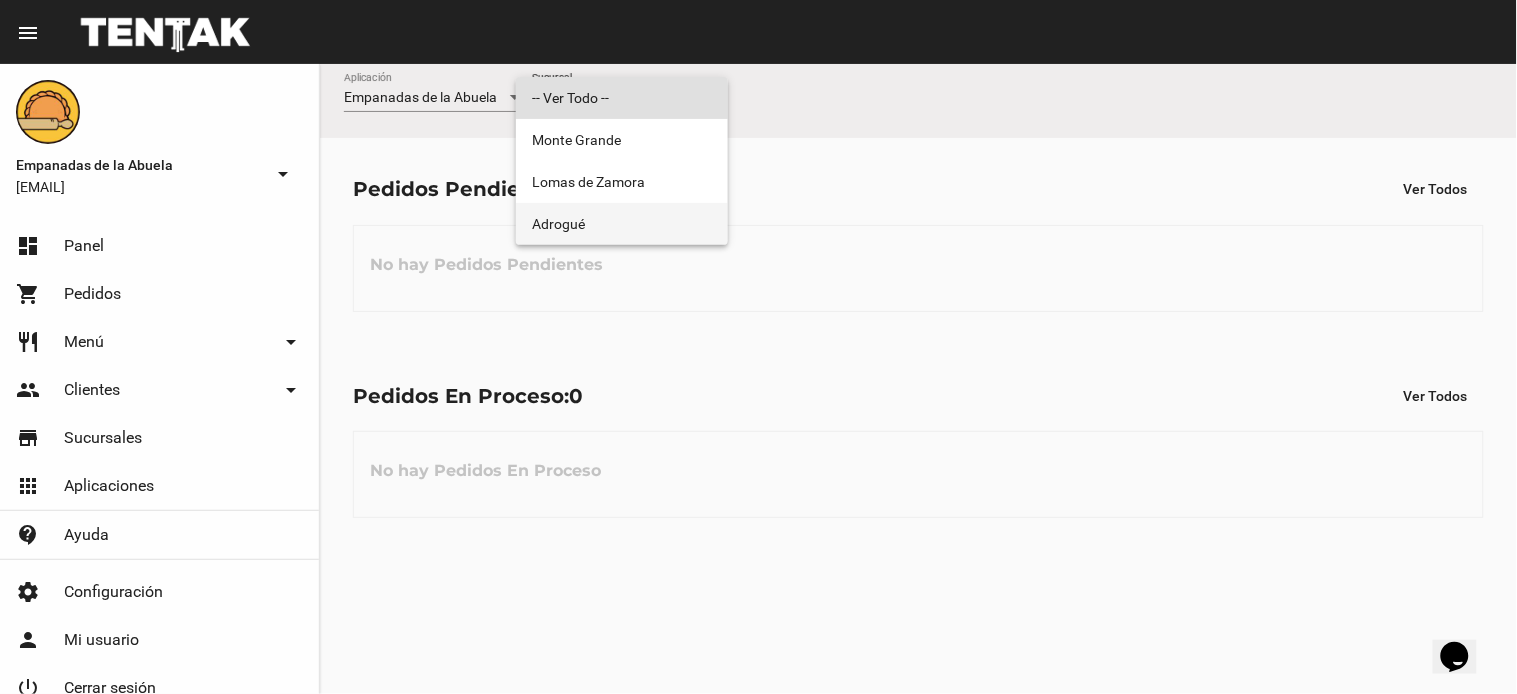 click on "Adrogué" at bounding box center [622, 224] 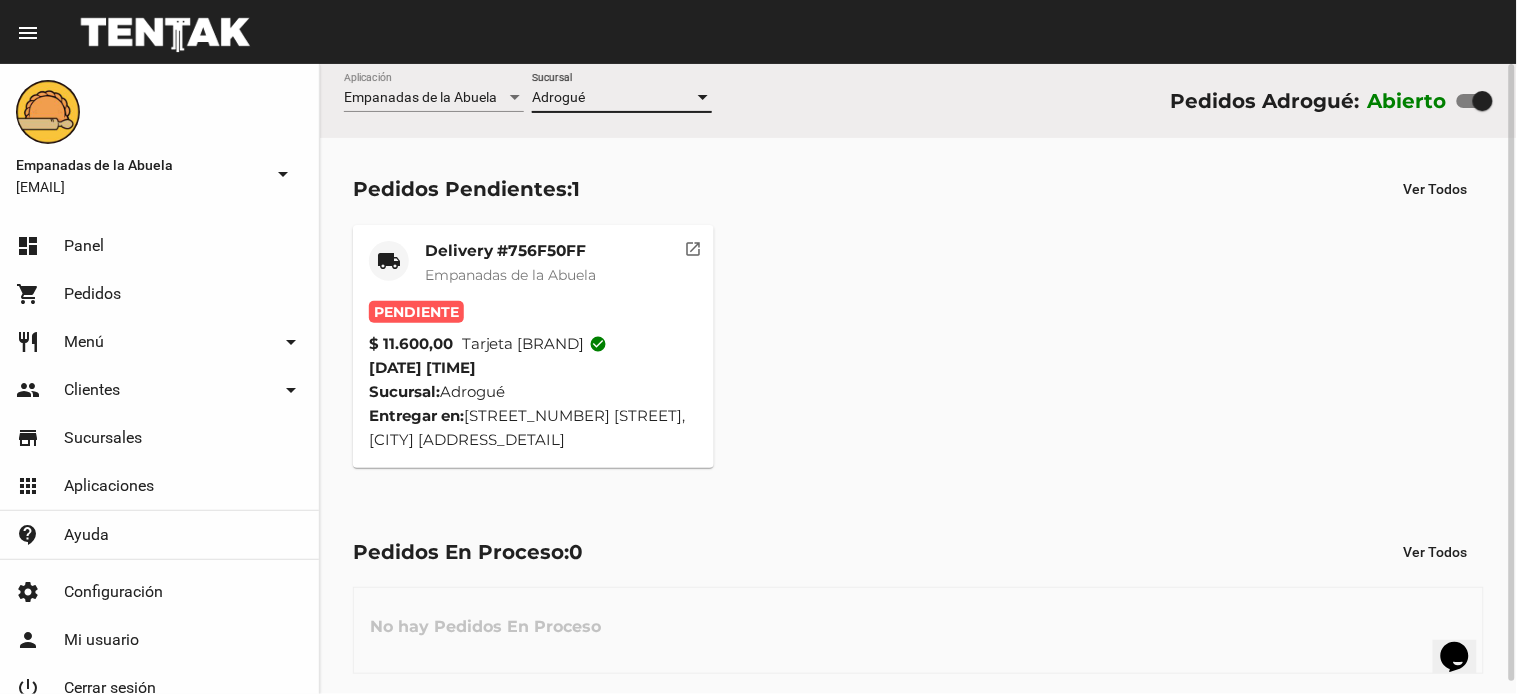 click on "Delivery #756F50FF" 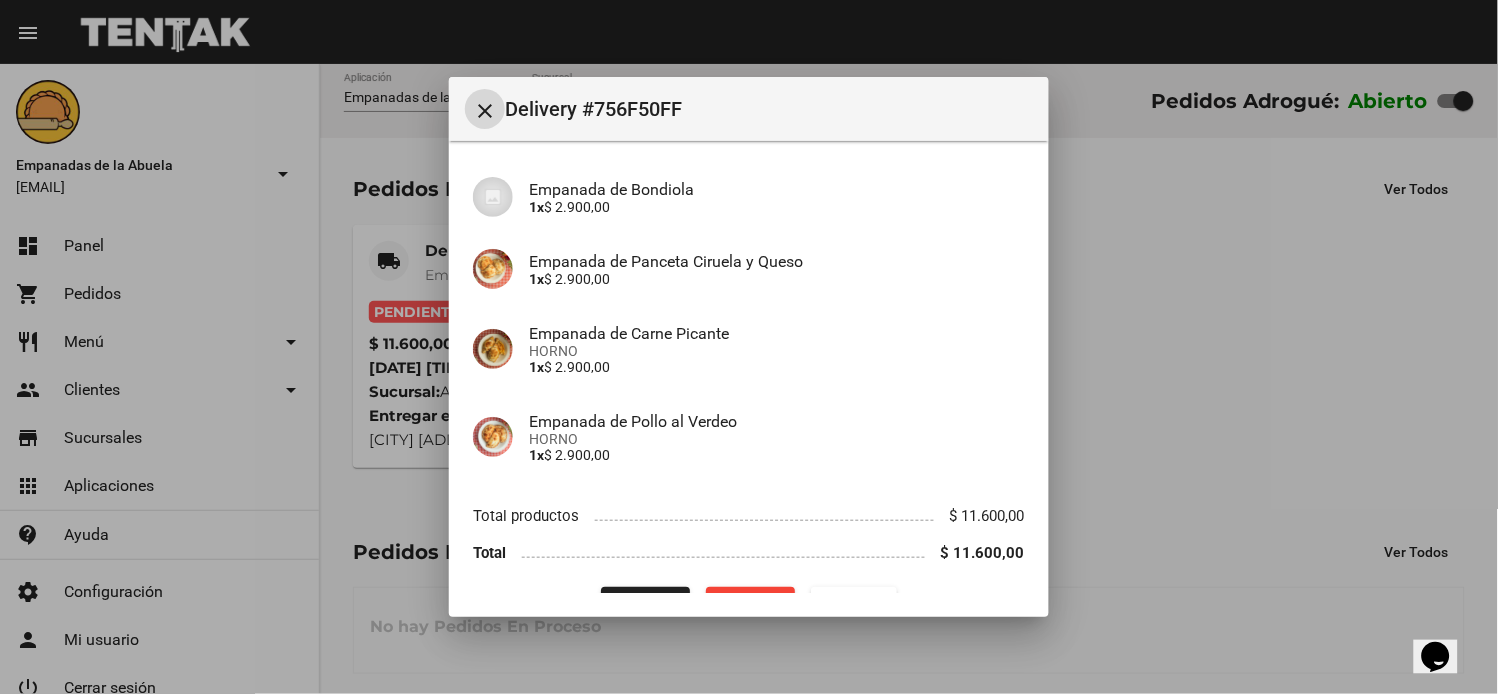 scroll, scrollTop: 193, scrollLeft: 0, axis: vertical 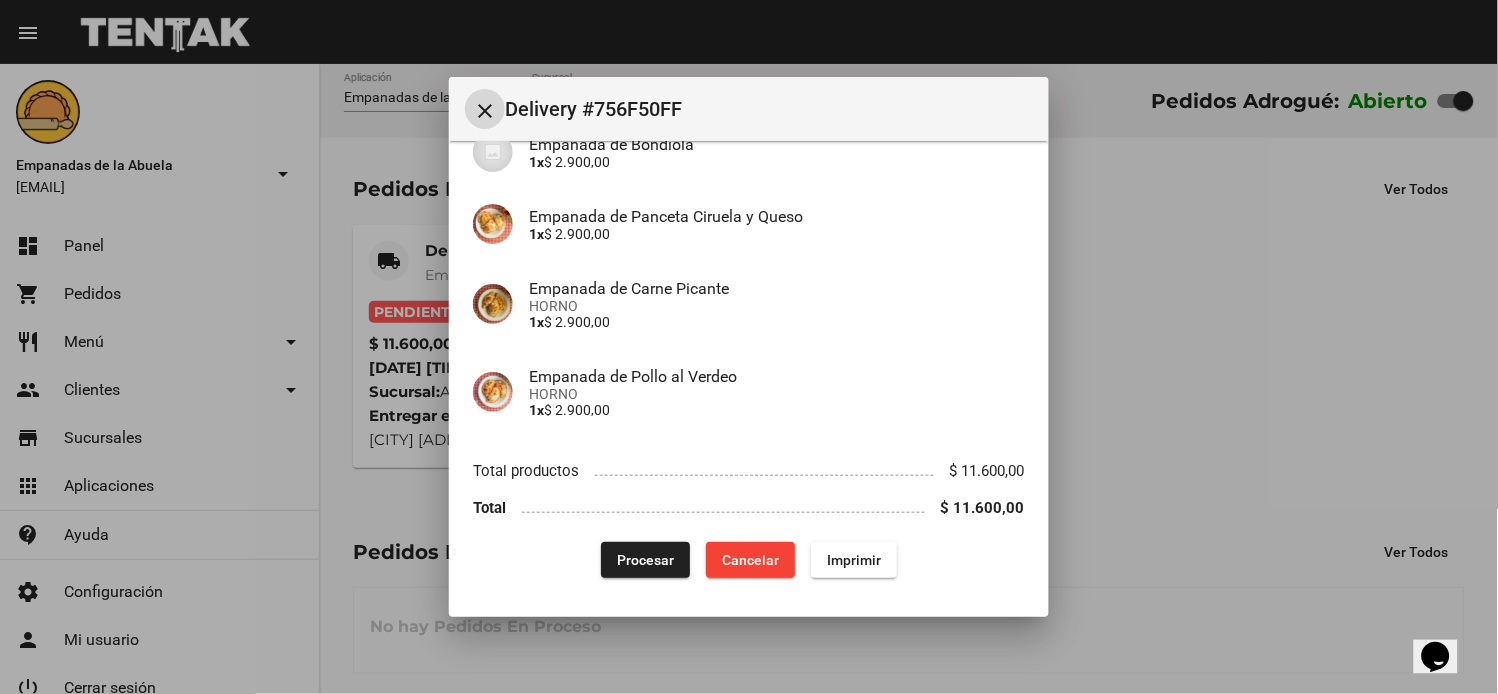 click on "Imprimir" 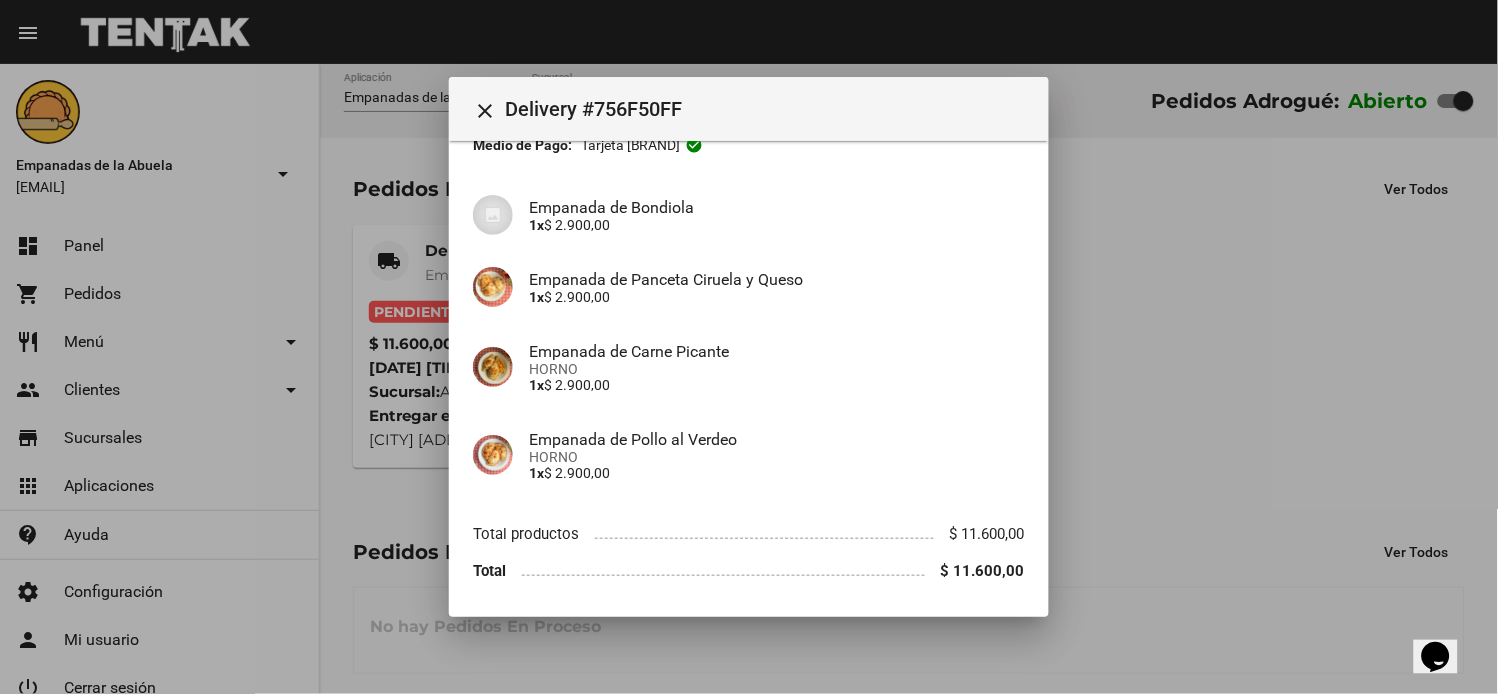 scroll, scrollTop: 193, scrollLeft: 0, axis: vertical 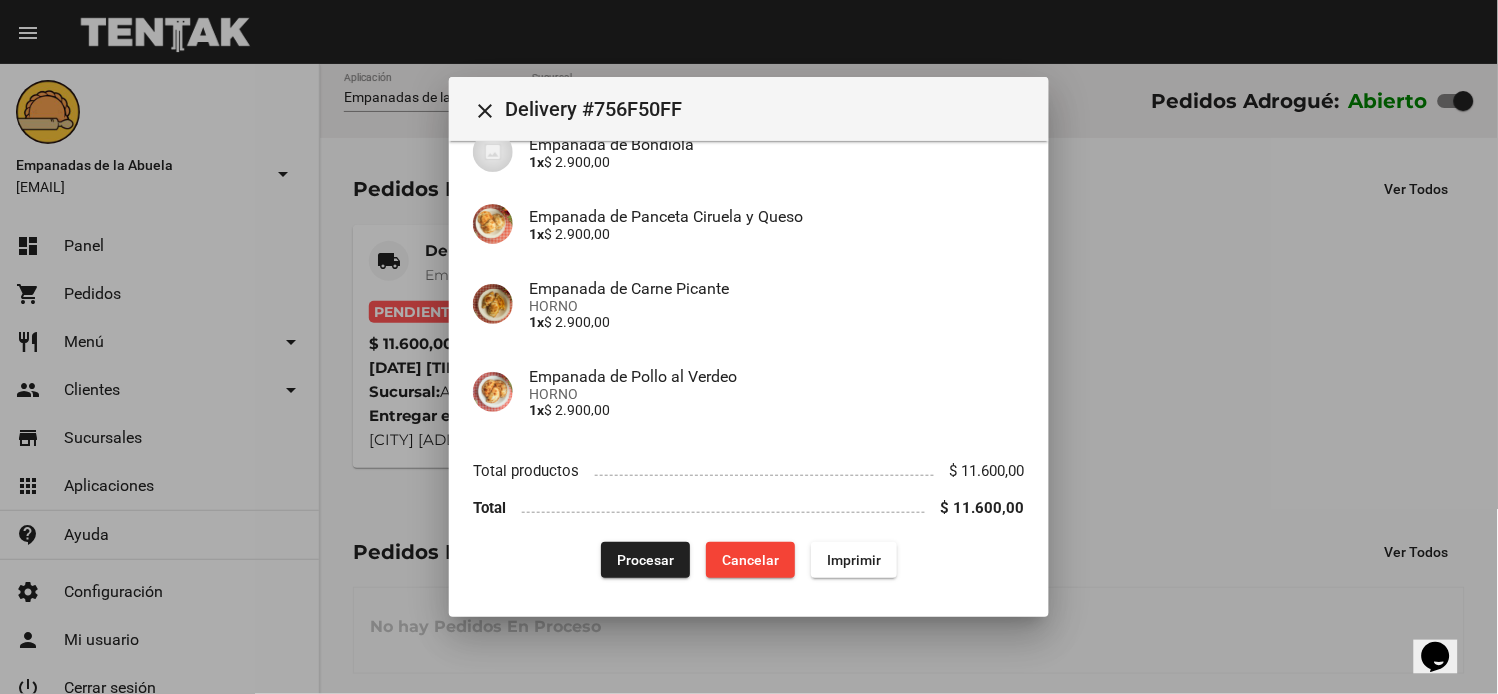 click on "Procesar" 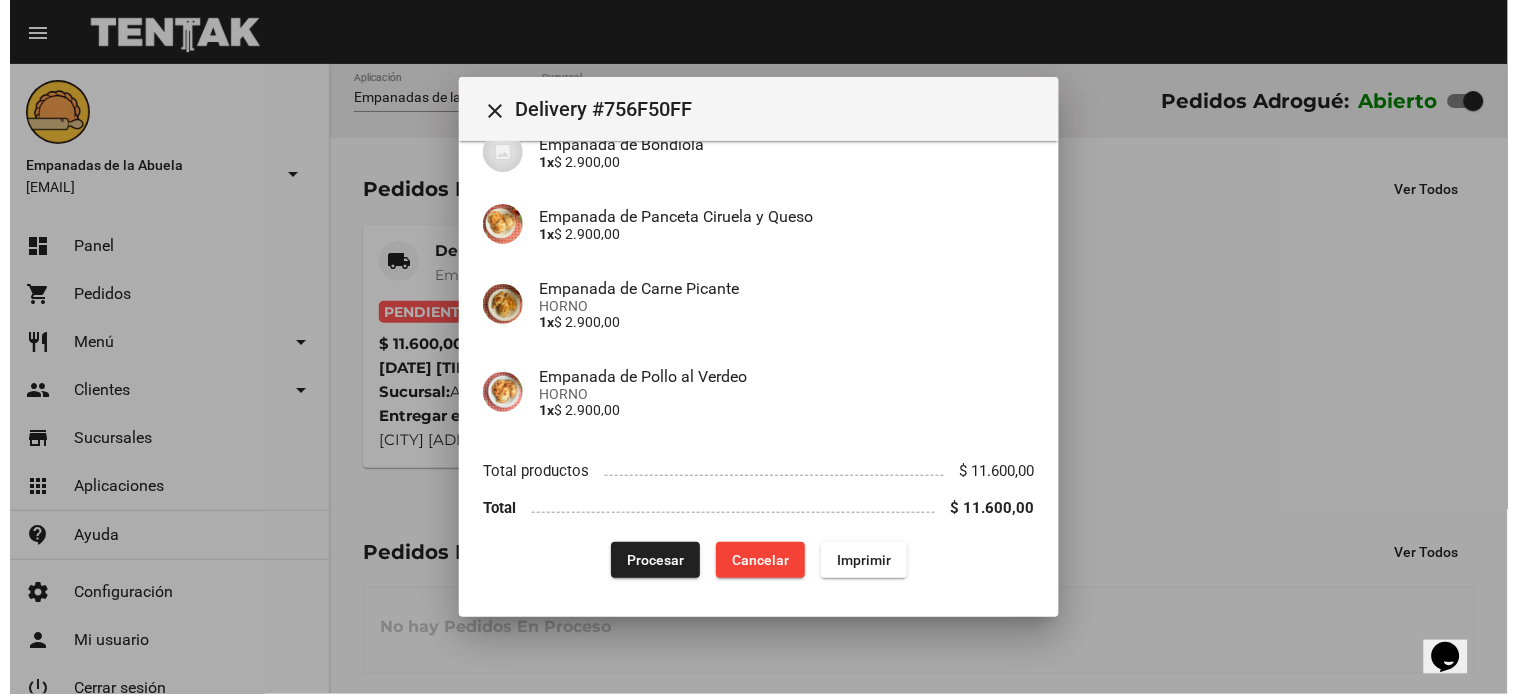 scroll, scrollTop: 0, scrollLeft: 0, axis: both 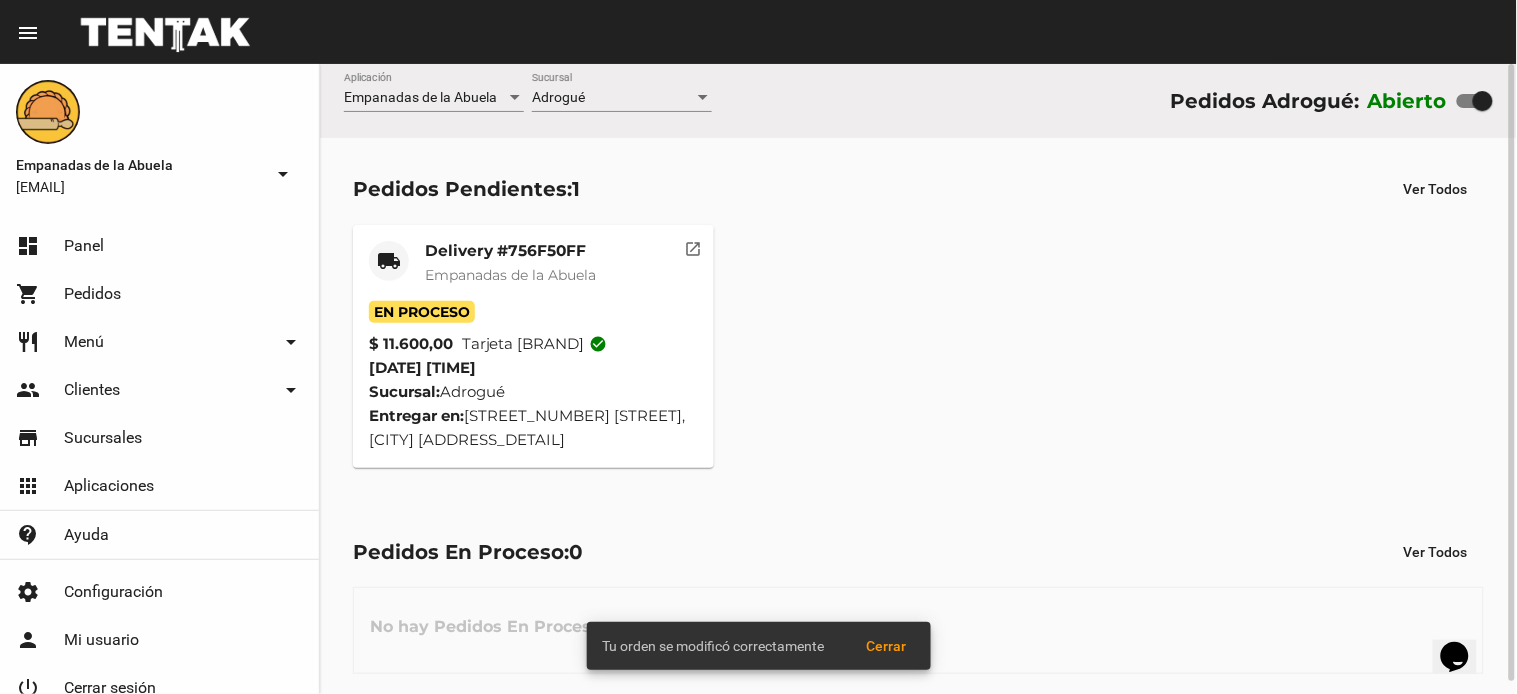 click on "Adrogué" at bounding box center [558, 97] 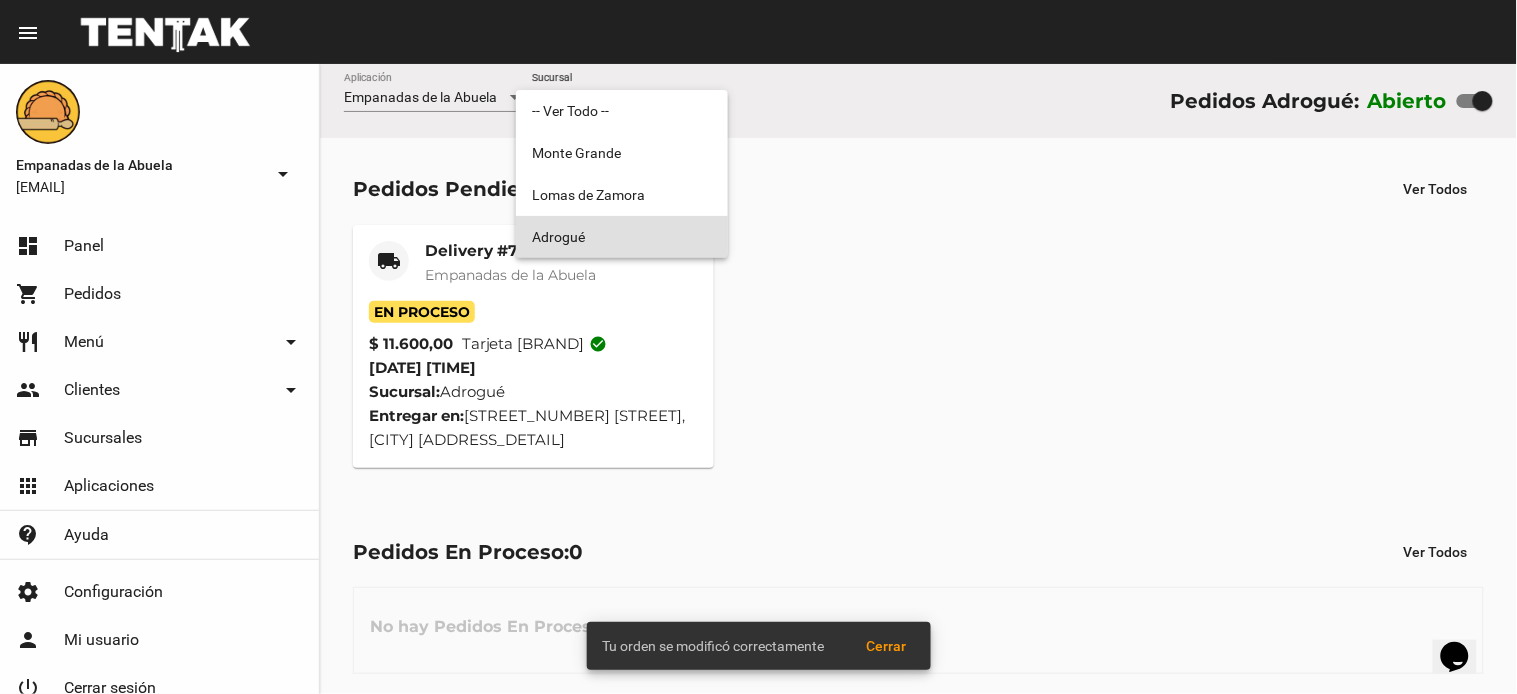 click on "Adrogué" at bounding box center (622, 237) 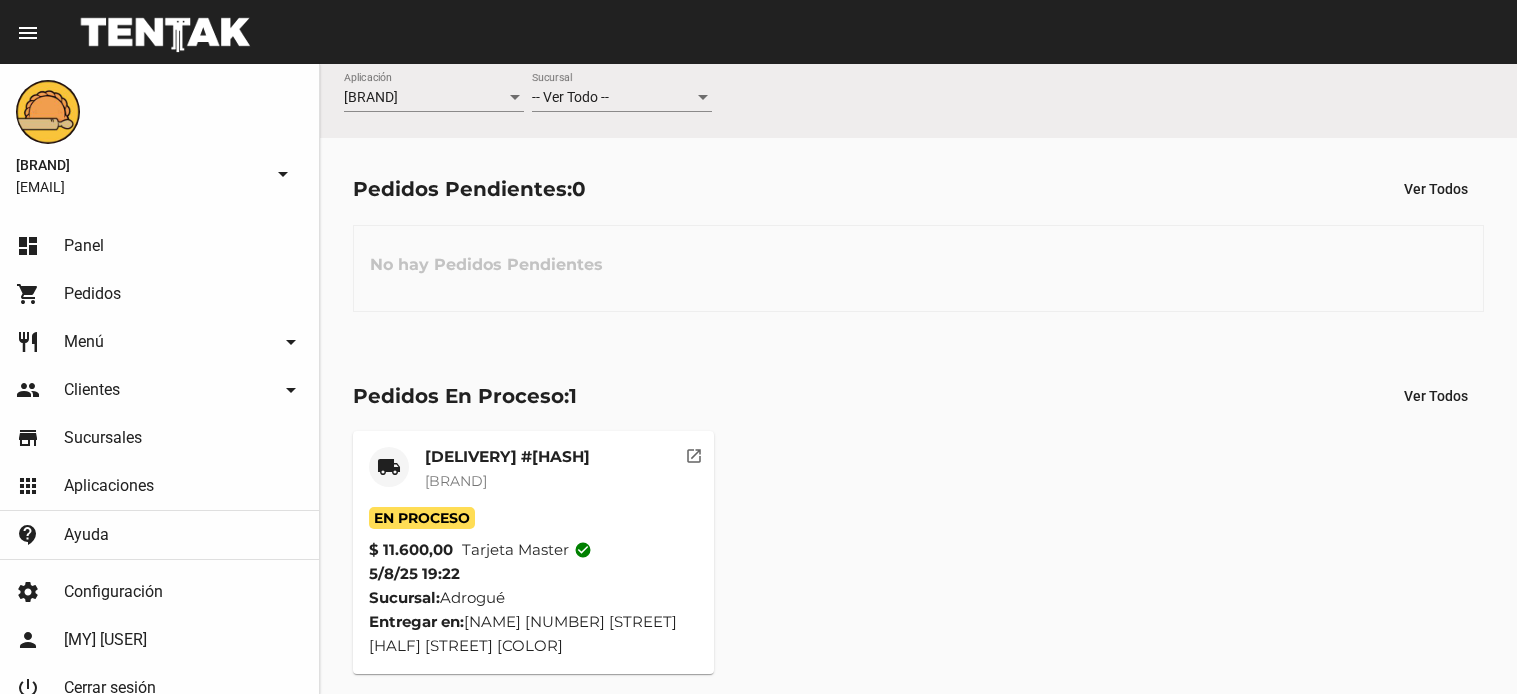 scroll, scrollTop: 0, scrollLeft: 0, axis: both 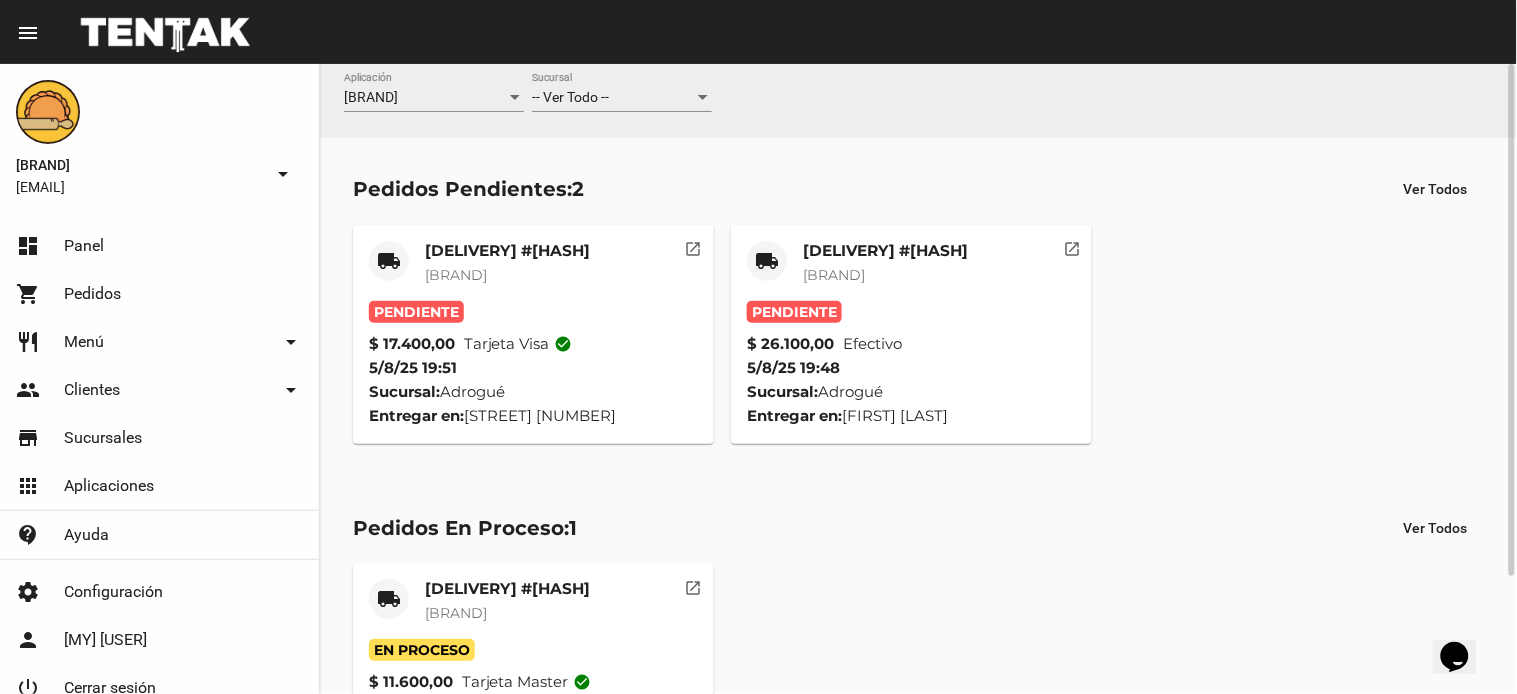 click on "[DELIVERY] #[HASH]" 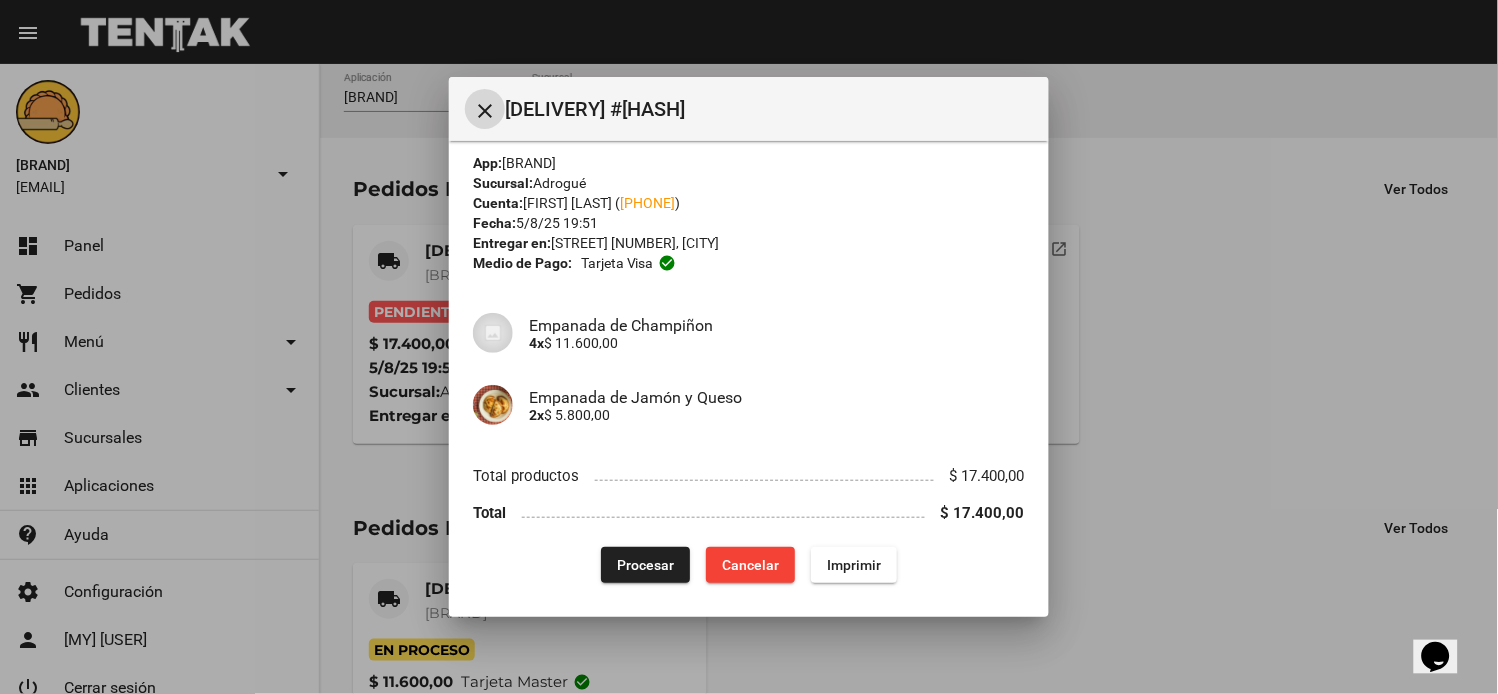 scroll, scrollTop: 17, scrollLeft: 0, axis: vertical 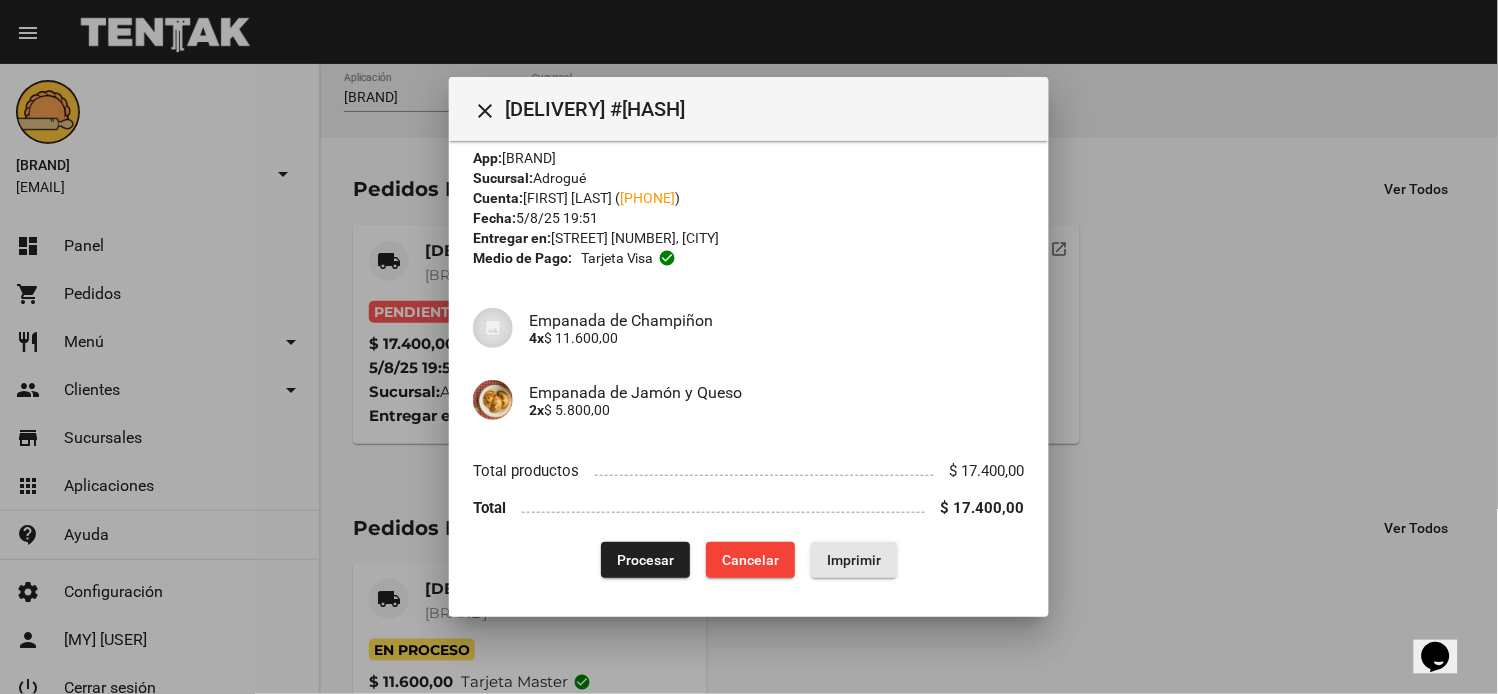 click on "Imprimir" 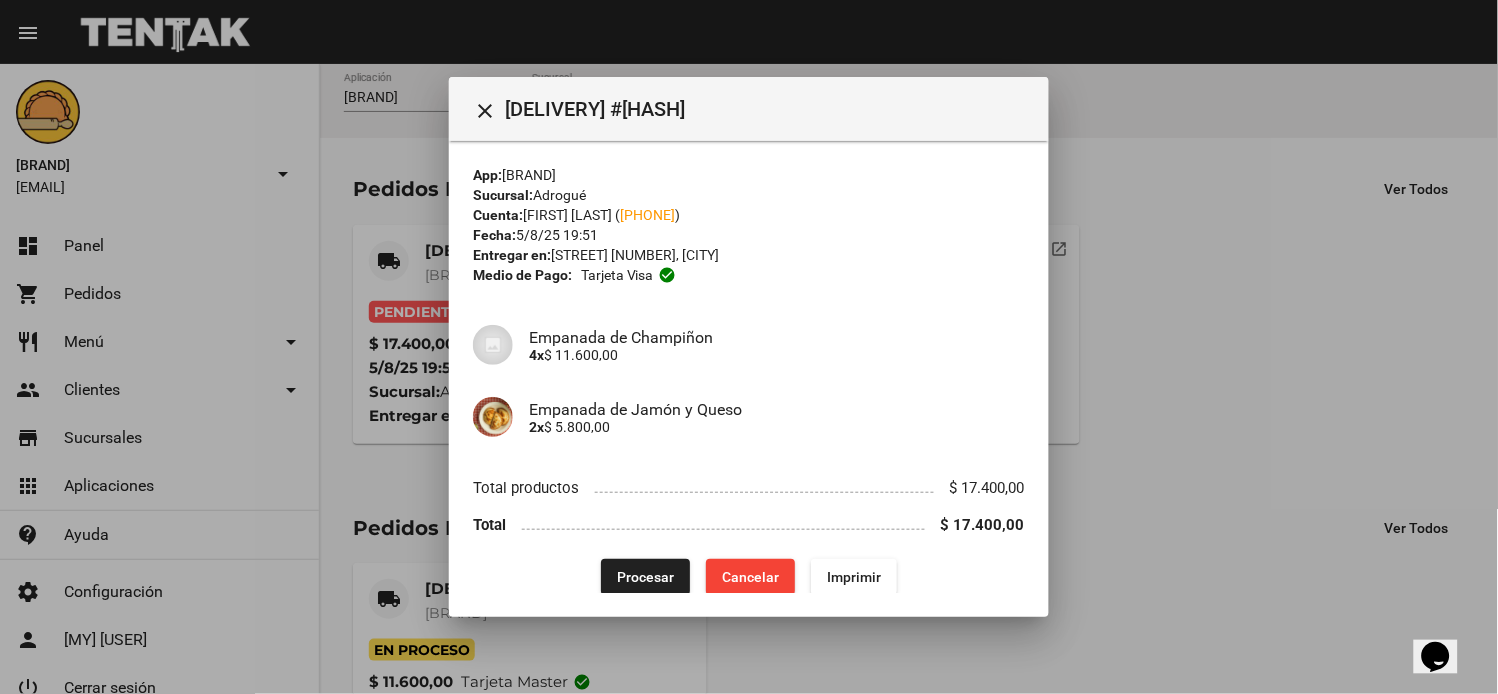 click on "Procesar" 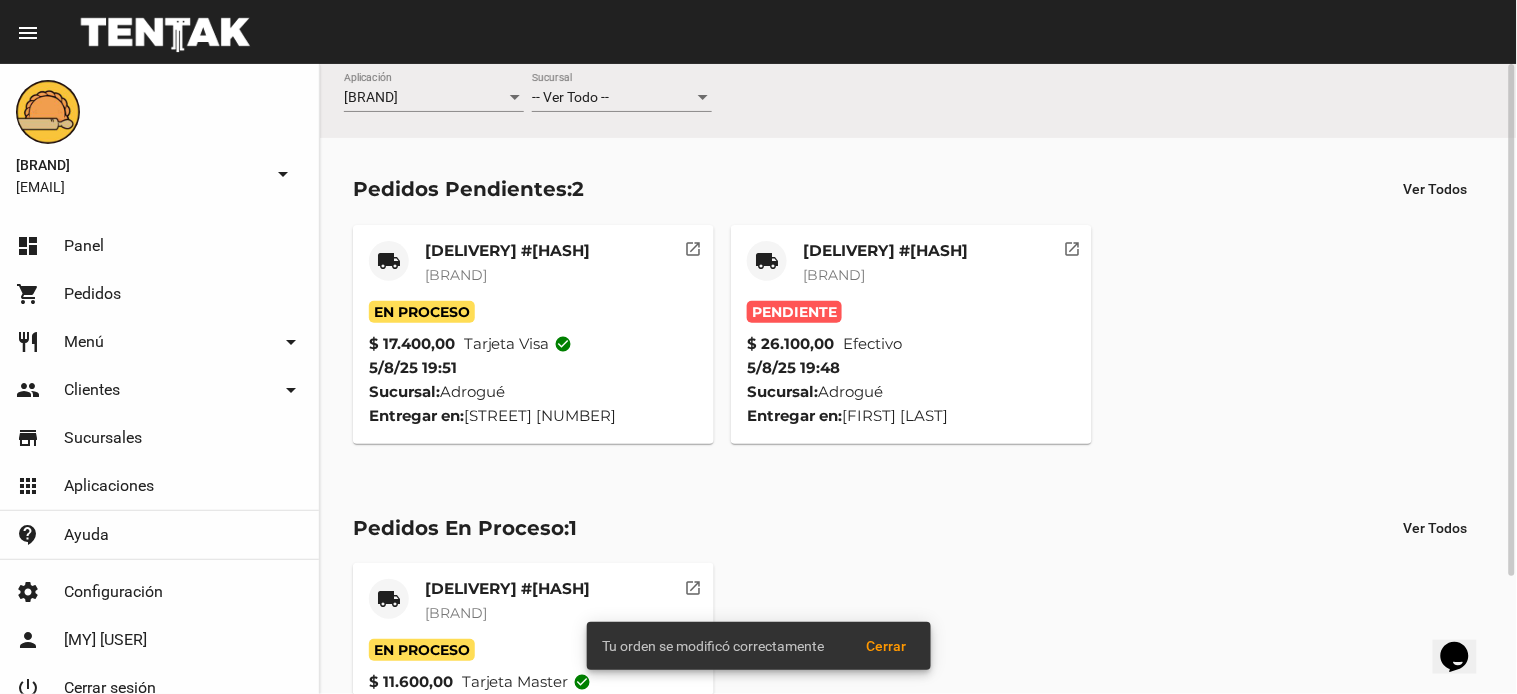 click on "Delivery #[HASH]" 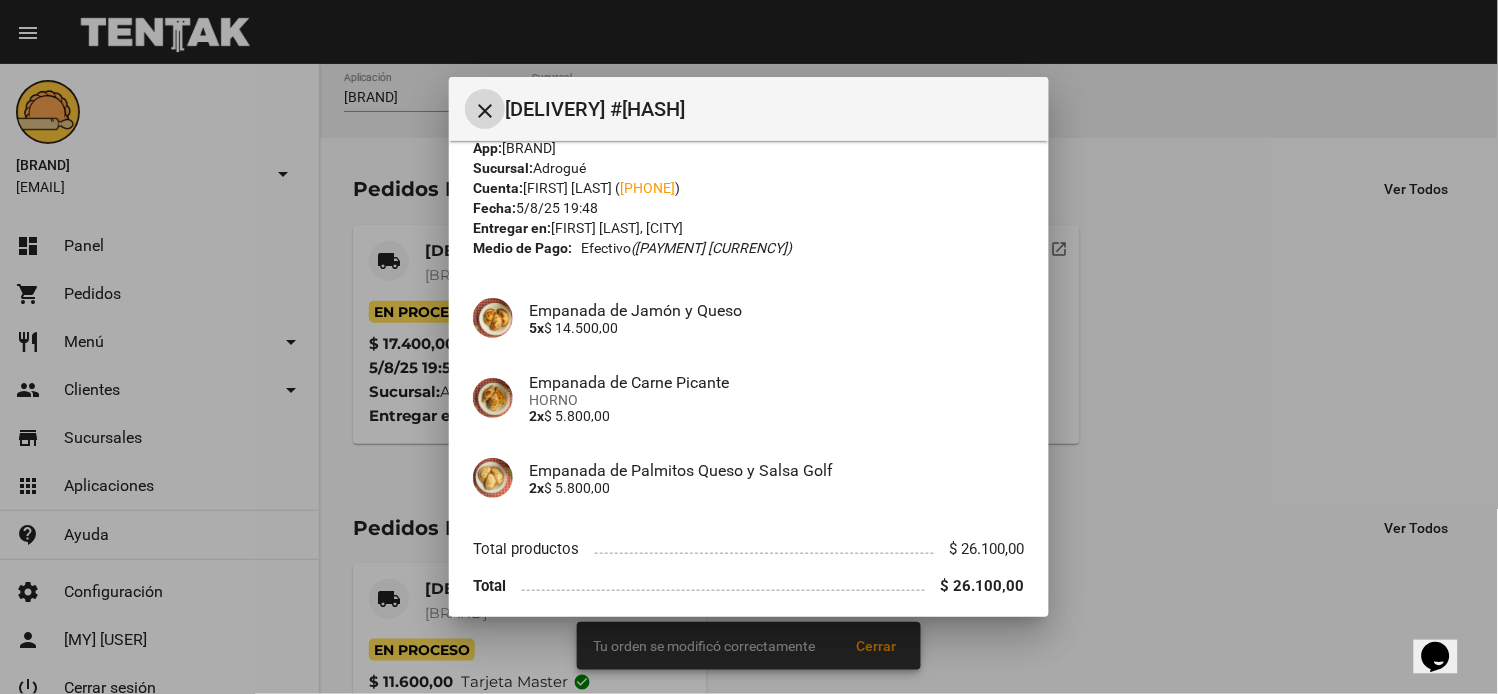 scroll, scrollTop: 105, scrollLeft: 0, axis: vertical 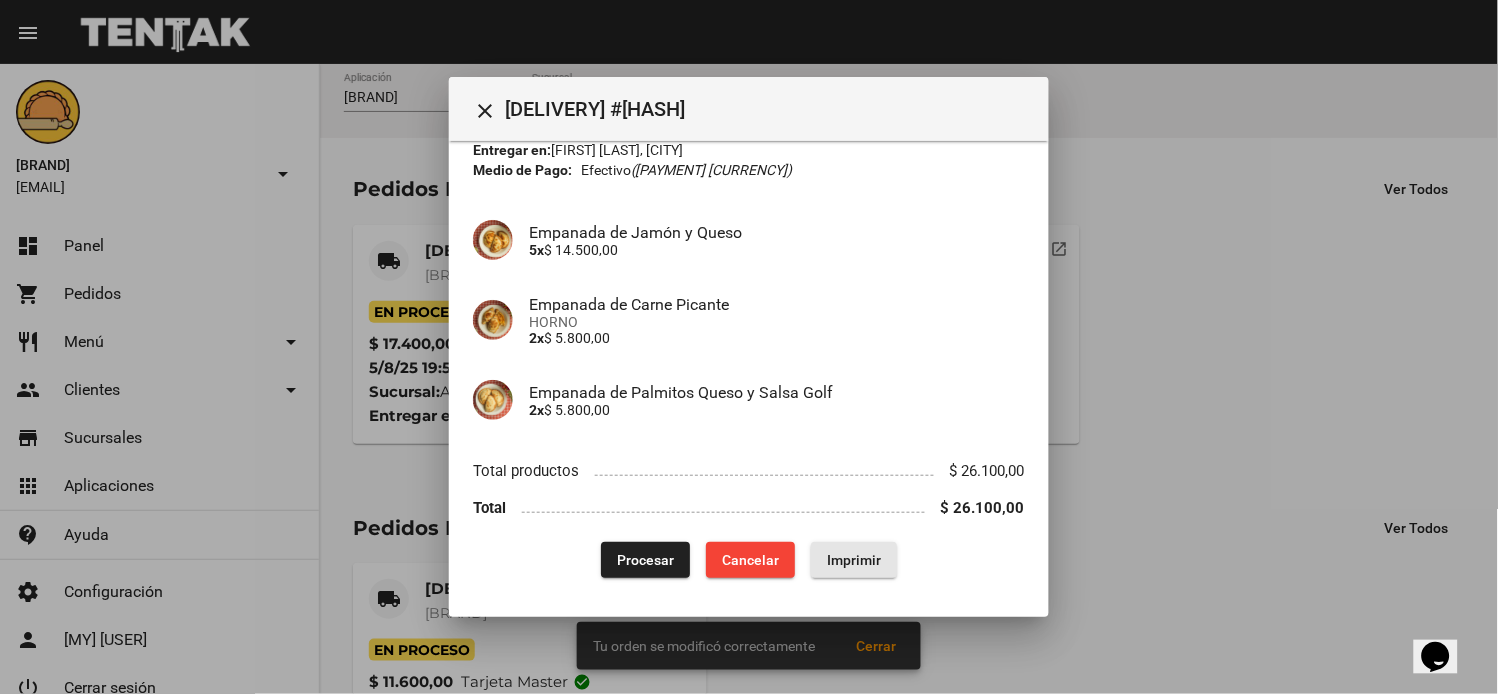 click on "Imprimir" 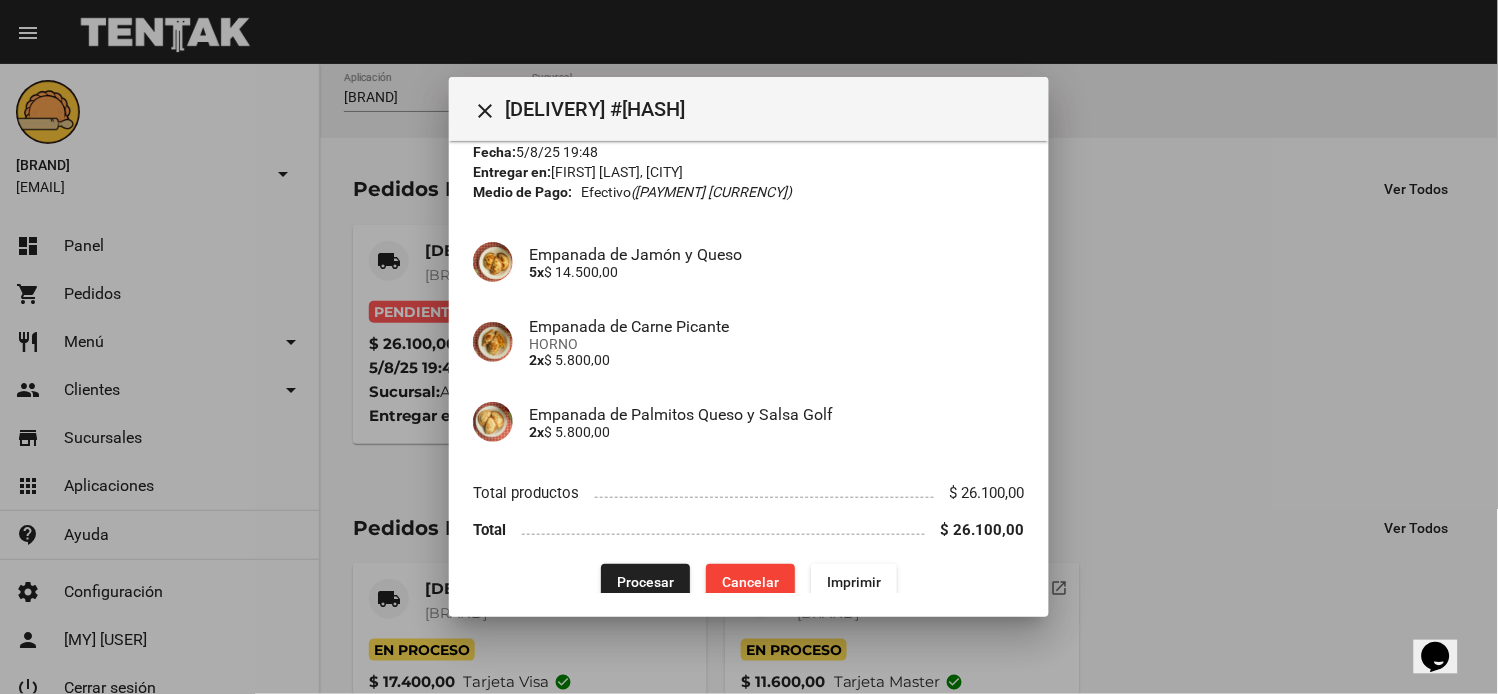 scroll, scrollTop: 105, scrollLeft: 0, axis: vertical 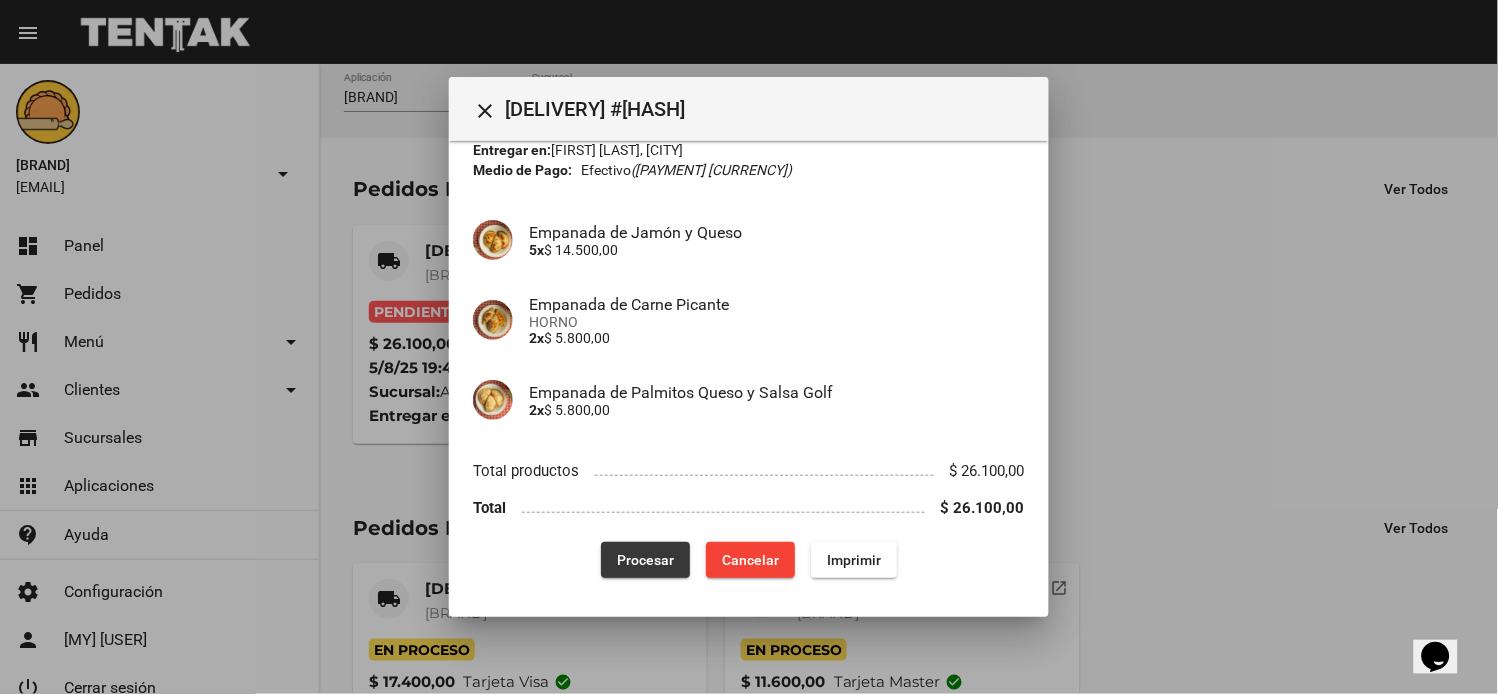 click on "Procesar" 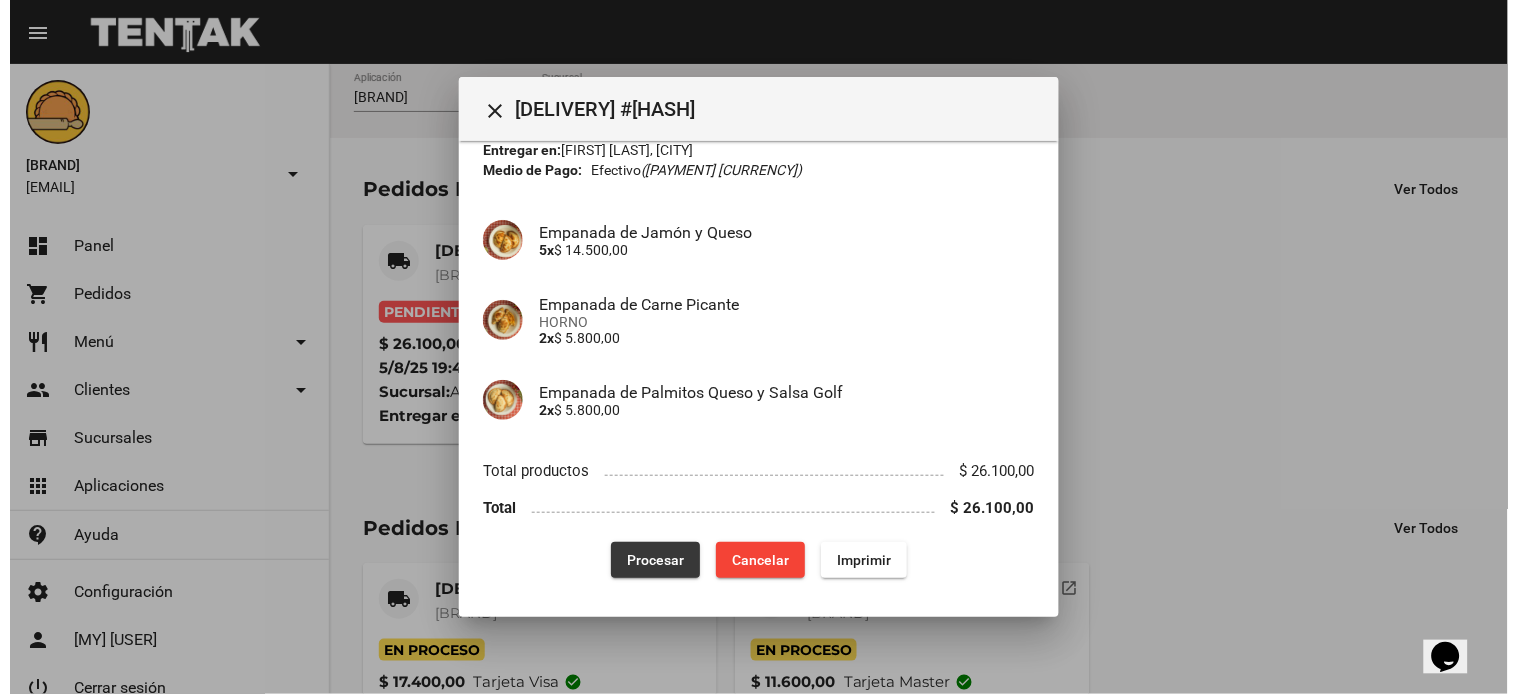 scroll, scrollTop: 0, scrollLeft: 0, axis: both 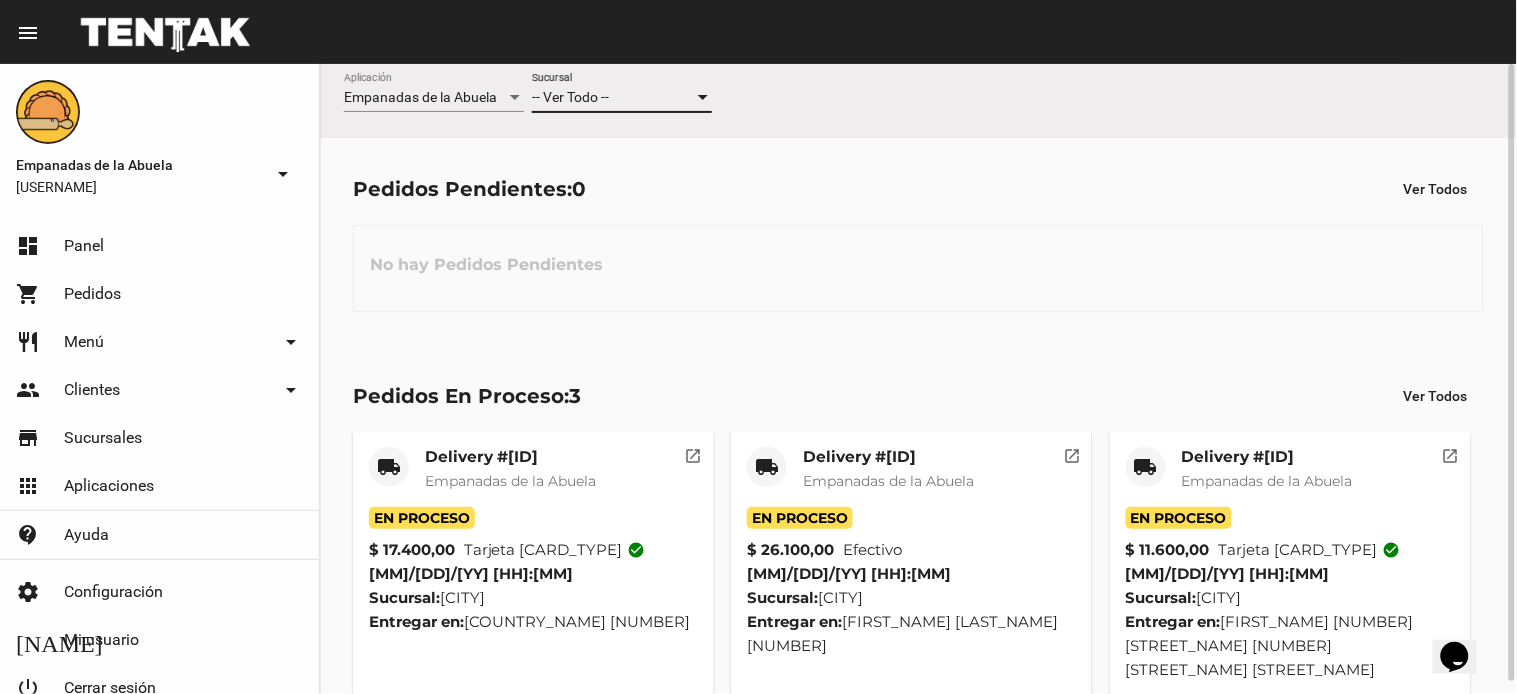 click on "-- Ver Todo --" at bounding box center [613, 98] 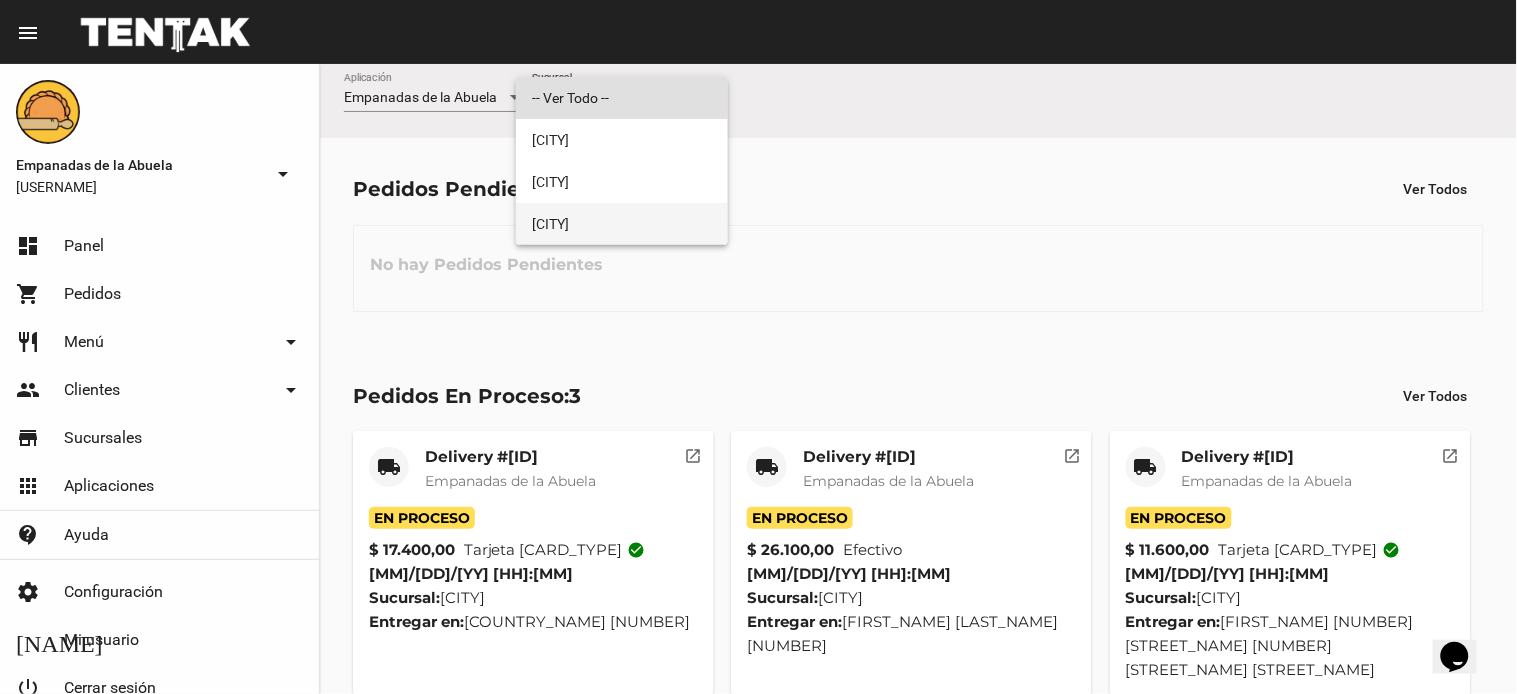 click on "Adrogué" at bounding box center [622, 224] 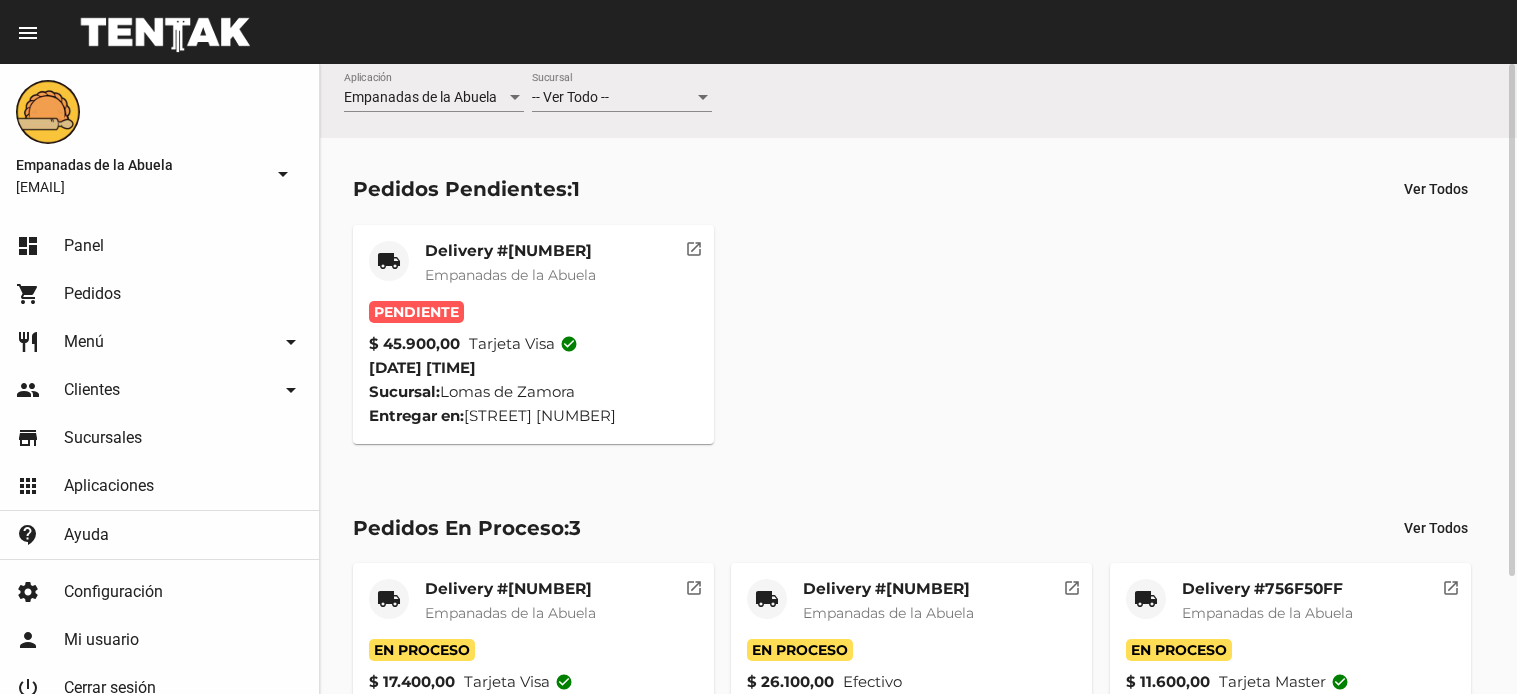 scroll, scrollTop: 0, scrollLeft: 0, axis: both 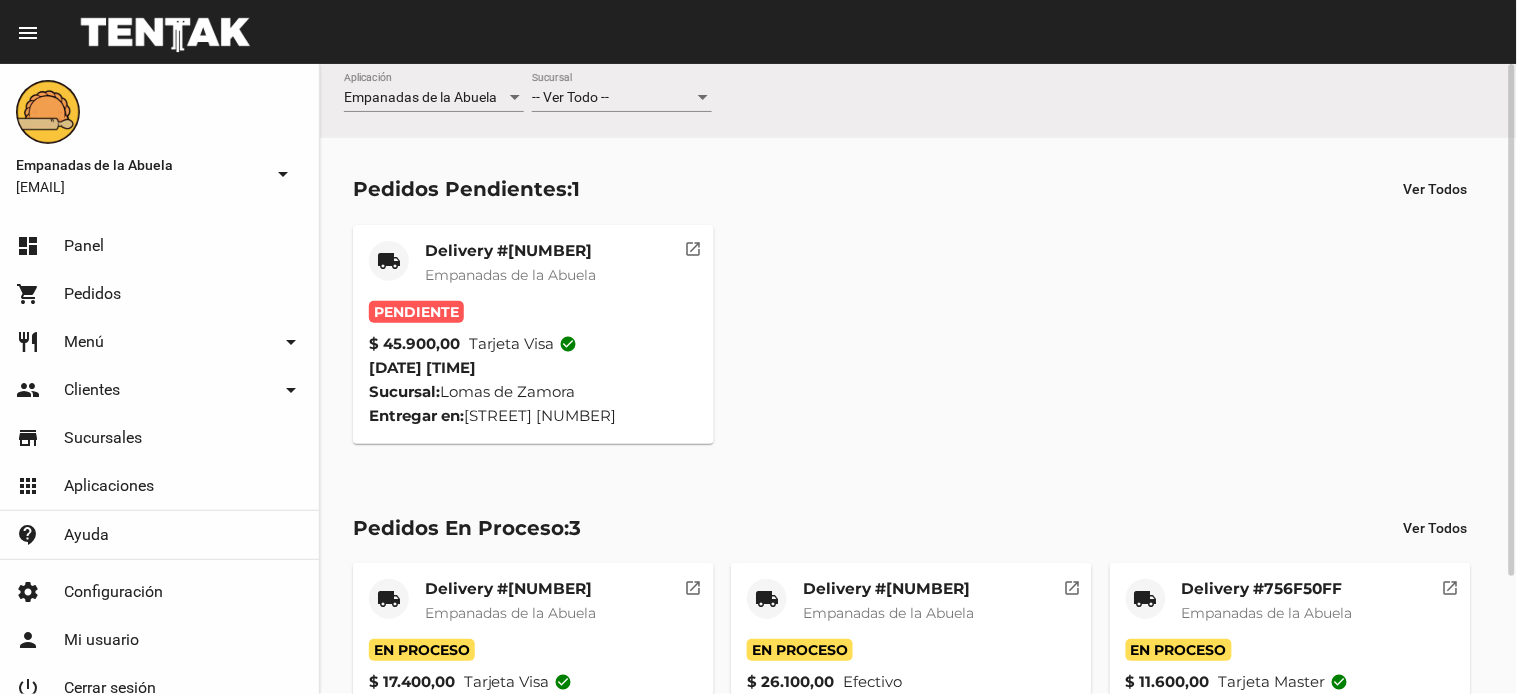 click on "-- Ver Todo --" at bounding box center [613, 98] 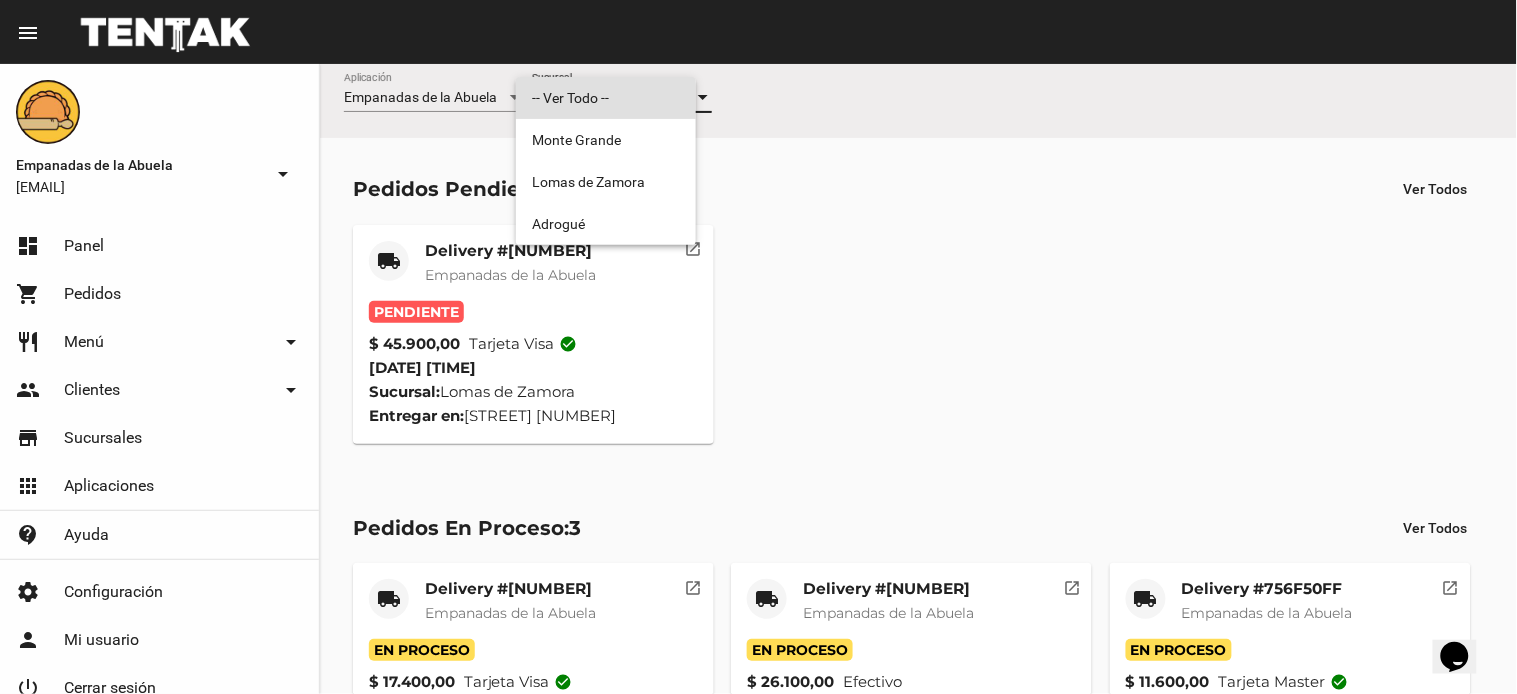 scroll, scrollTop: 0, scrollLeft: 0, axis: both 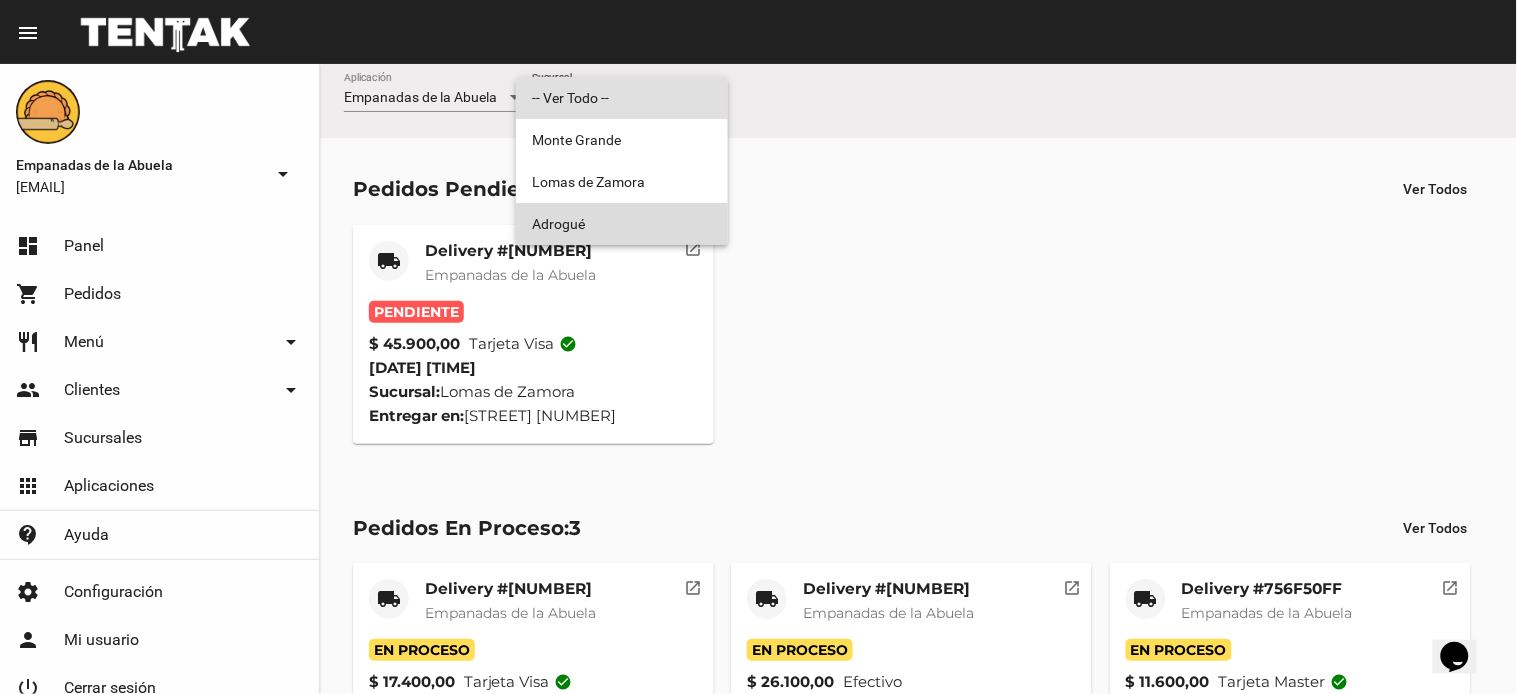 click on "Adrogué" at bounding box center [622, 224] 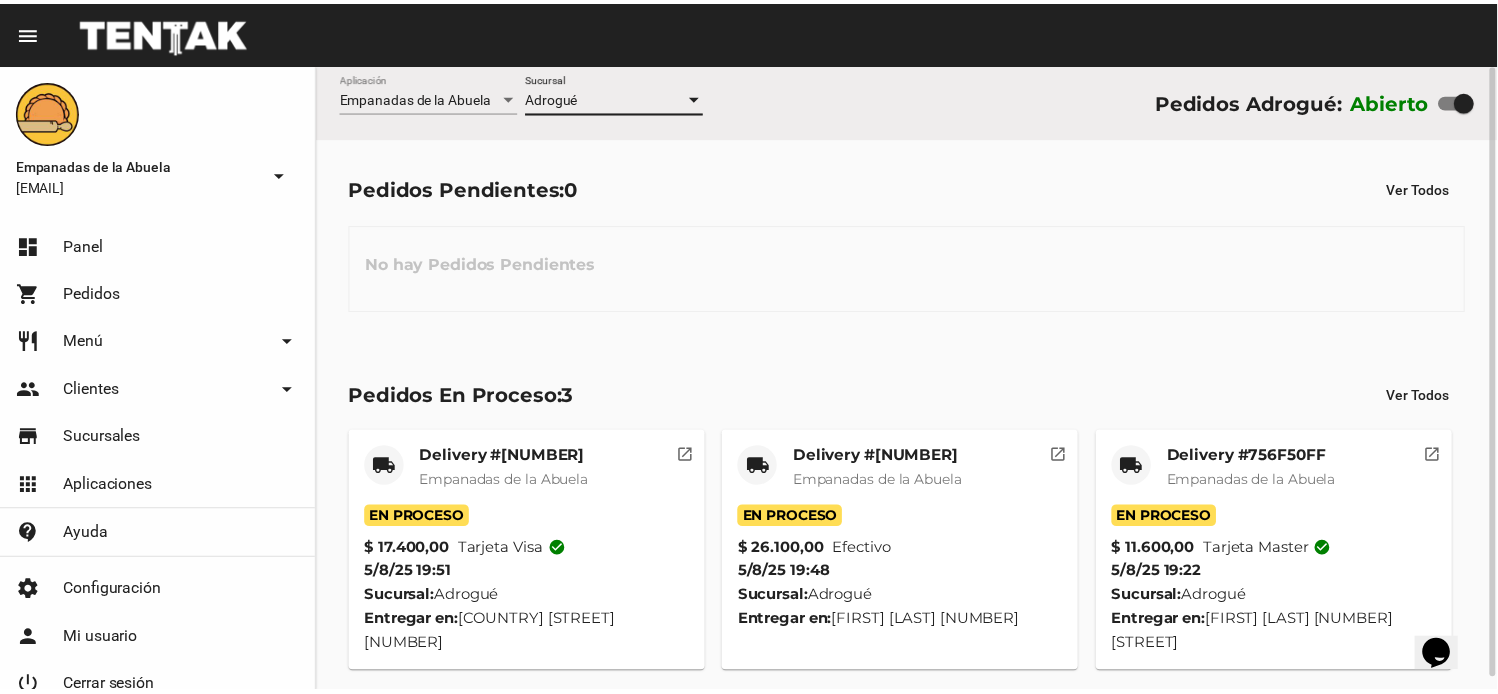 scroll, scrollTop: 13, scrollLeft: 0, axis: vertical 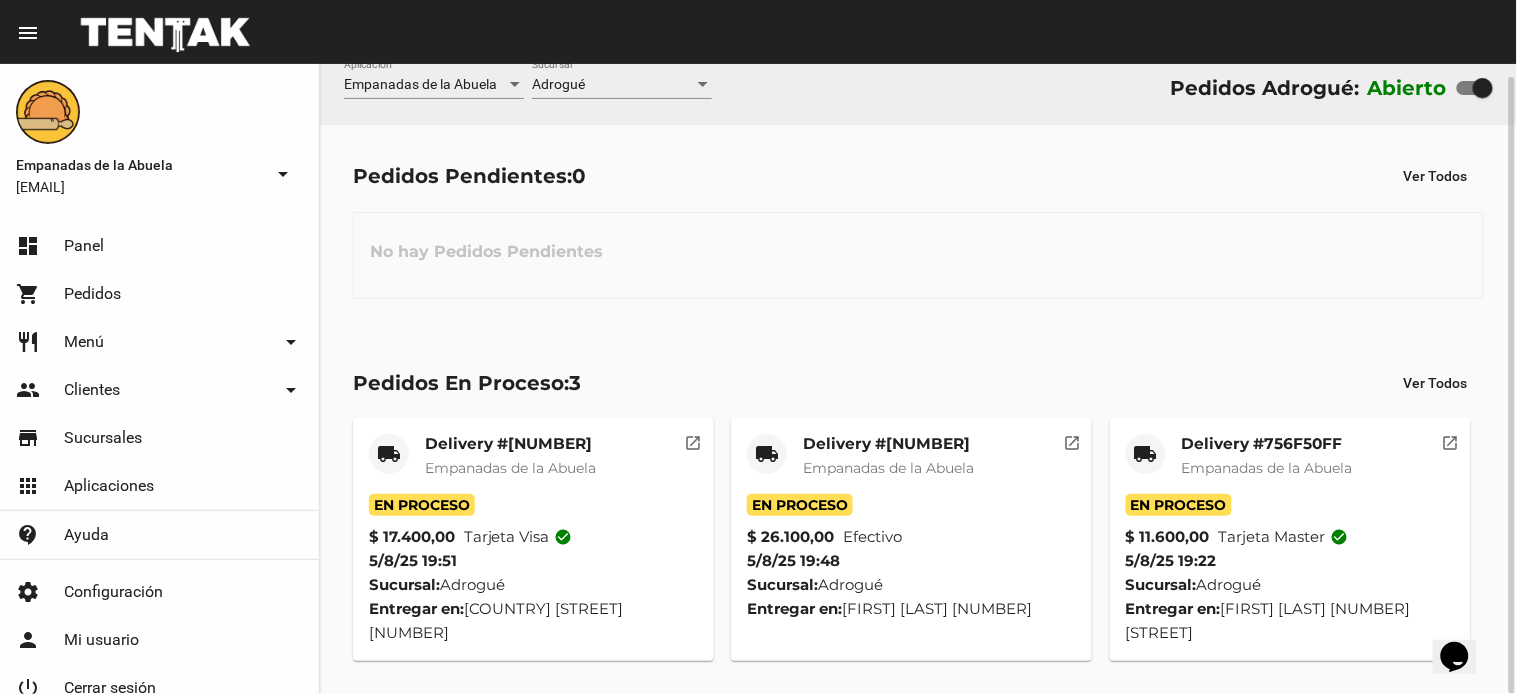 click on "Delivery #756F50FF" 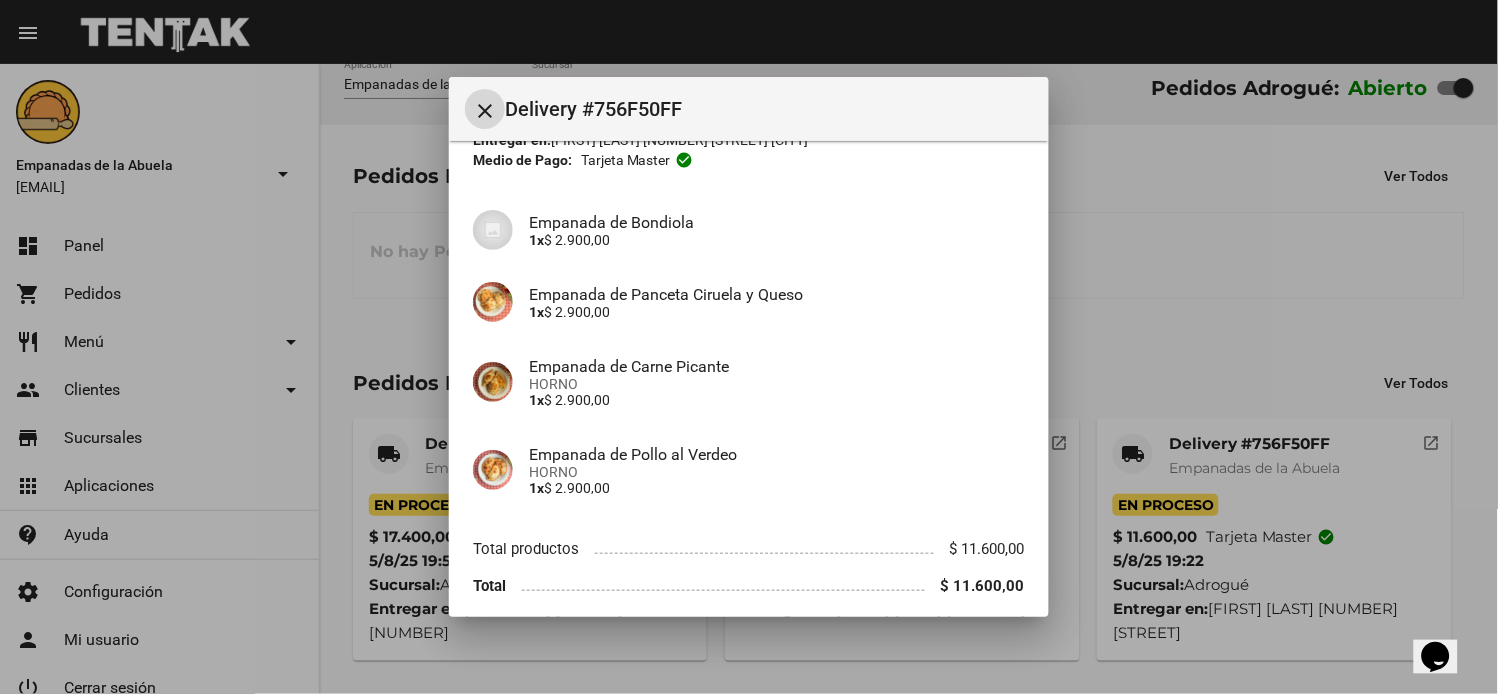 scroll, scrollTop: 193, scrollLeft: 0, axis: vertical 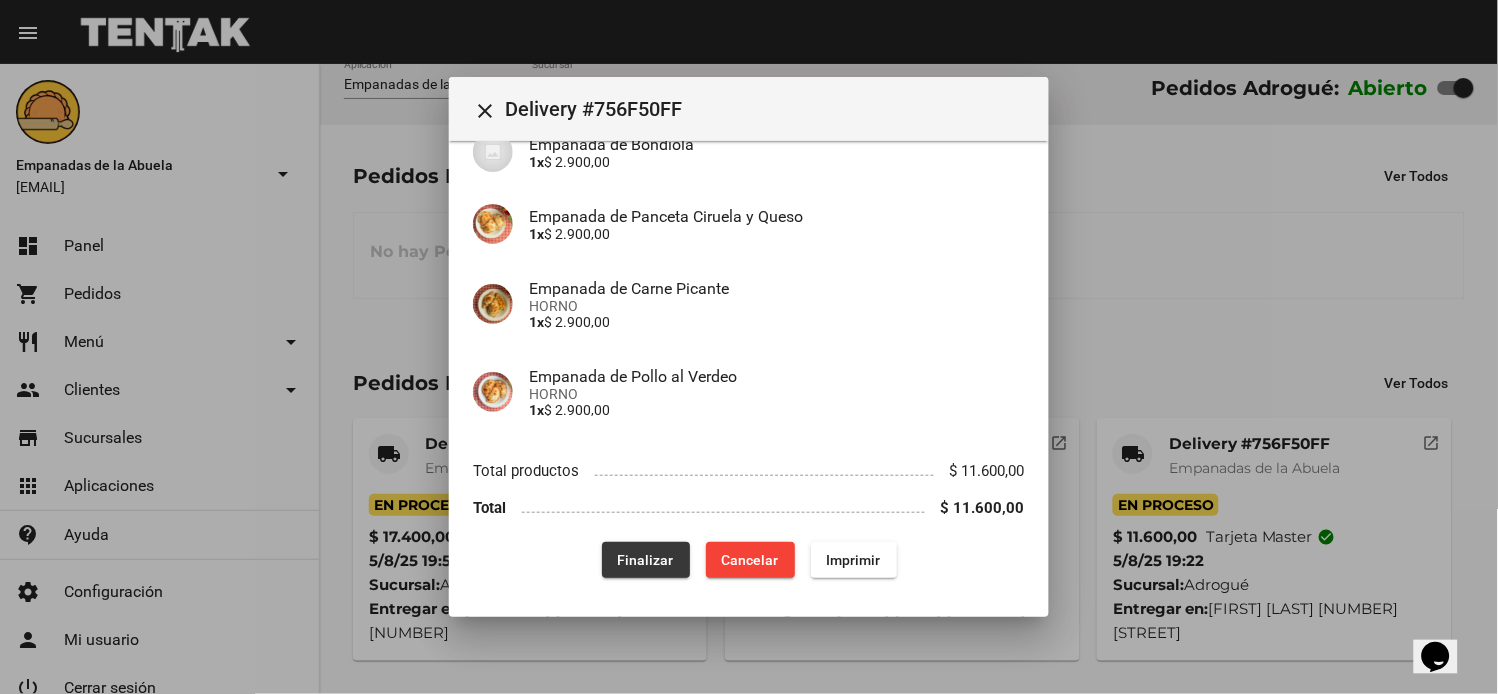 click on "Finalizar" 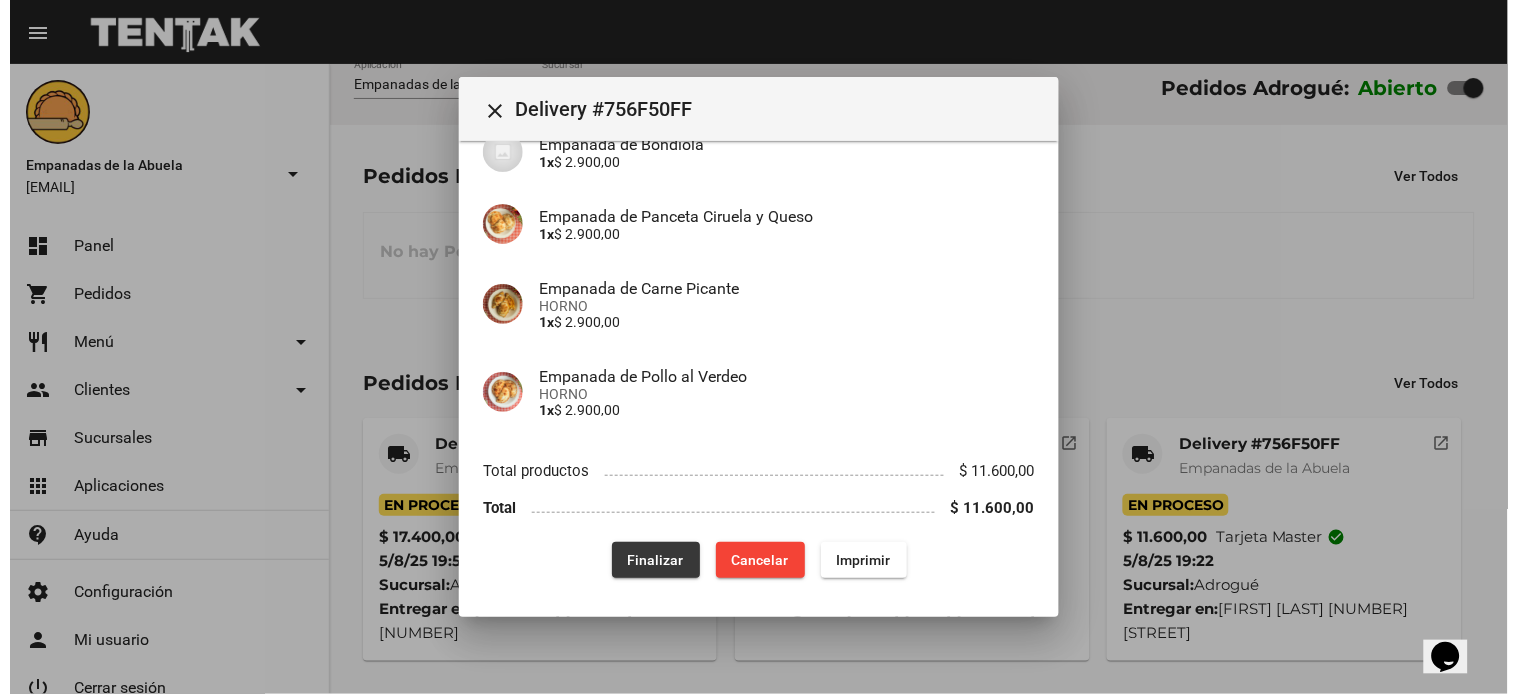 scroll, scrollTop: 0, scrollLeft: 0, axis: both 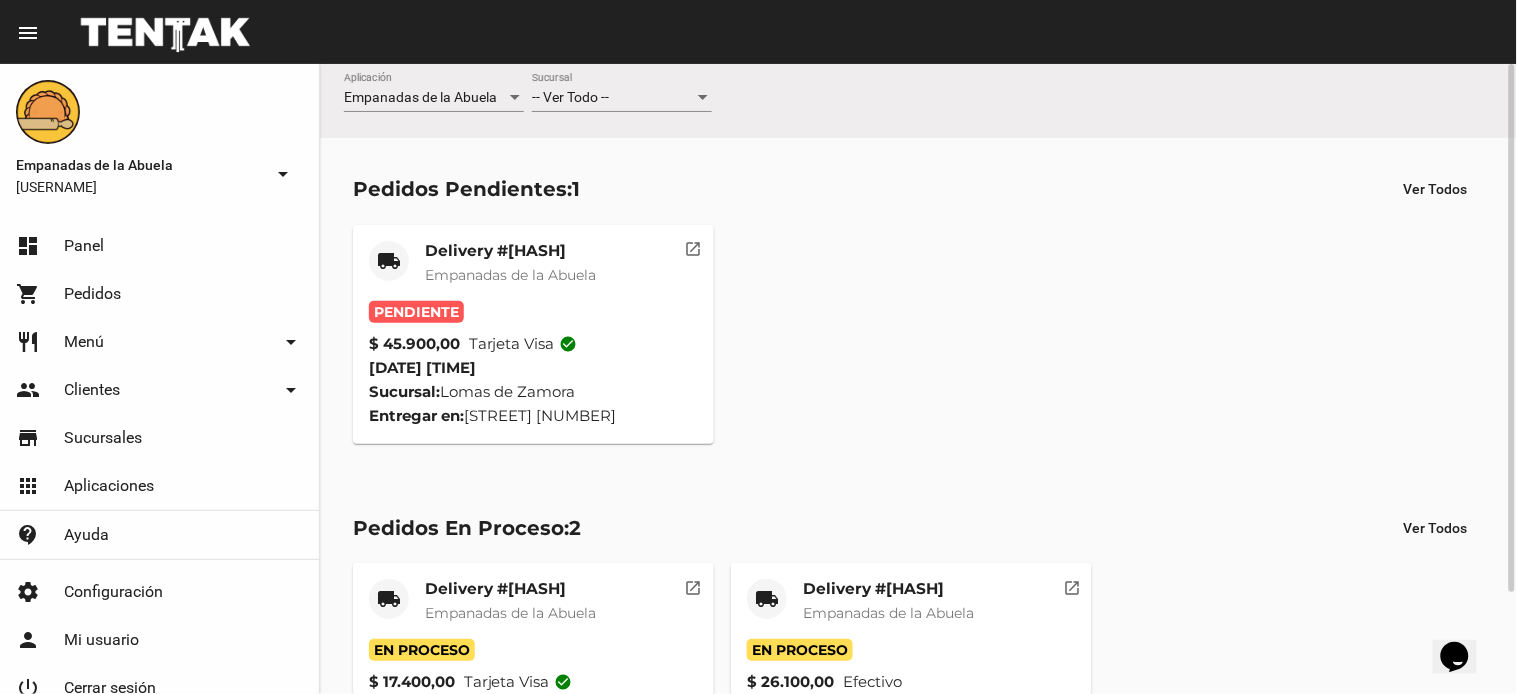 click on "-- Ver Todo --" at bounding box center [570, 97] 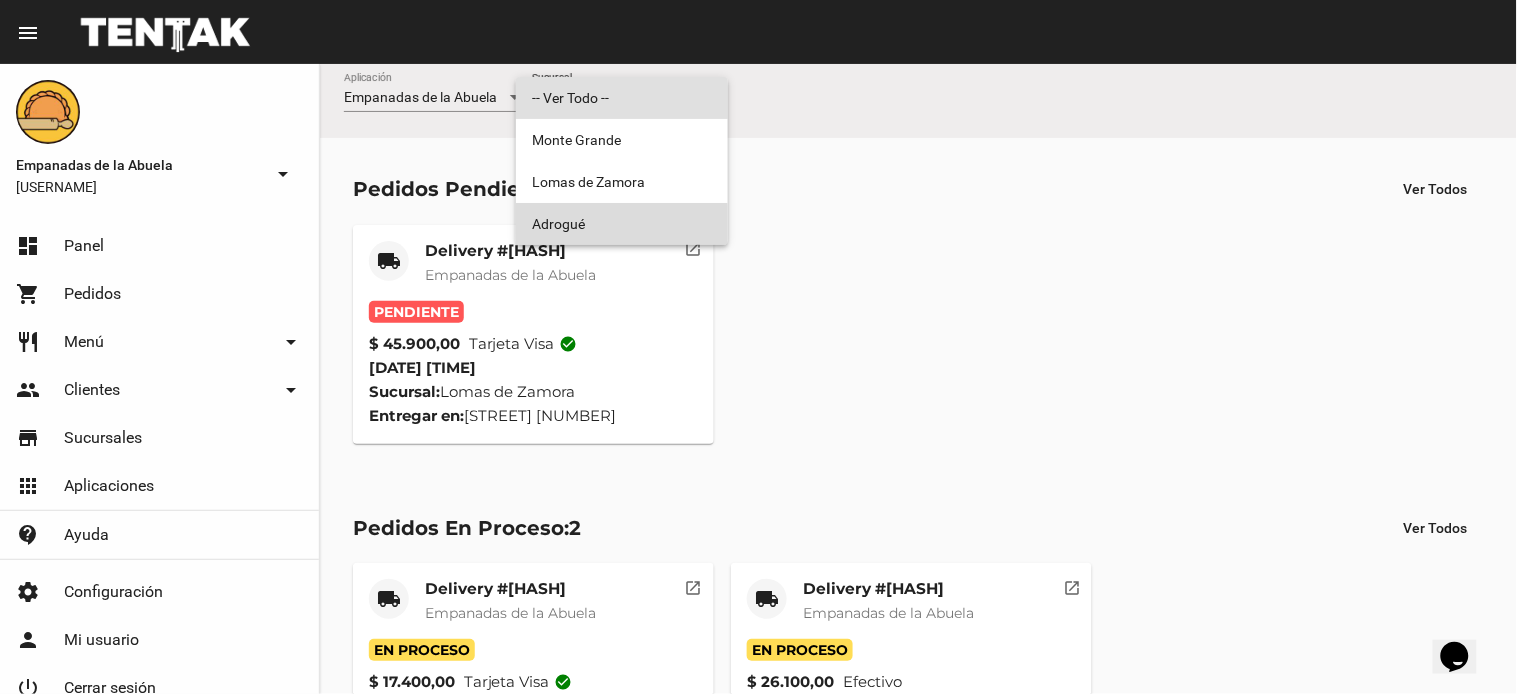 click on "Adrogué" at bounding box center [622, 224] 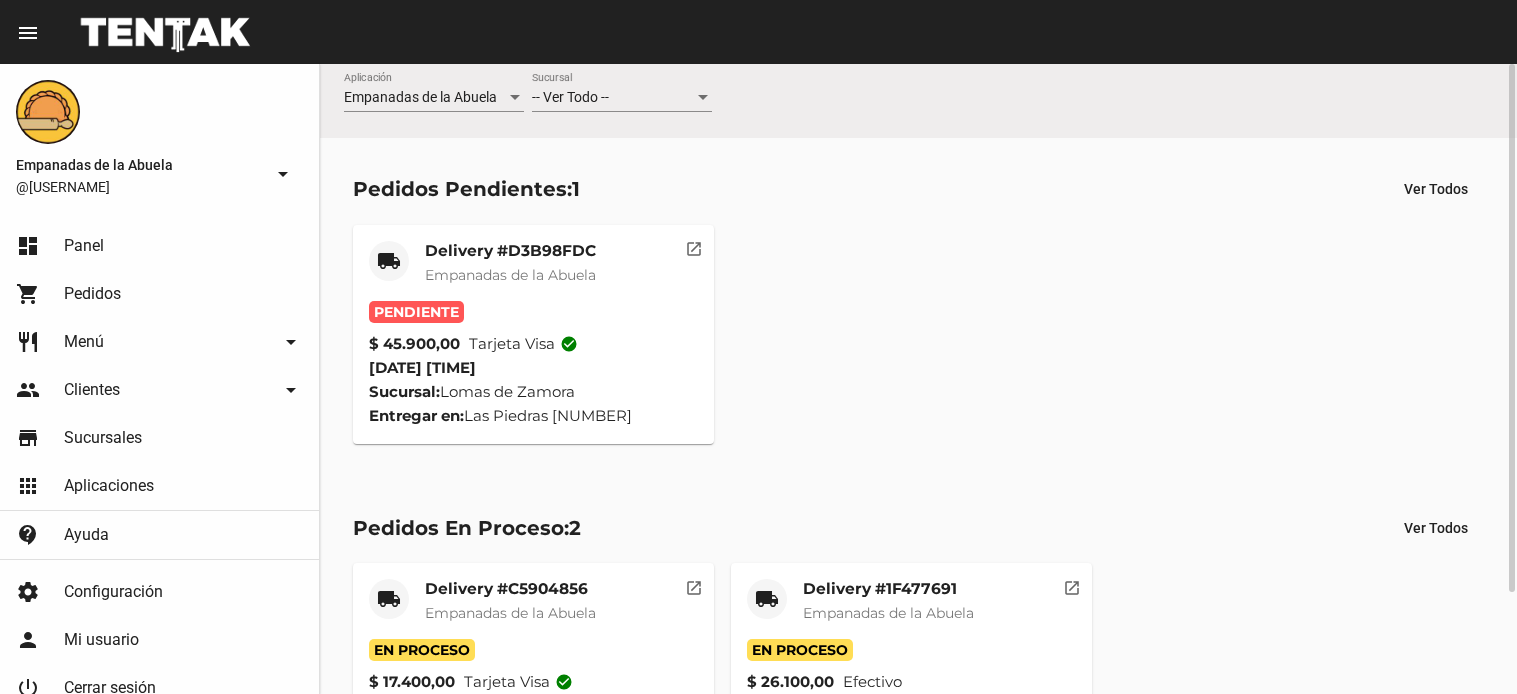 scroll, scrollTop: 0, scrollLeft: 0, axis: both 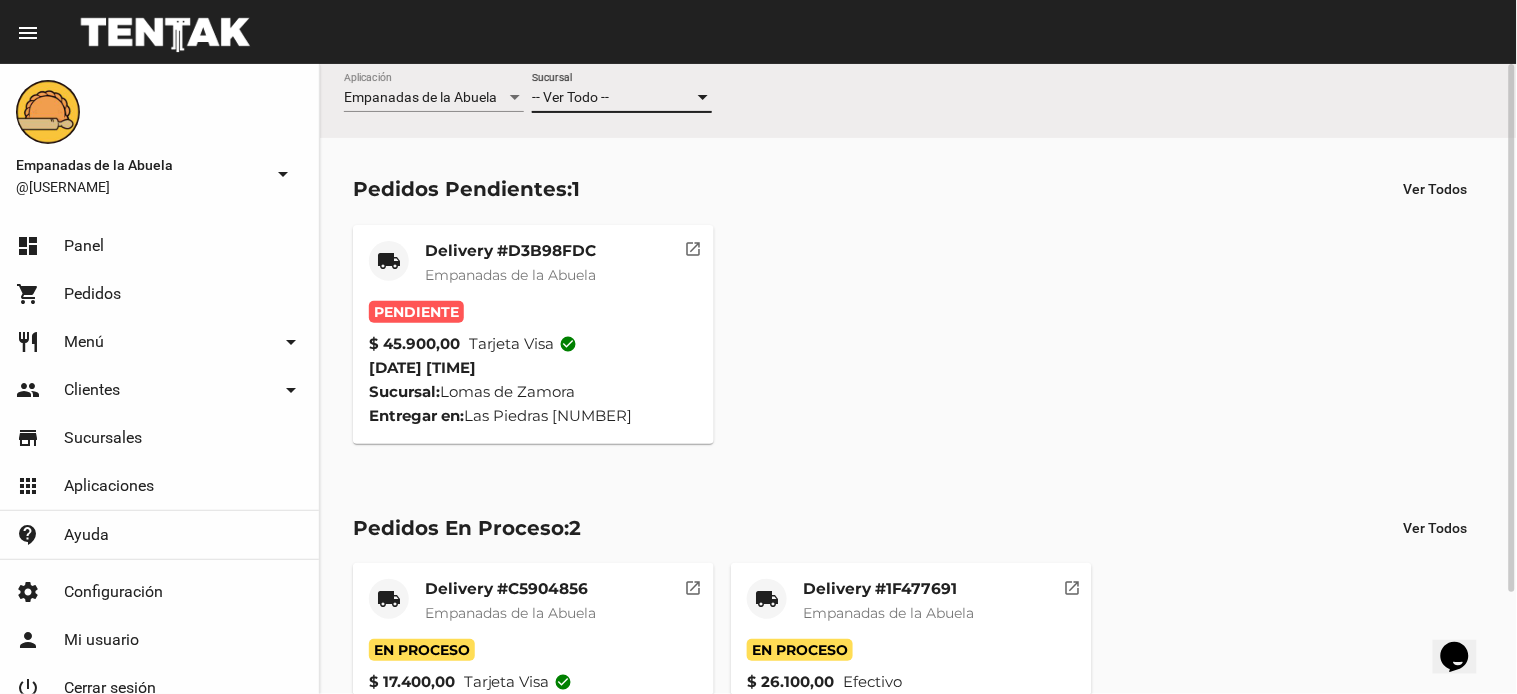 click on "-- Ver Todo --" at bounding box center (613, 98) 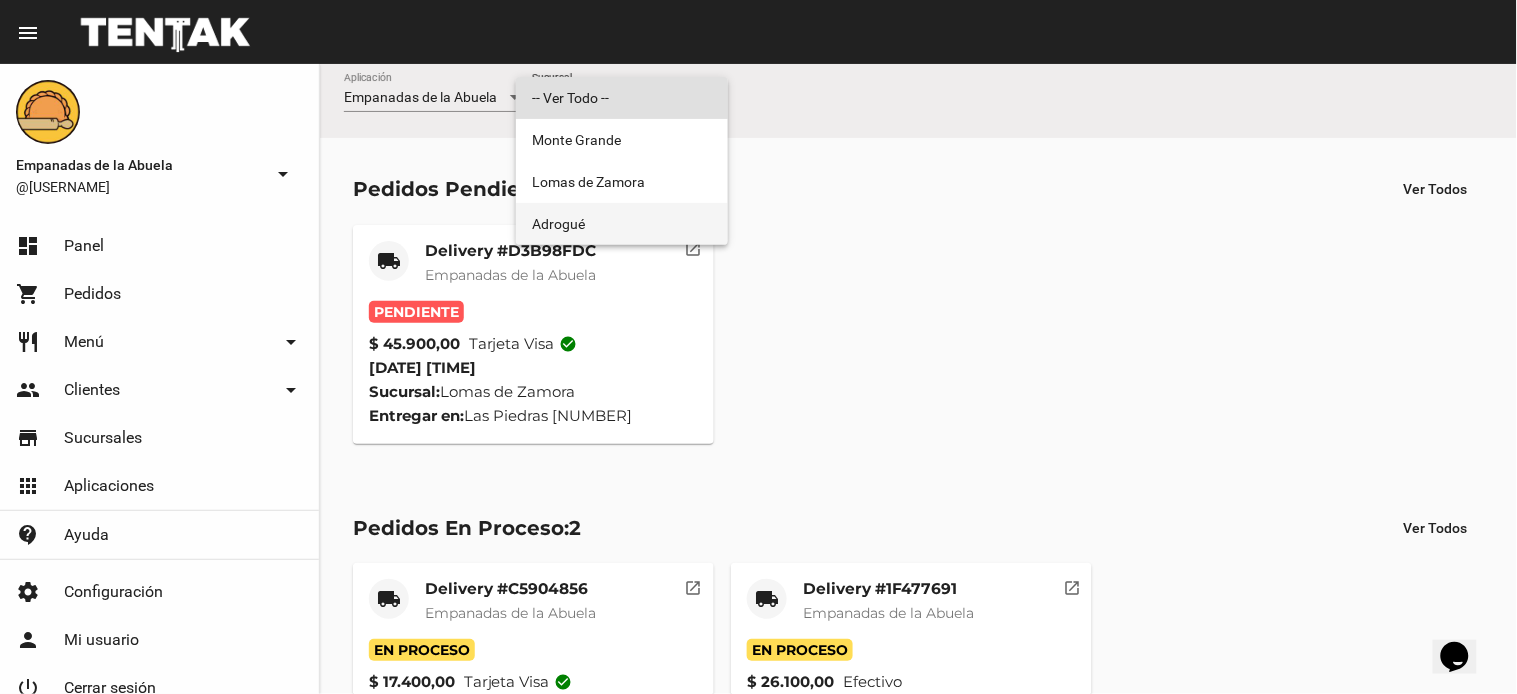 click on "Adrogué" at bounding box center [622, 224] 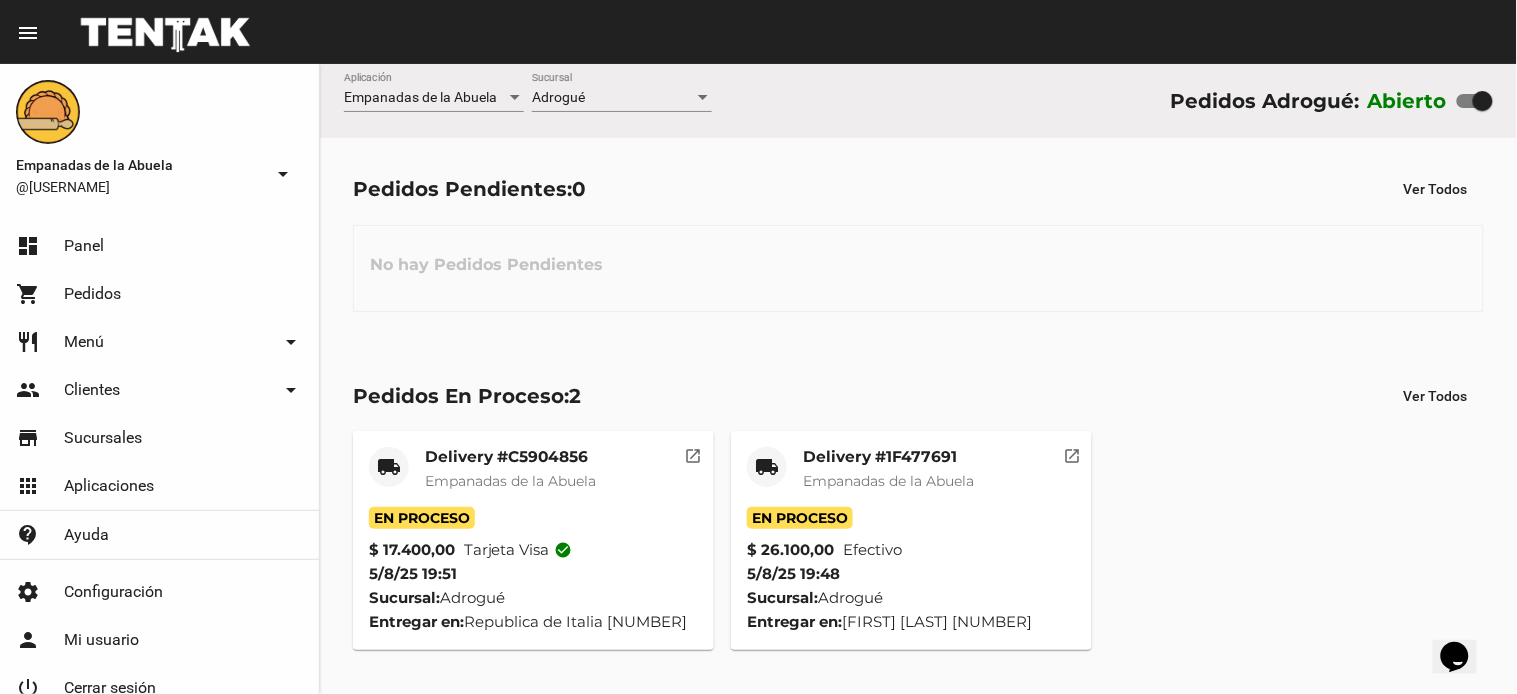 click on "No hay Pedidos Pendientes" 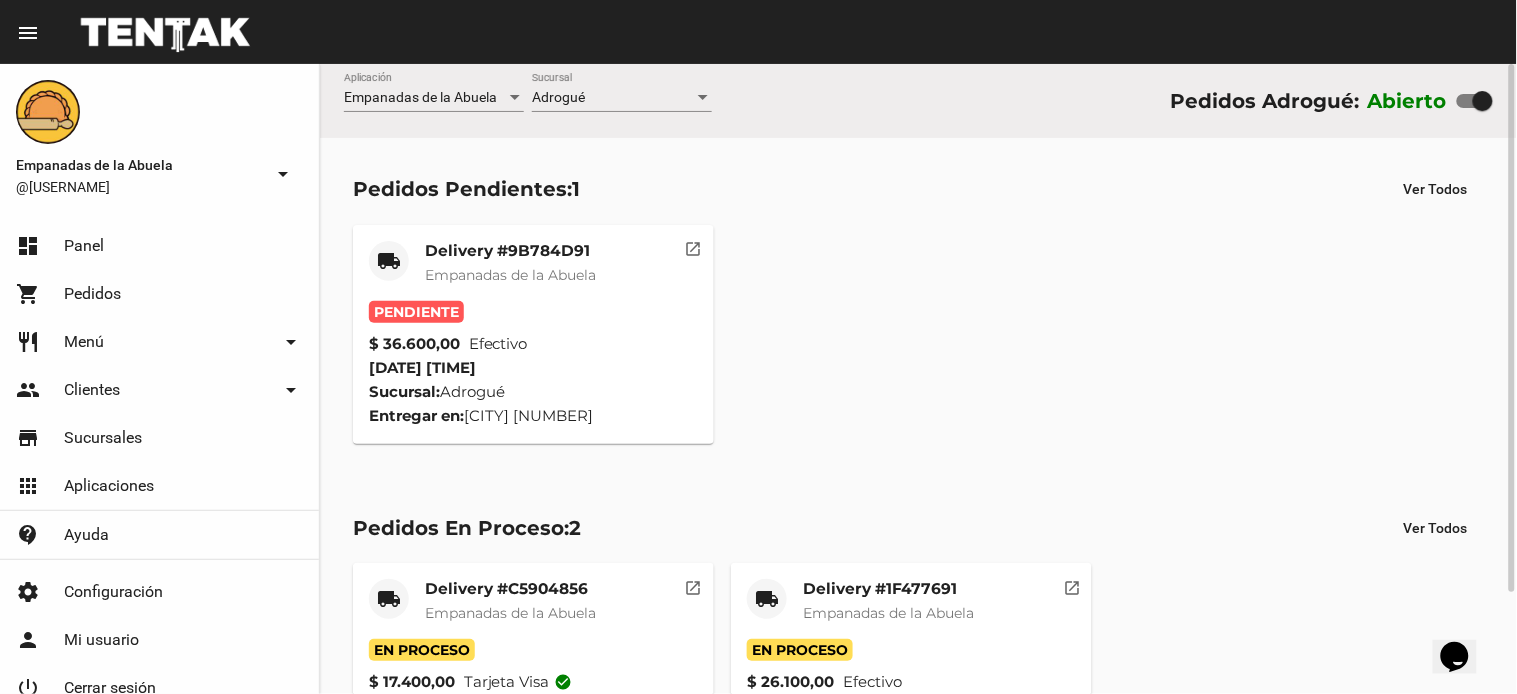 click on "Delivery #9B784D91" 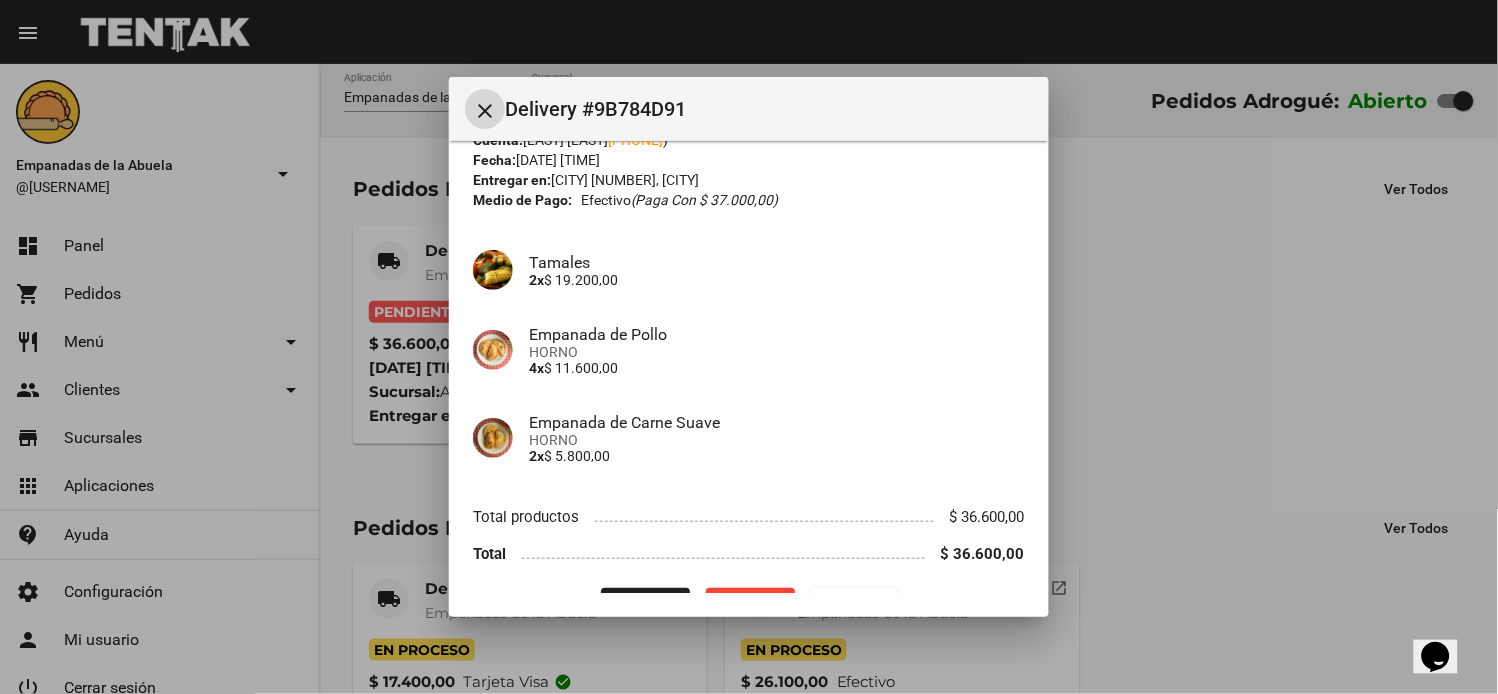 scroll, scrollTop: 121, scrollLeft: 0, axis: vertical 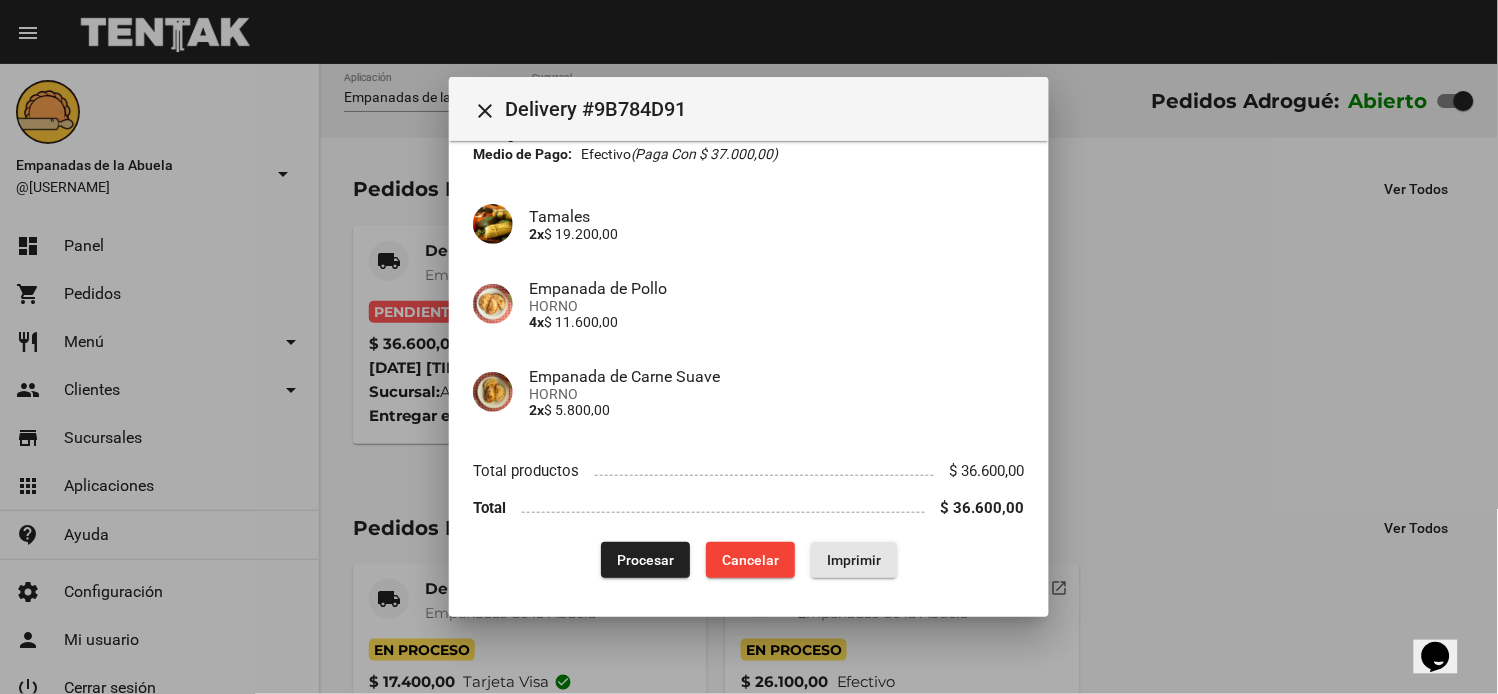 click on "Imprimir" 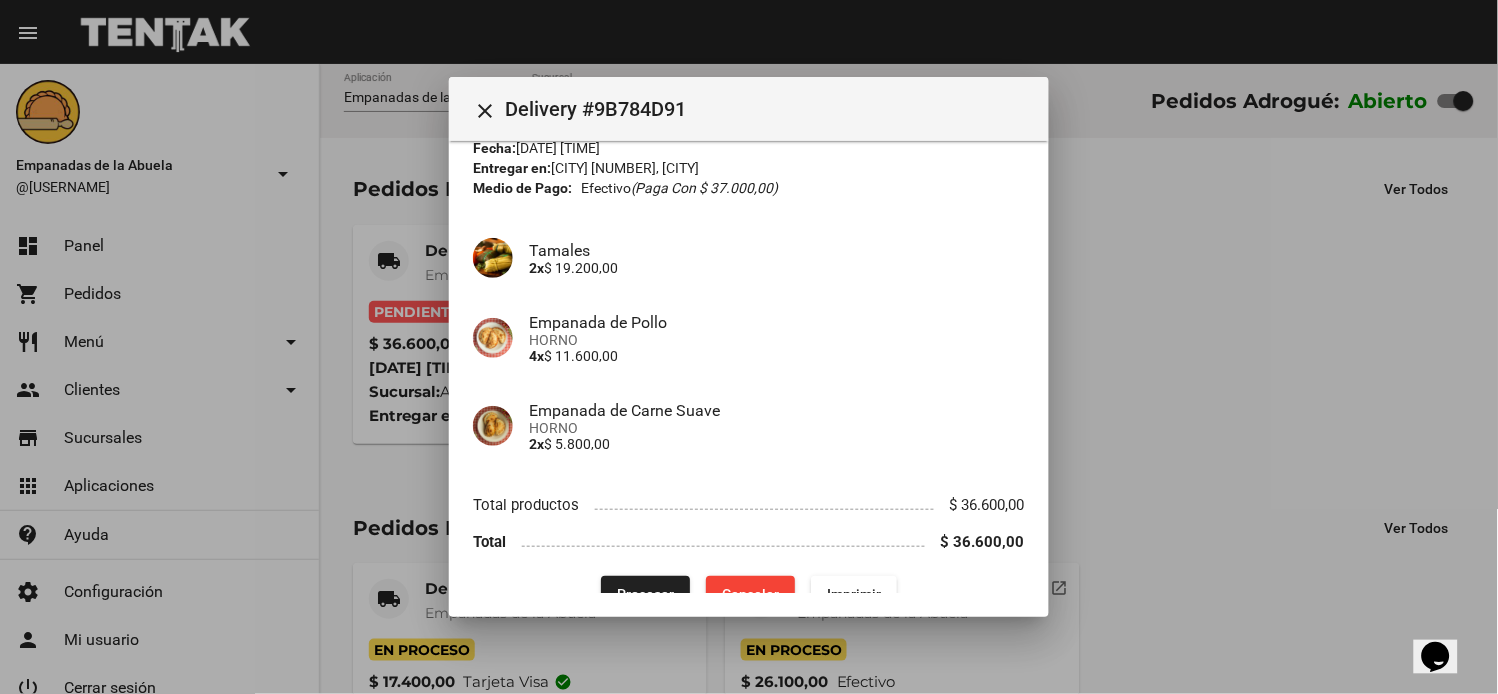 scroll, scrollTop: 121, scrollLeft: 0, axis: vertical 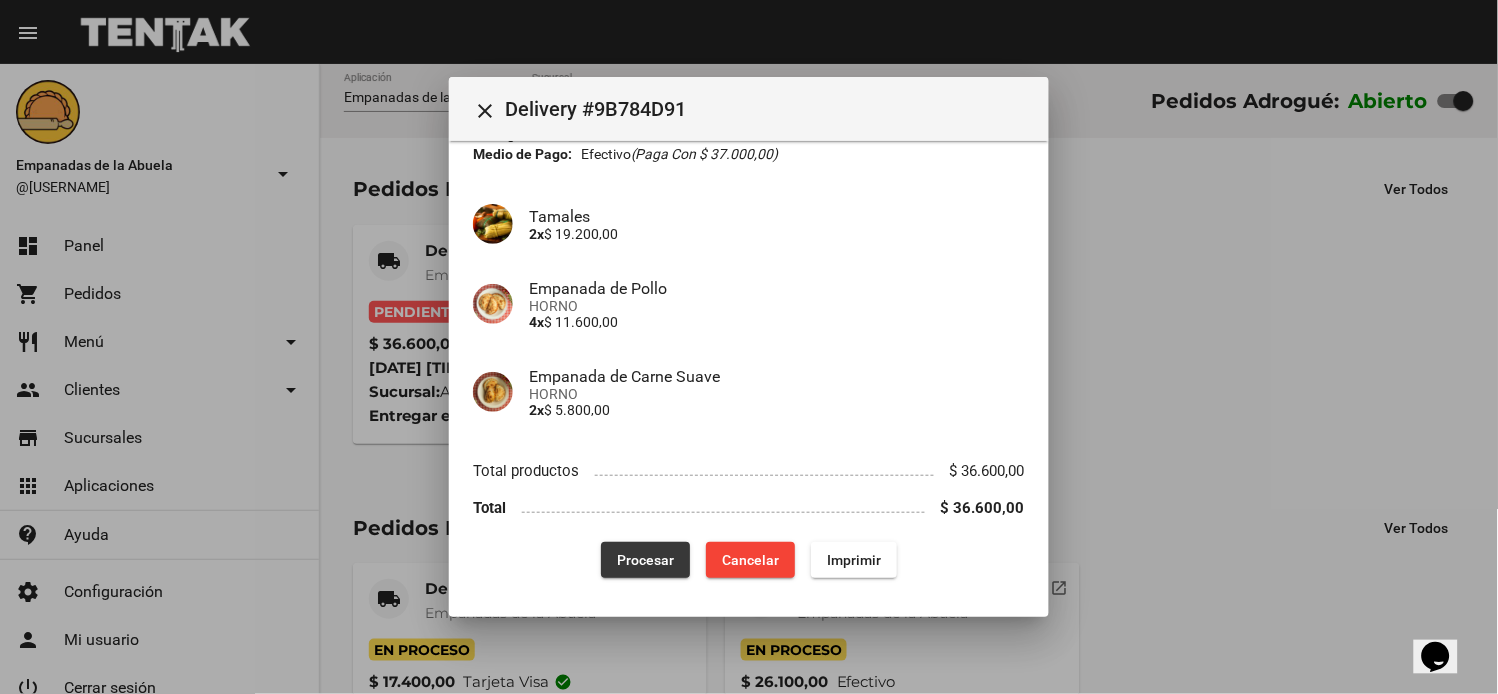 click on "Procesar" 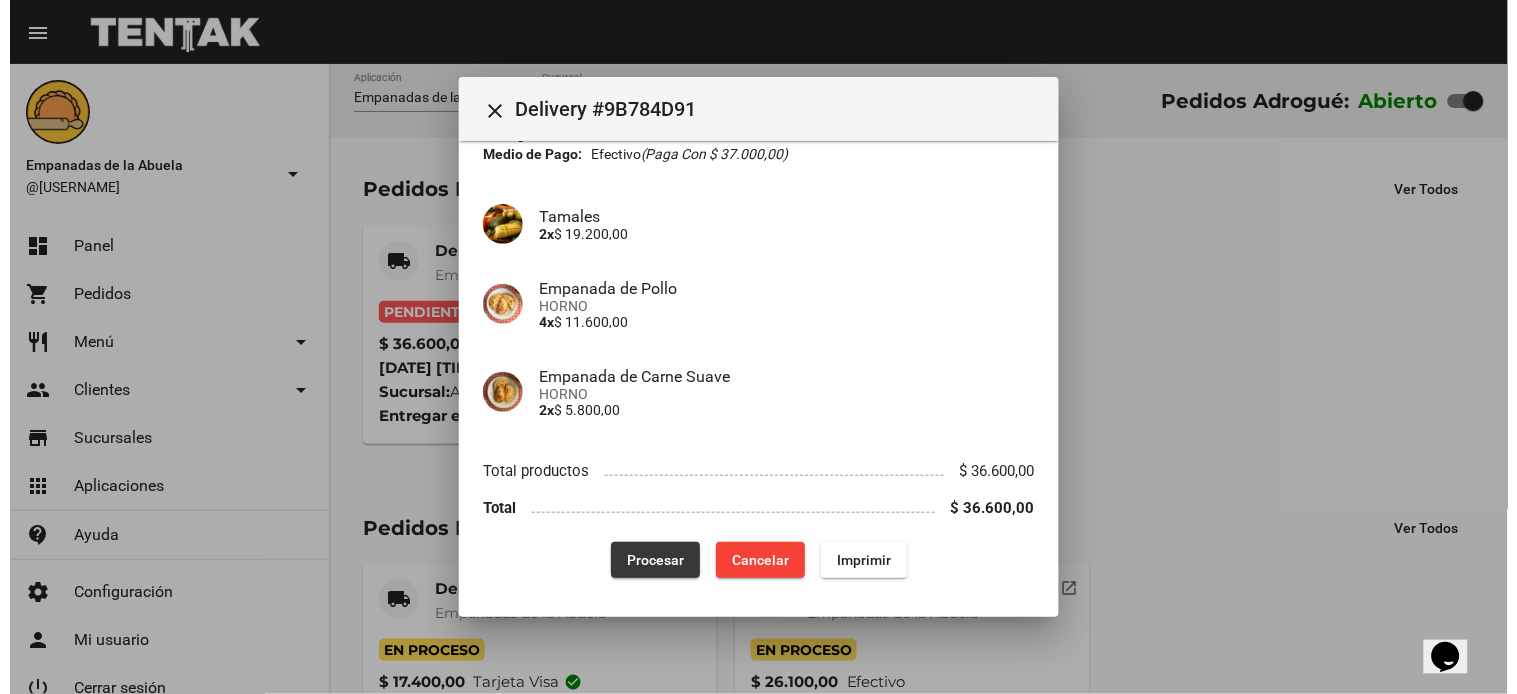 scroll, scrollTop: 0, scrollLeft: 0, axis: both 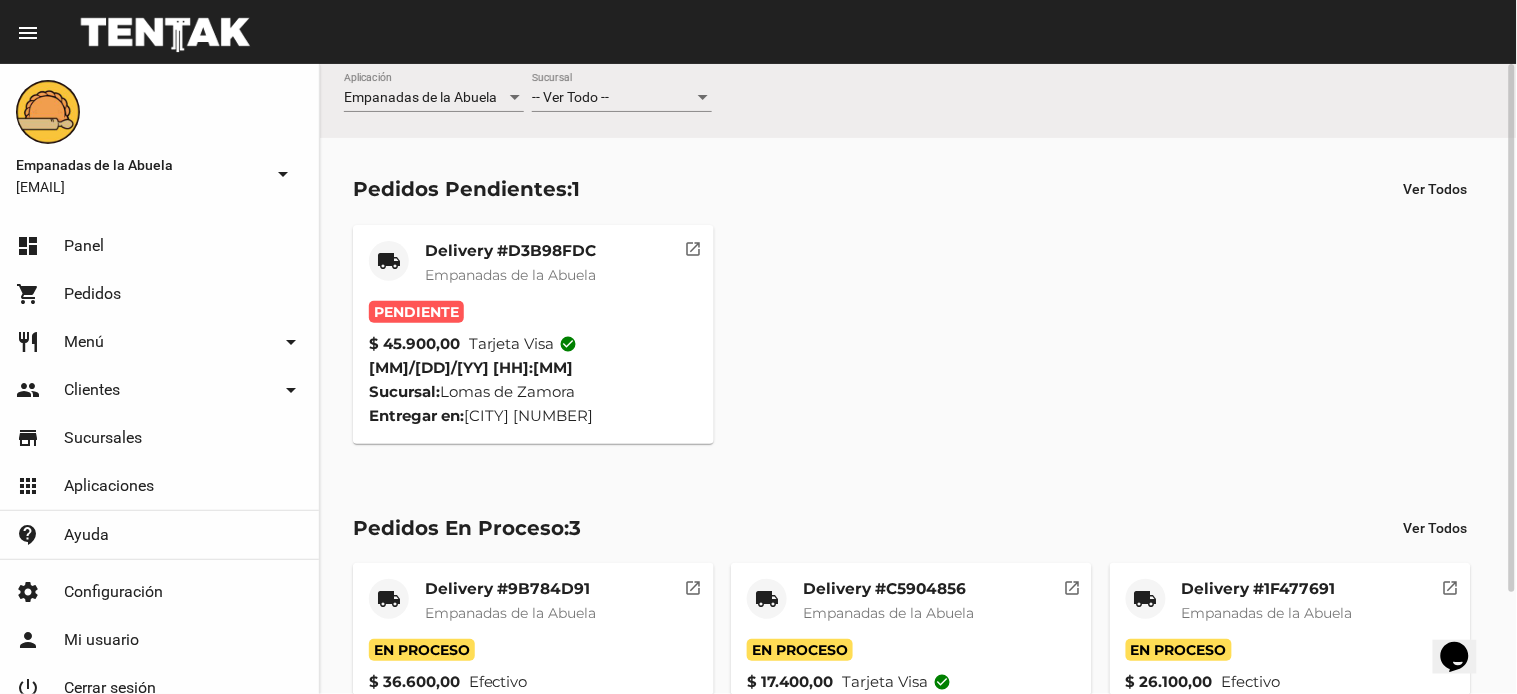 click on "-- Ver Todo --" at bounding box center [613, 98] 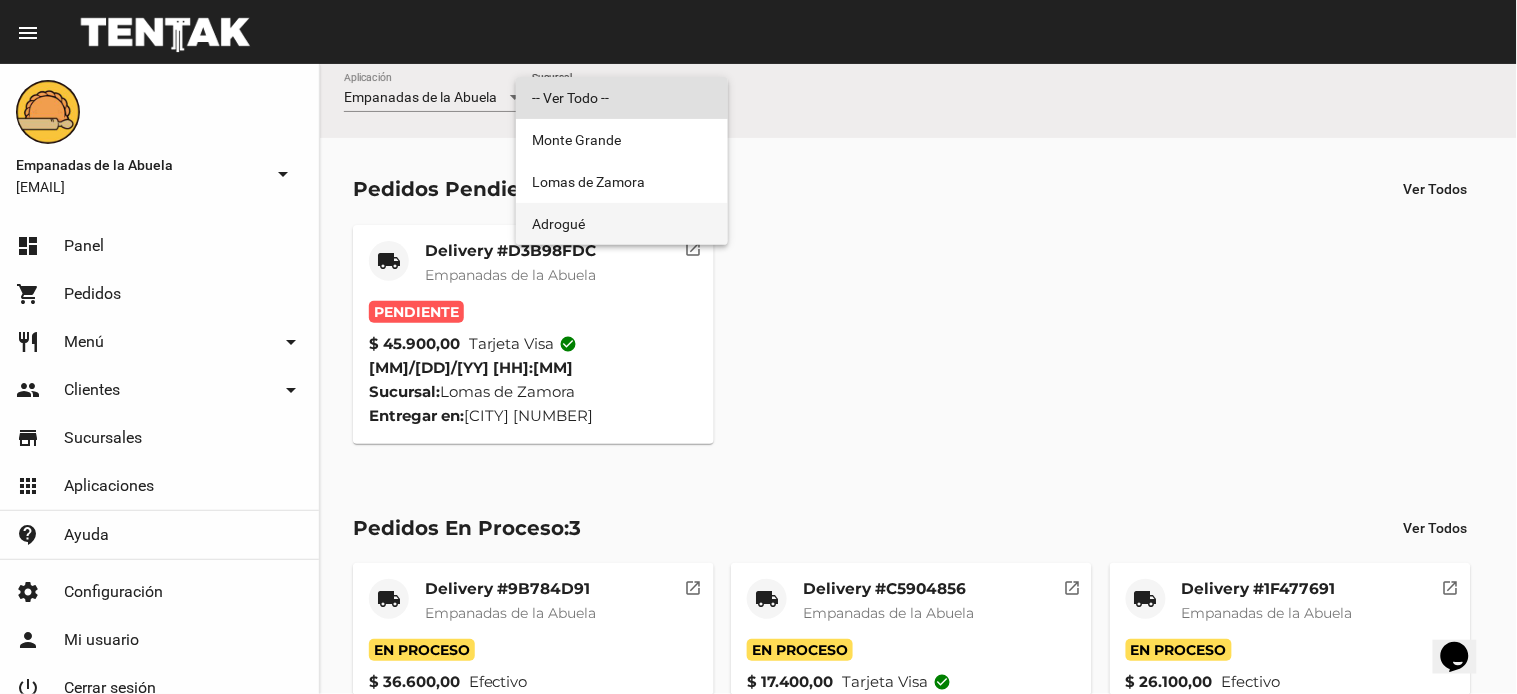 click on "Adrogué" at bounding box center (622, 224) 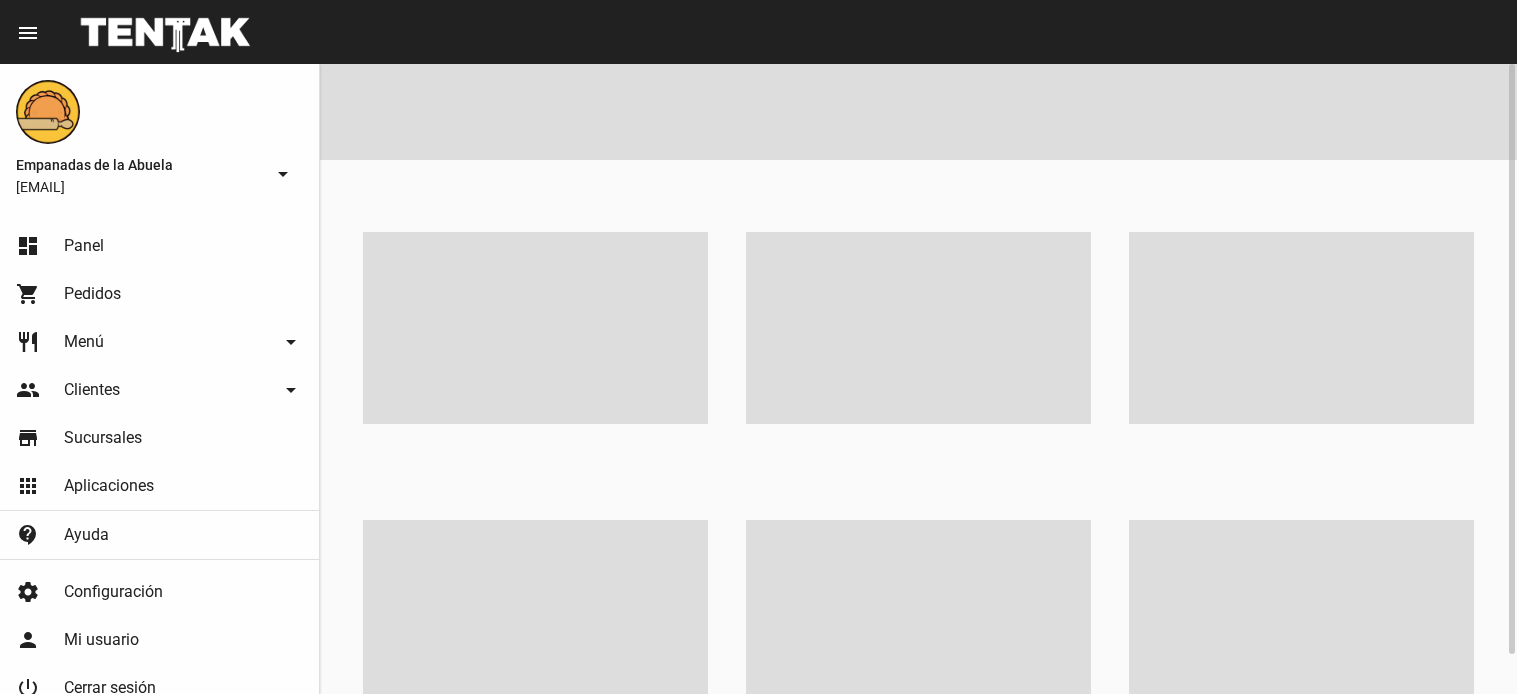 scroll, scrollTop: 0, scrollLeft: 0, axis: both 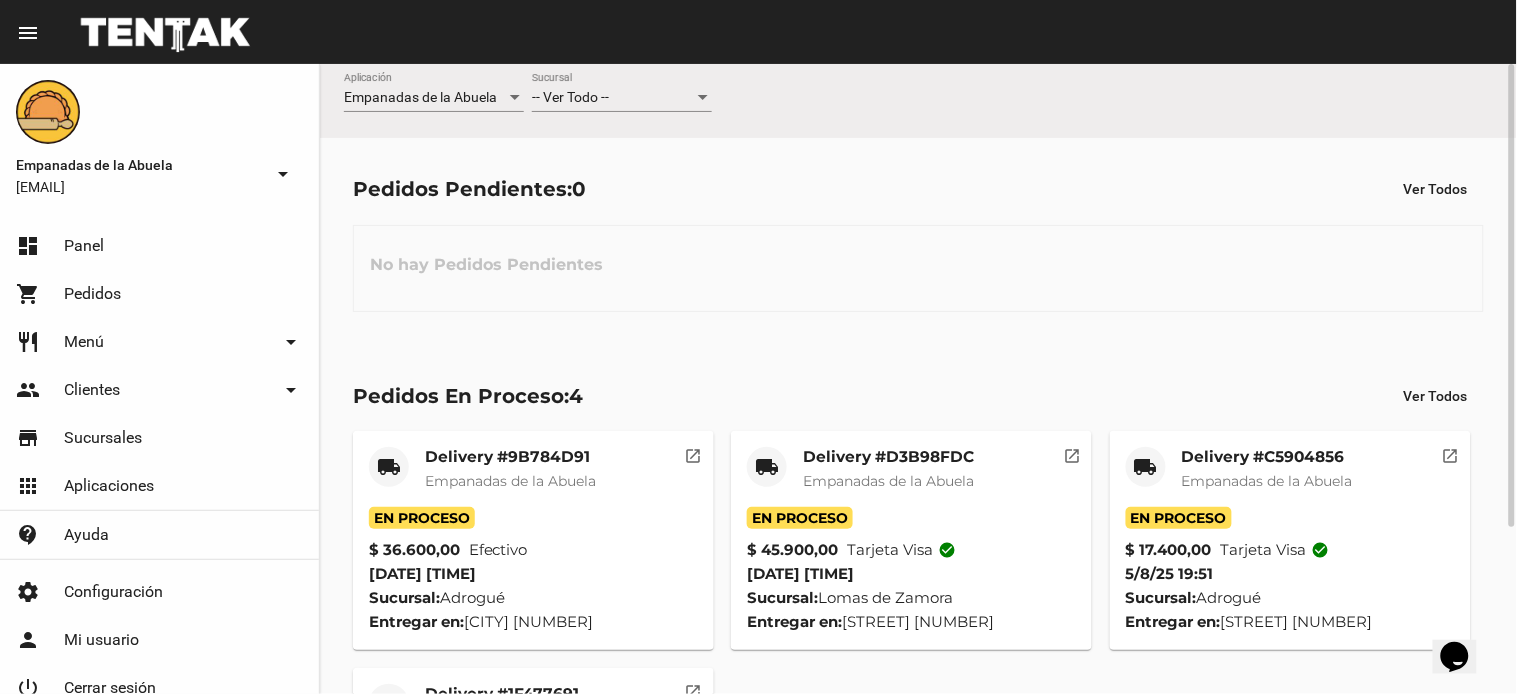 click on "-- Ver Todo --" at bounding box center (613, 98) 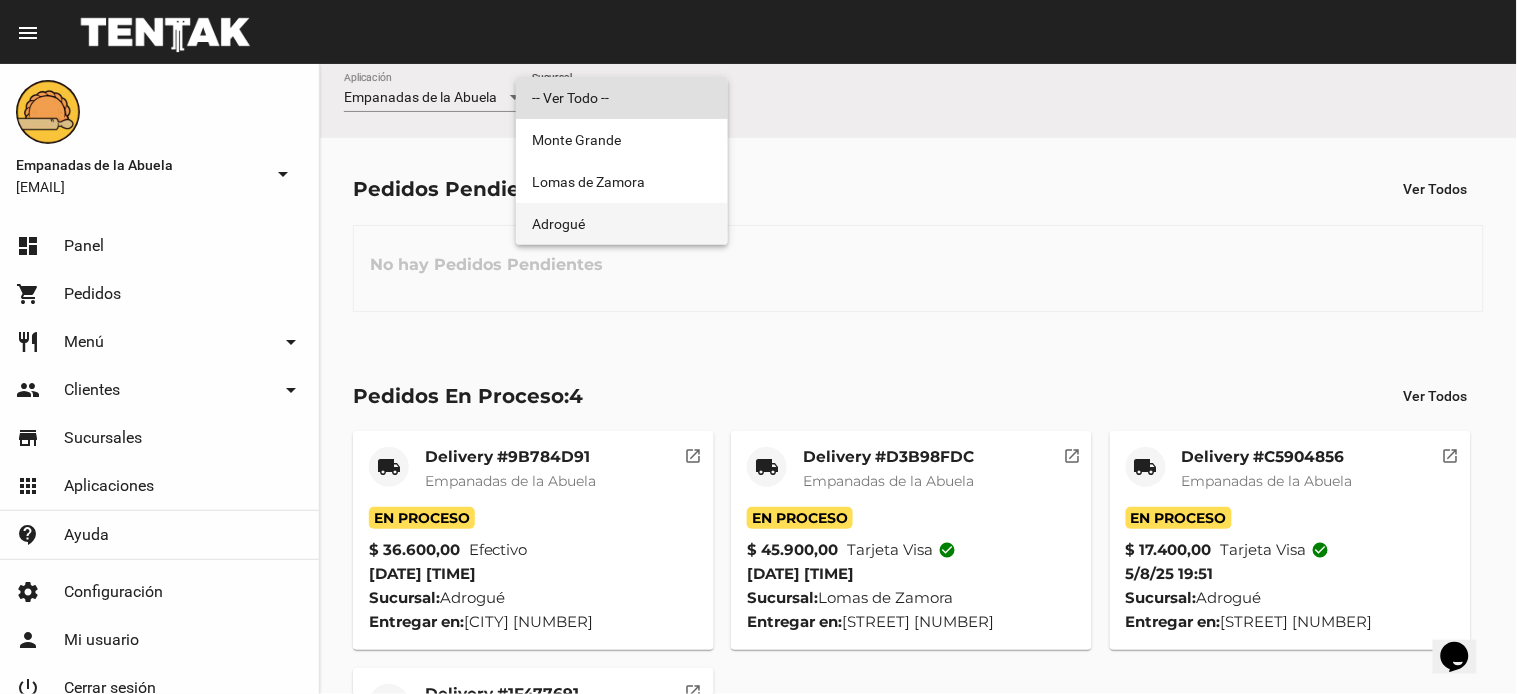 click on "Adrogué" at bounding box center (622, 224) 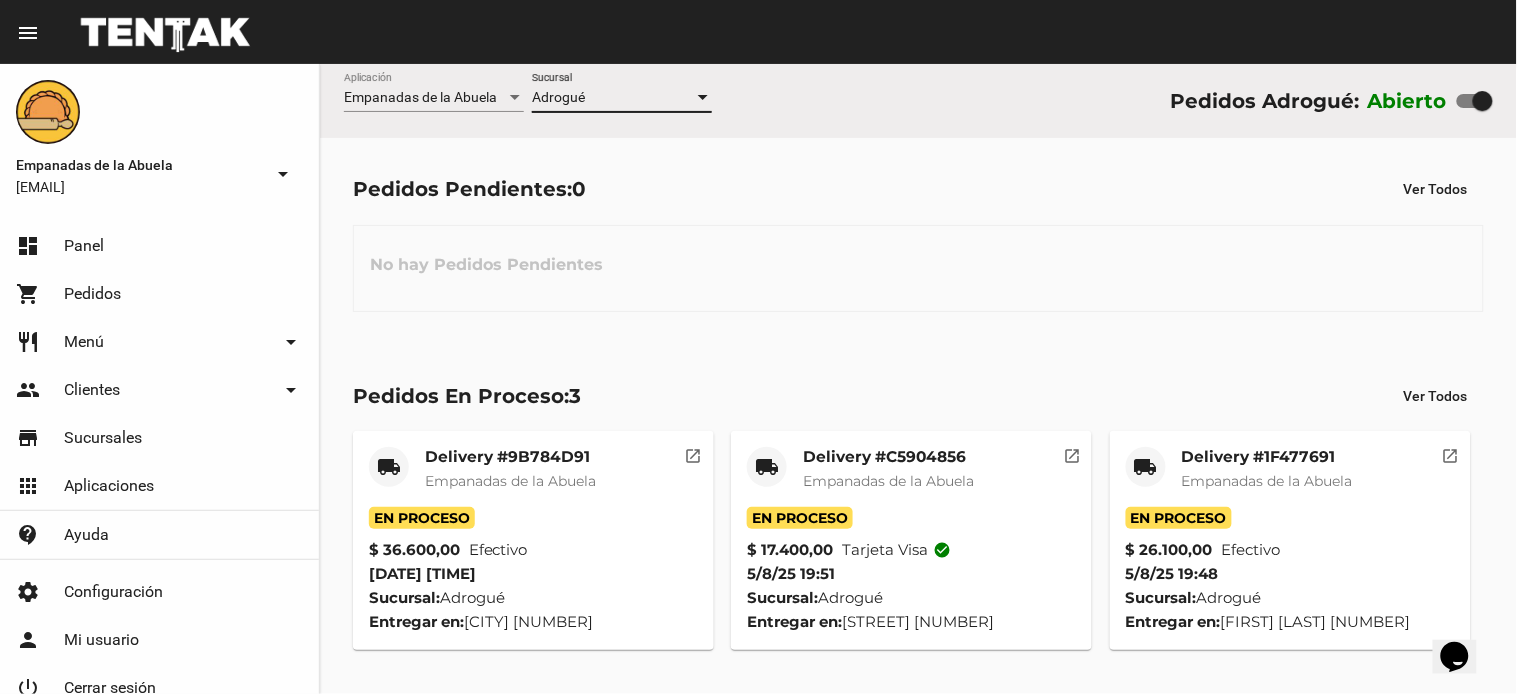 click on "No hay Pedidos Pendientes" 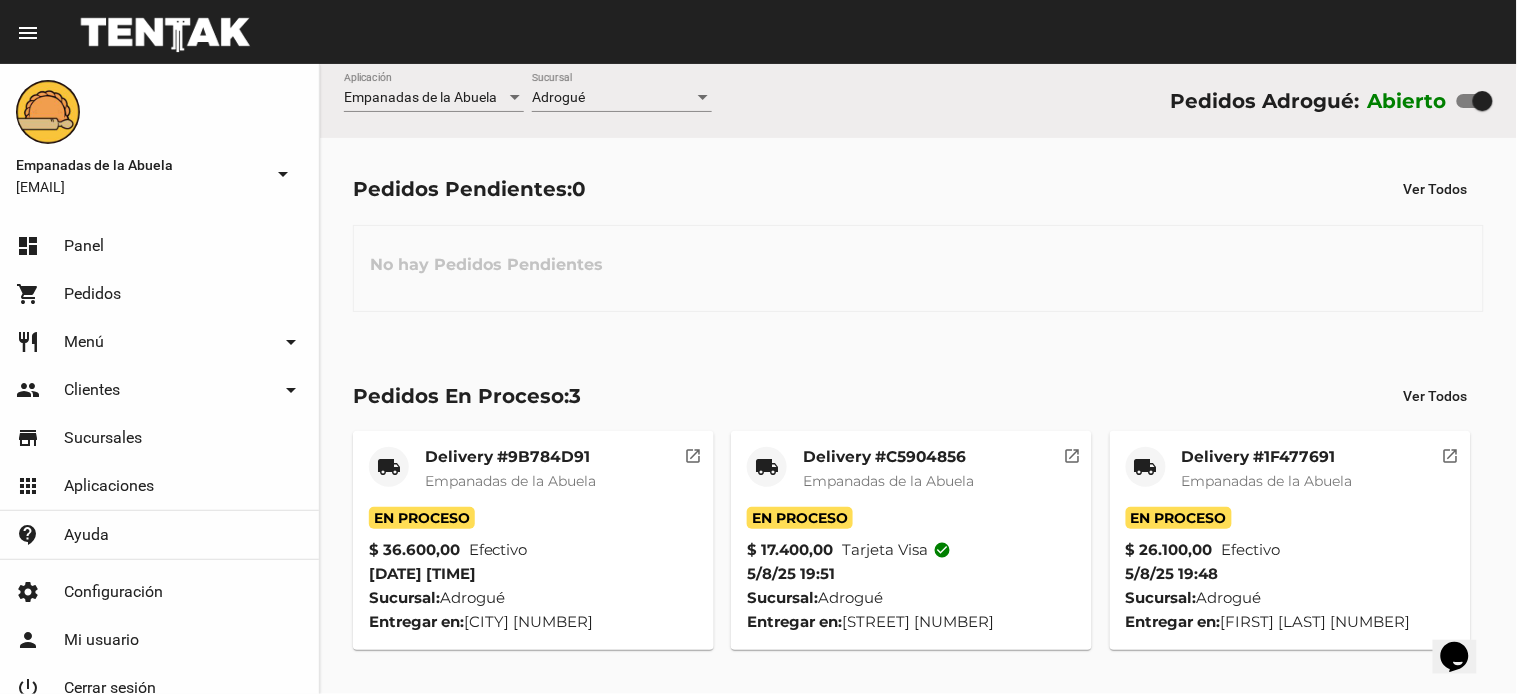 click on "No hay Pedidos Pendientes" 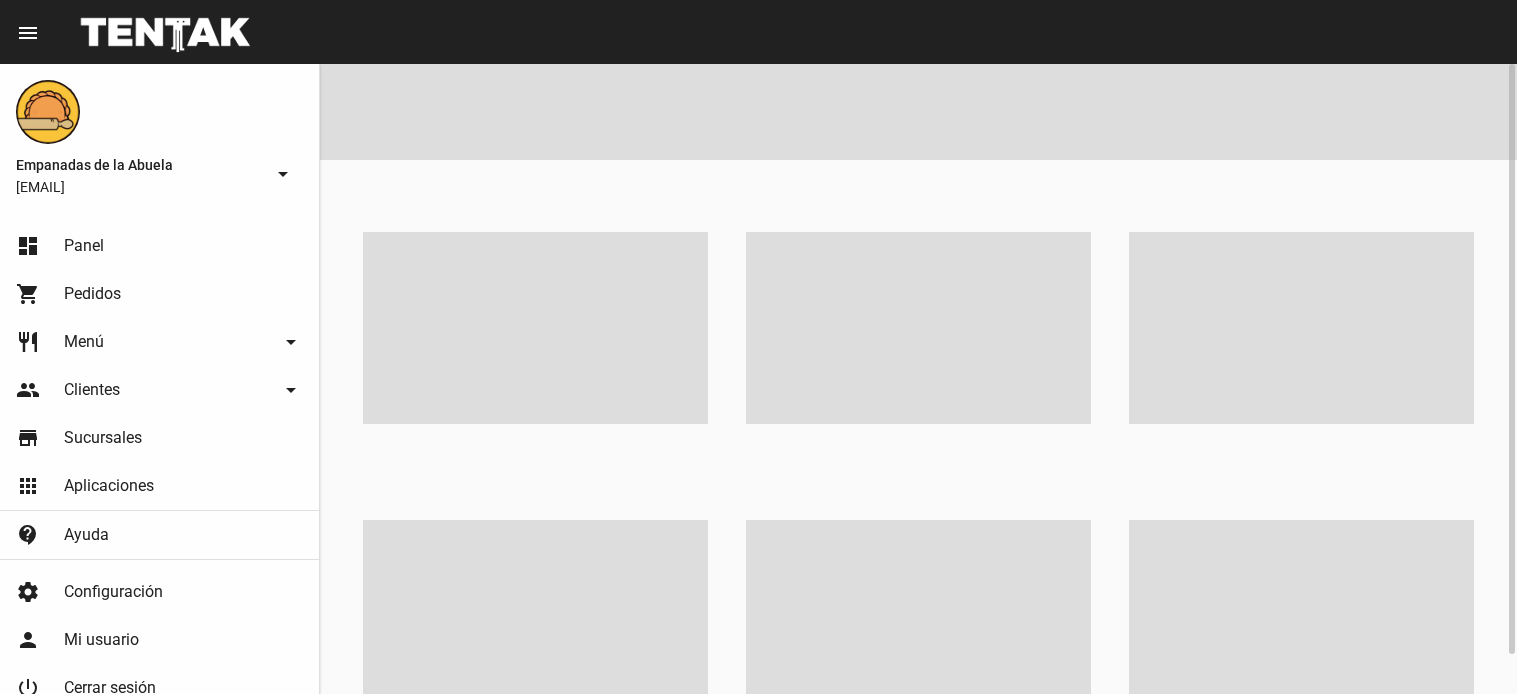 scroll, scrollTop: 0, scrollLeft: 0, axis: both 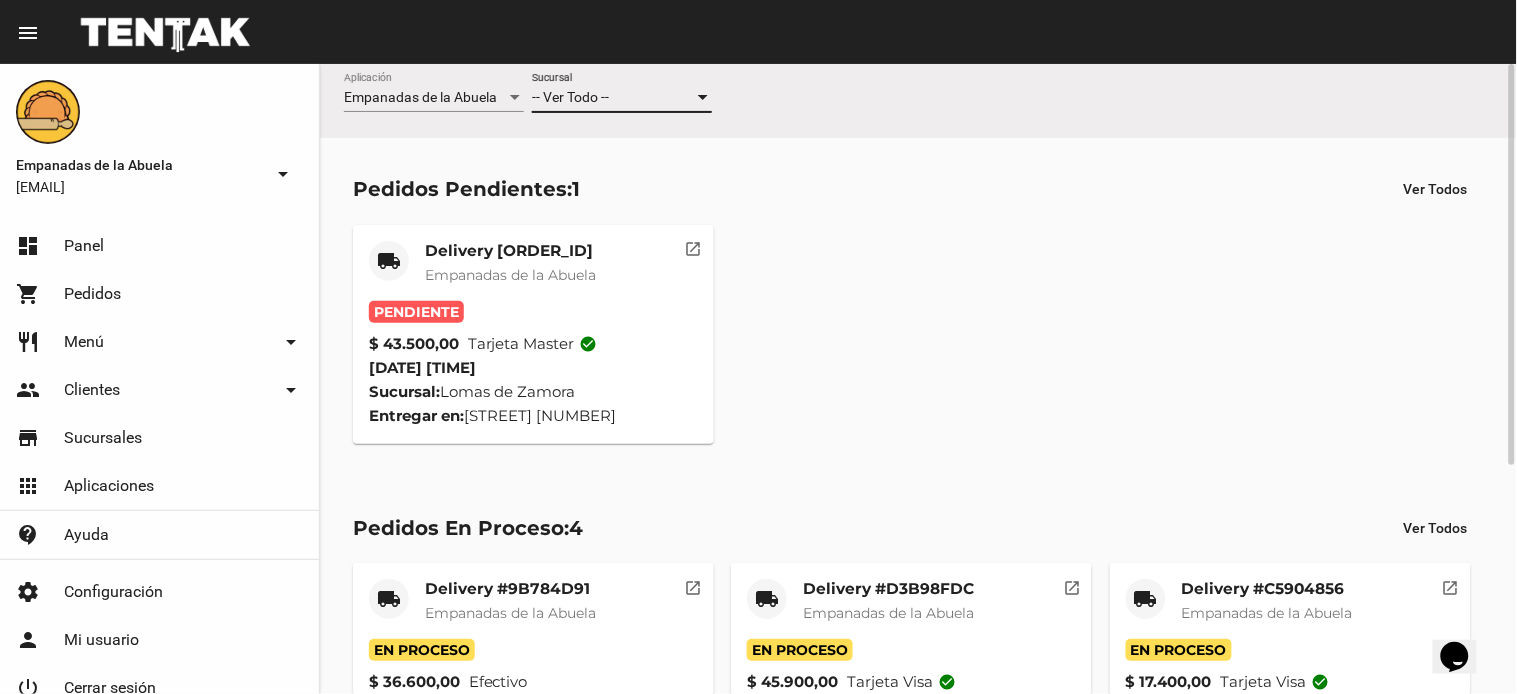 click on "-- Ver Todo --" at bounding box center [570, 97] 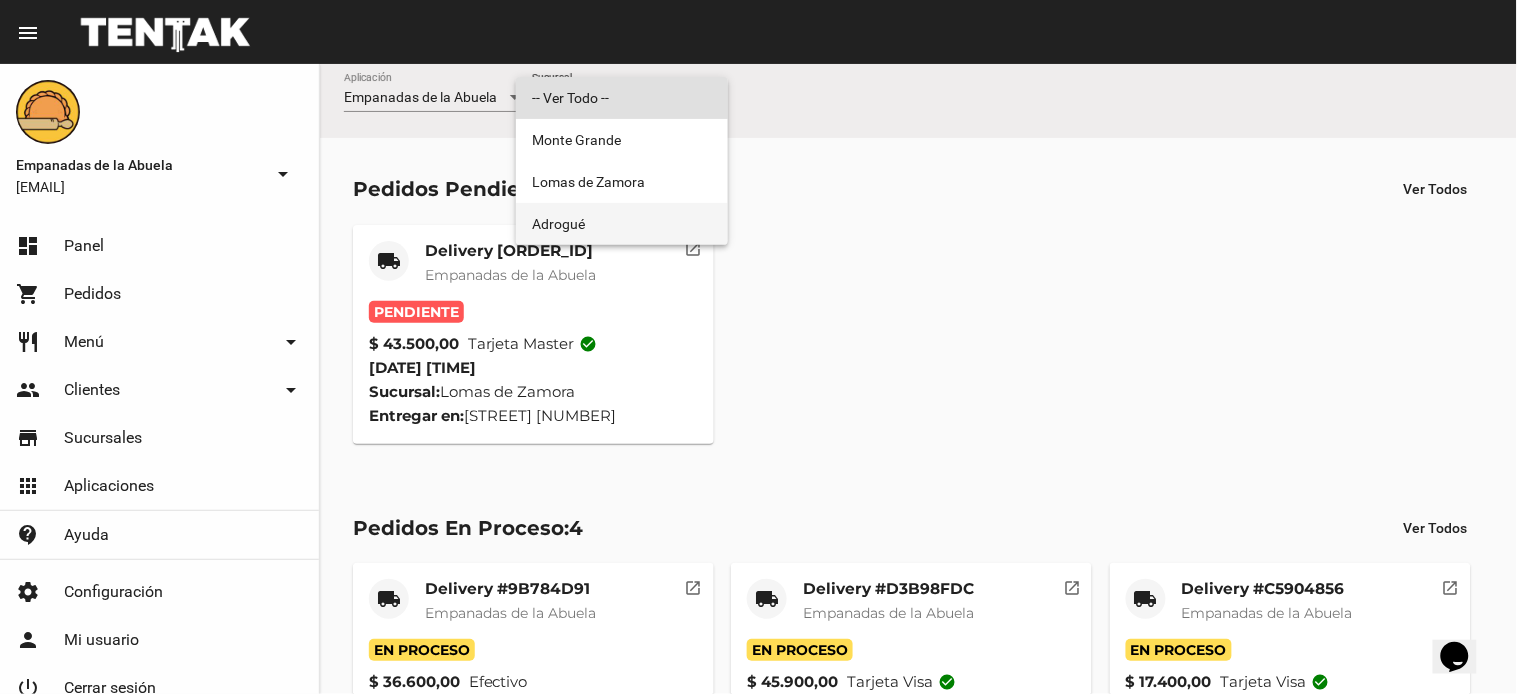 click on "Adrogué" at bounding box center (622, 224) 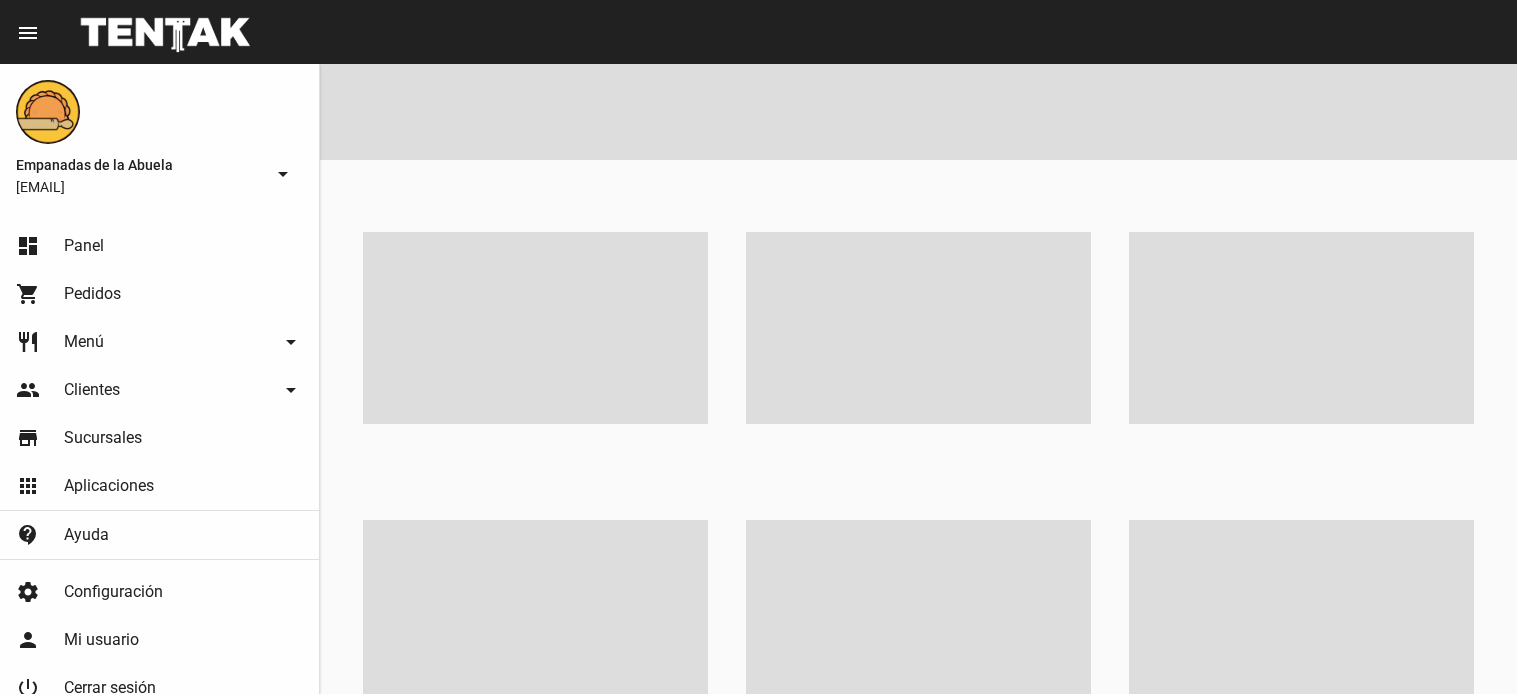 scroll, scrollTop: 0, scrollLeft: 0, axis: both 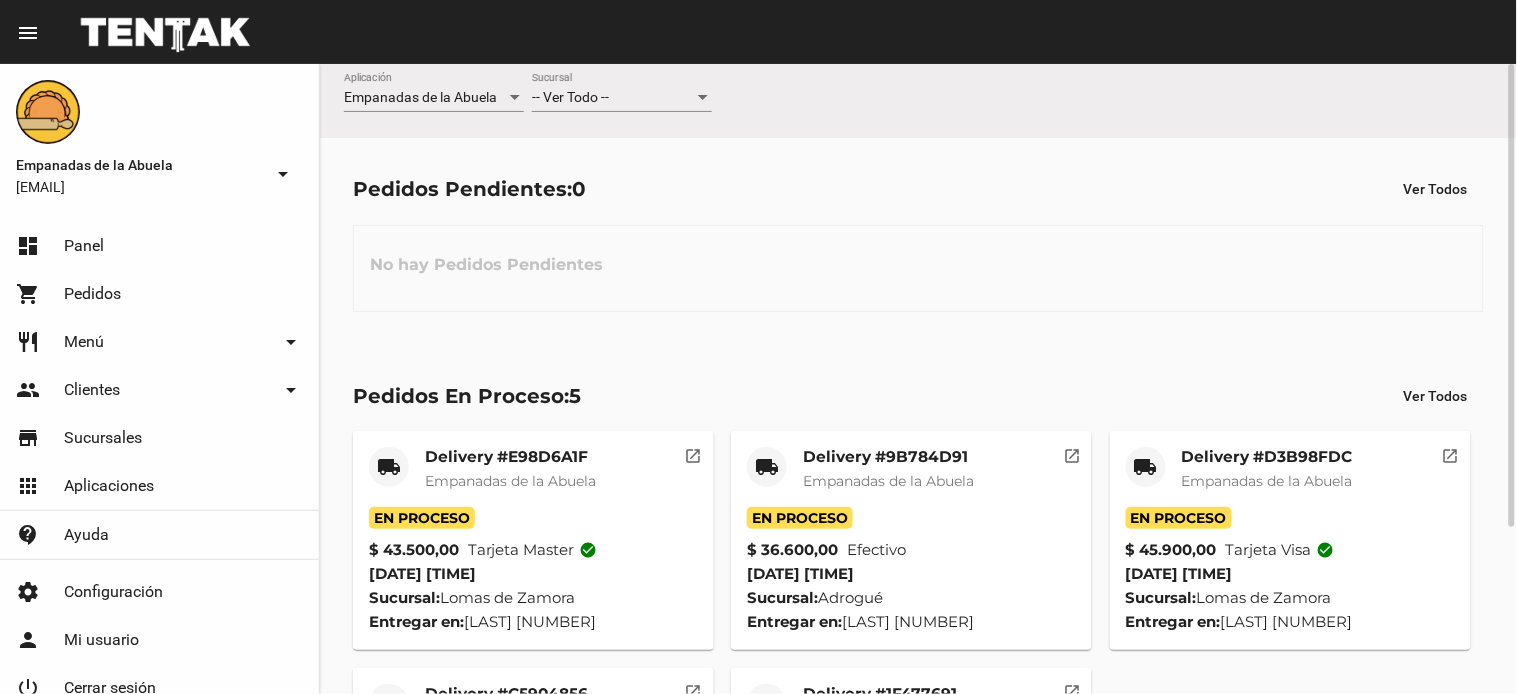 click on "-- Ver Todo --" at bounding box center (570, 97) 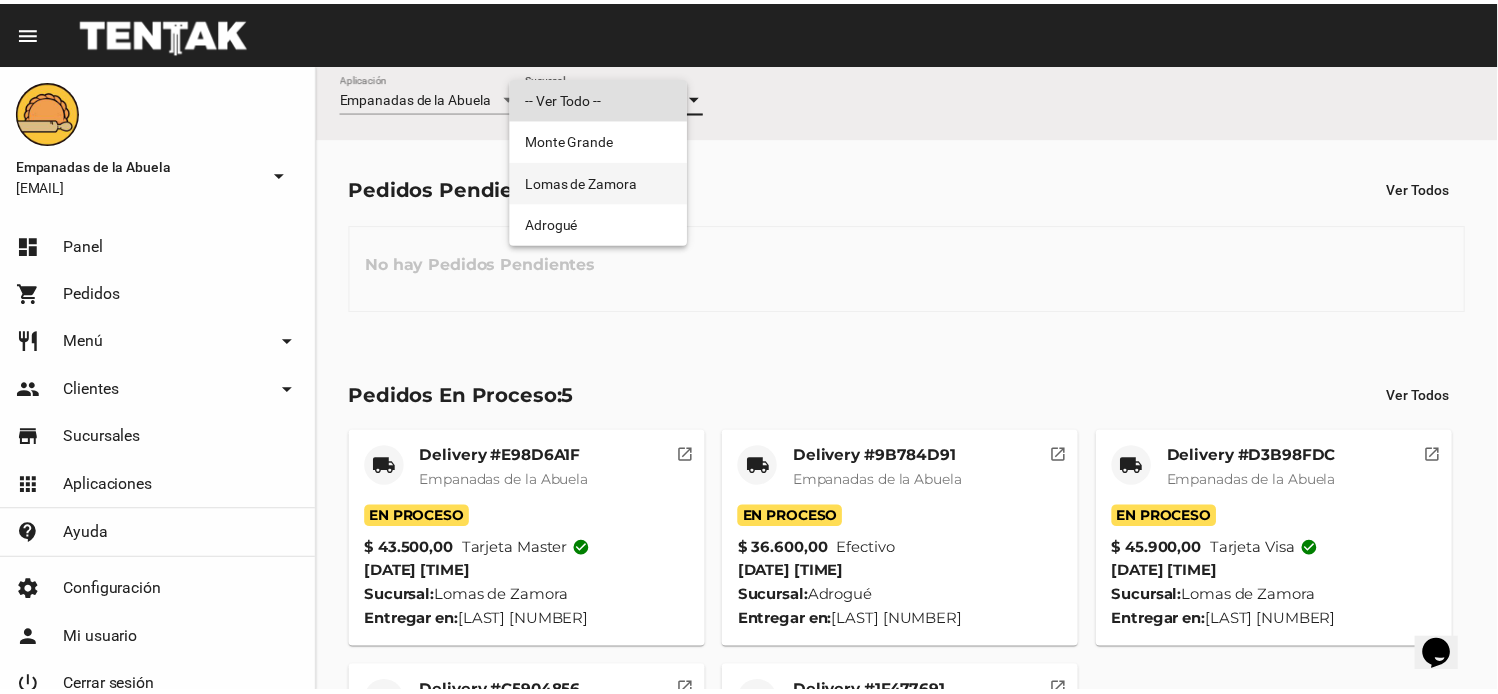 scroll, scrollTop: 0, scrollLeft: 0, axis: both 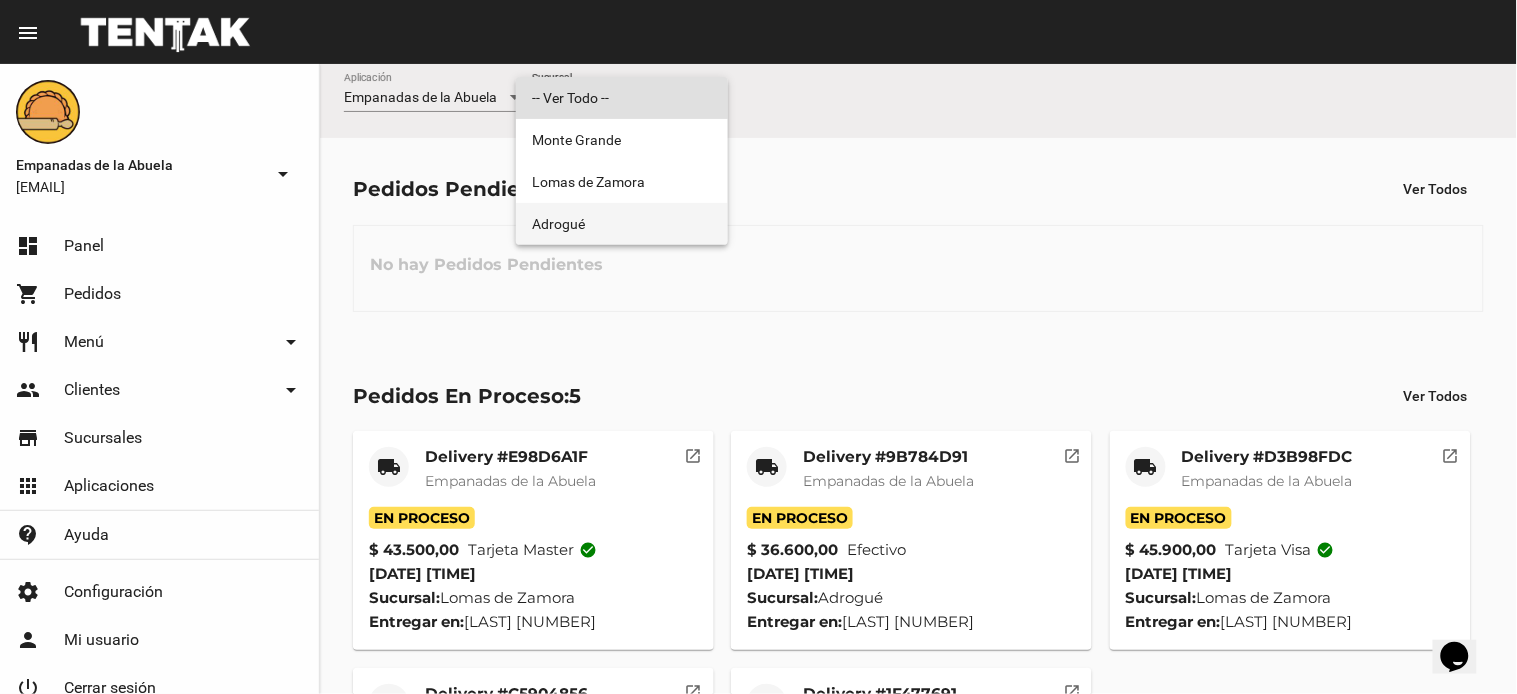 click on "Adrogué" at bounding box center (622, 224) 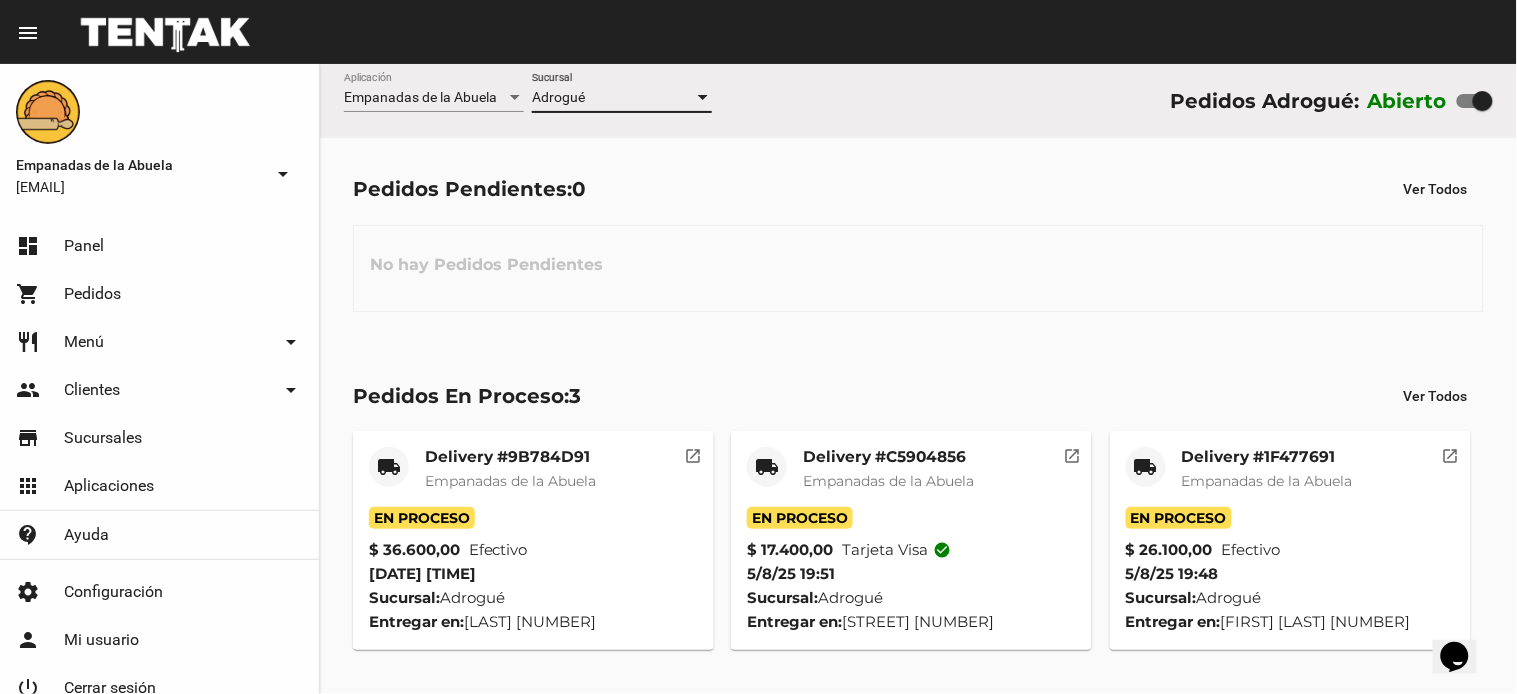 click on "Delivery #C5904856" 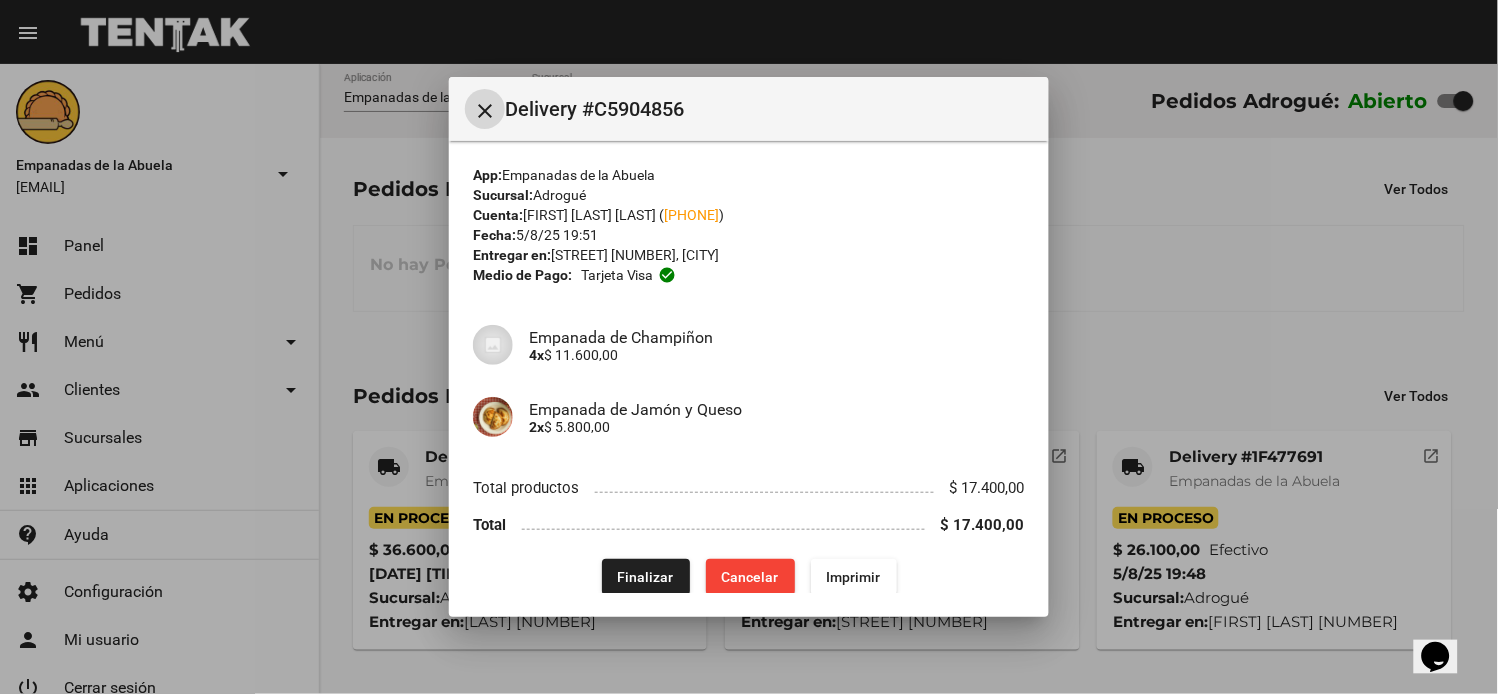 click on "Finalizar" 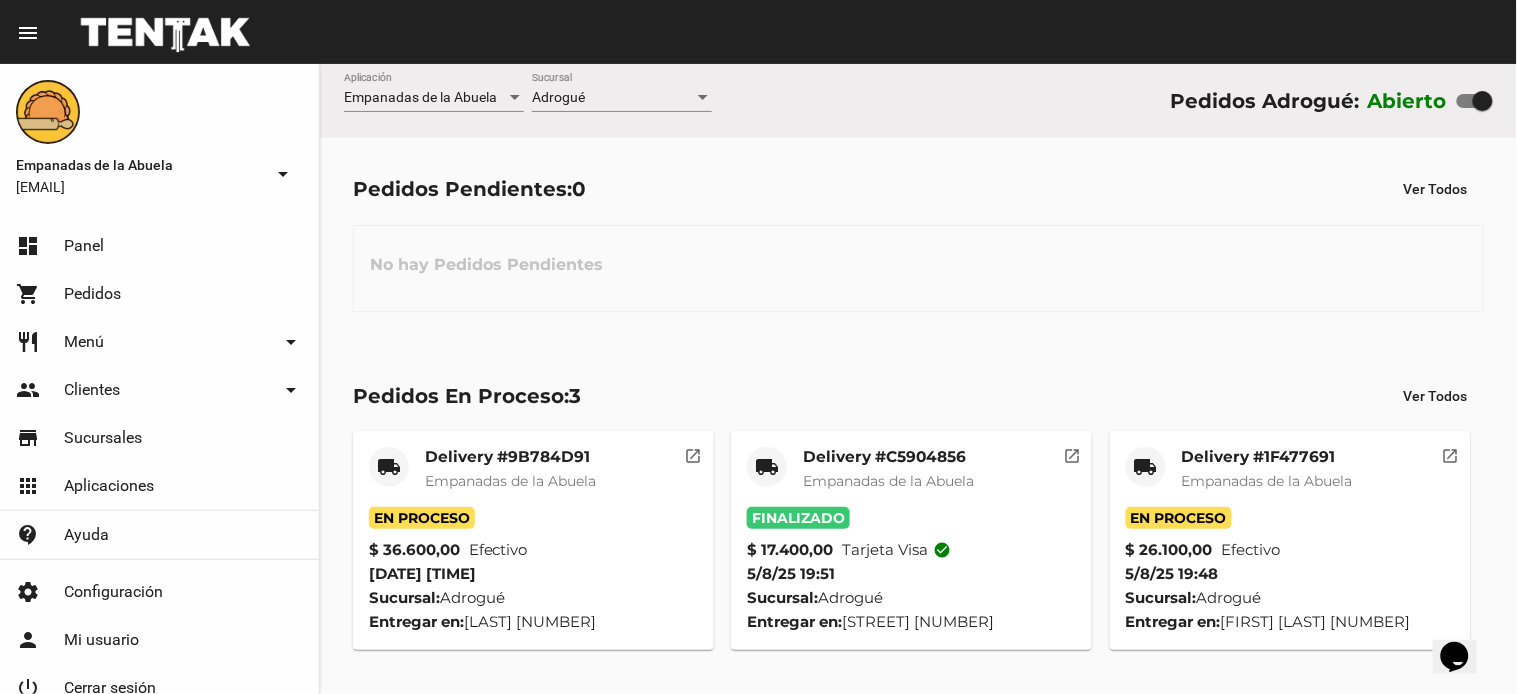 click on "Delivery #1F477691" 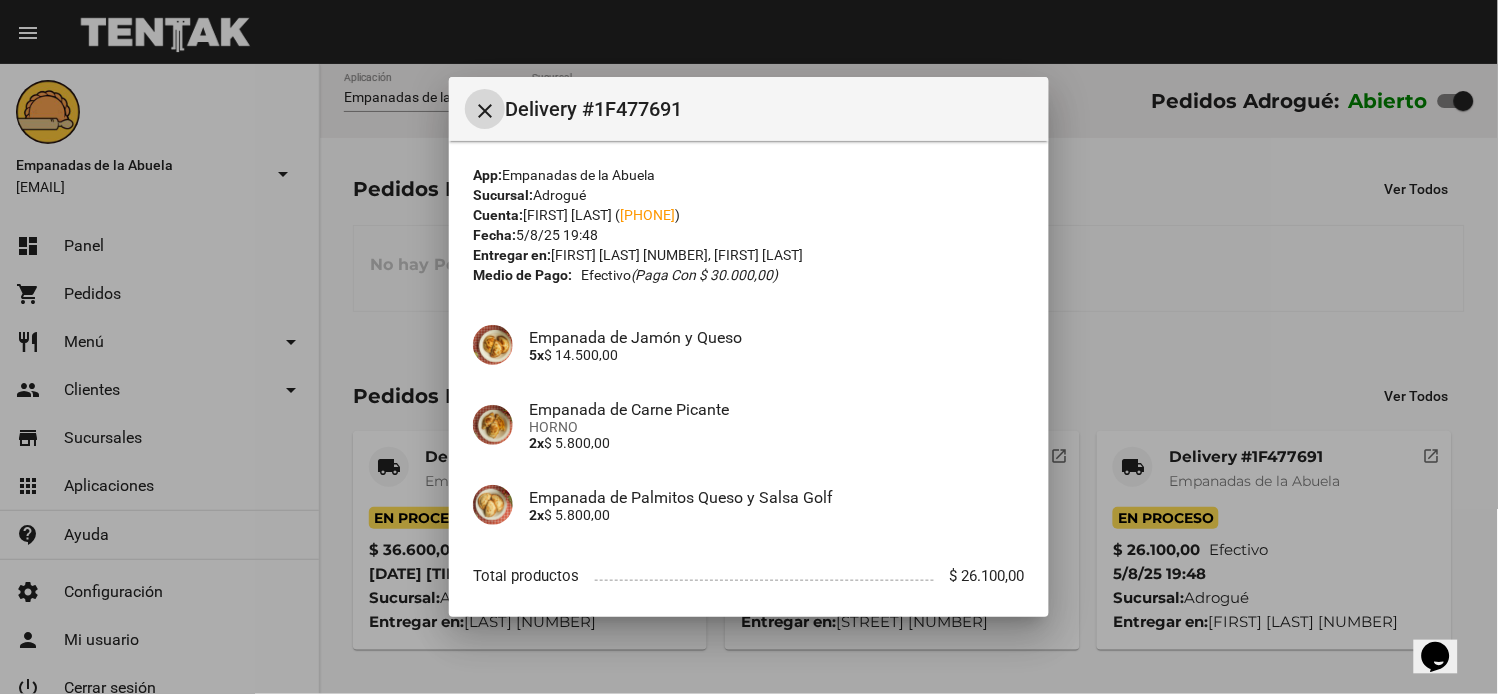 scroll, scrollTop: 105, scrollLeft: 0, axis: vertical 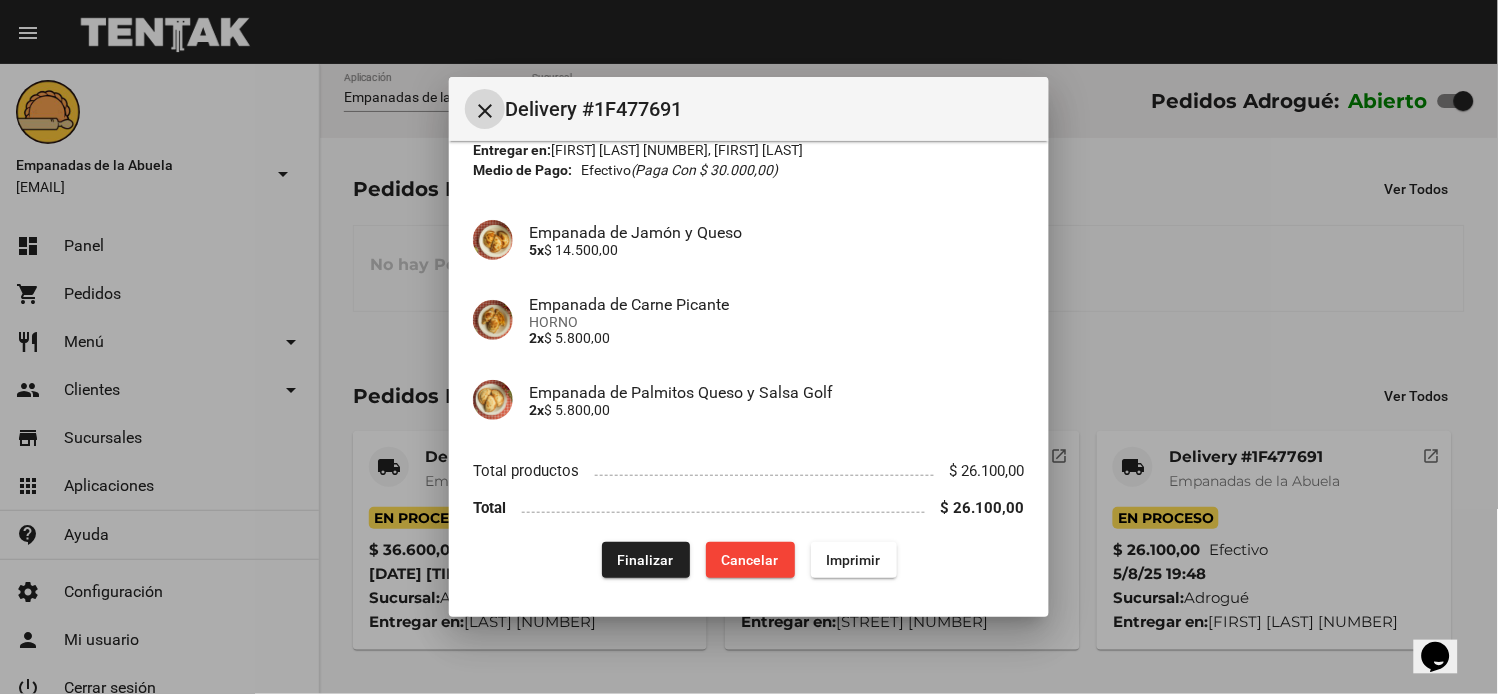click on "Finalizar" 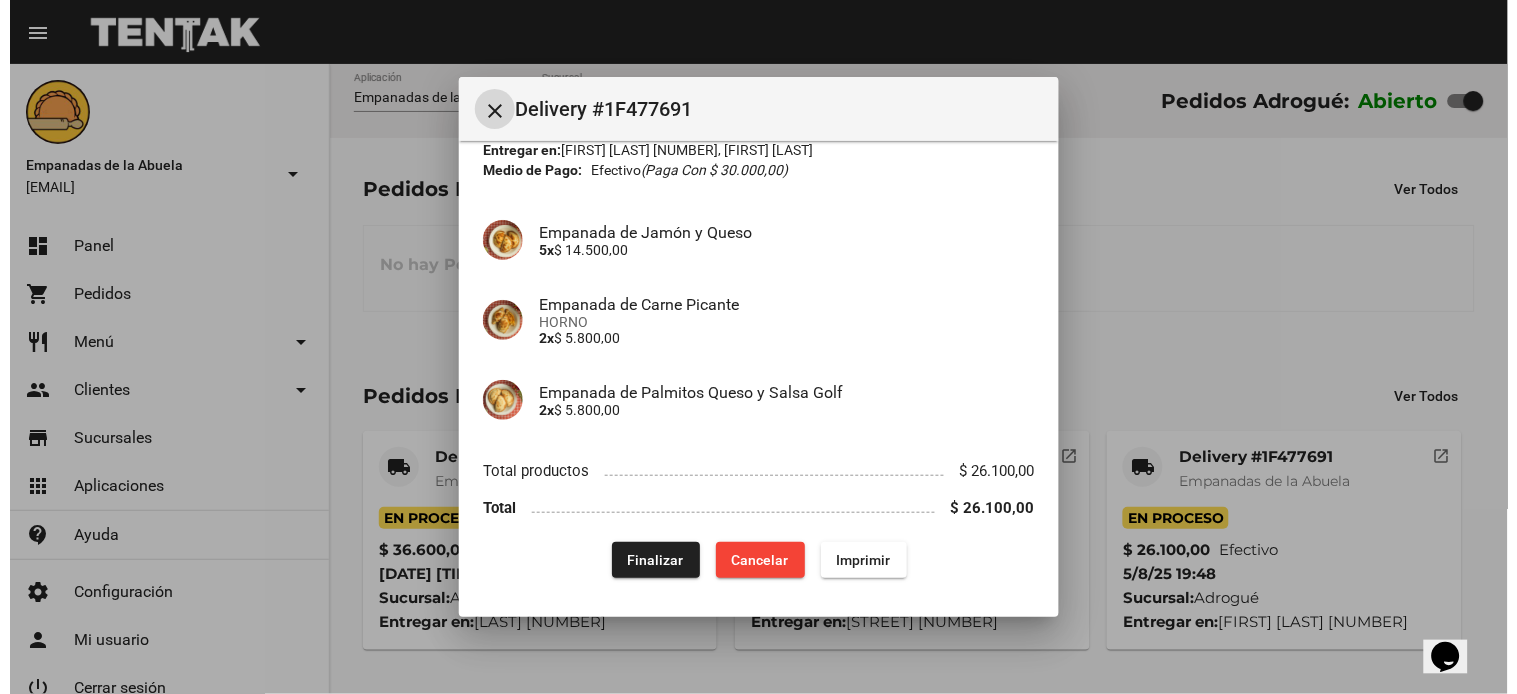 scroll, scrollTop: 0, scrollLeft: 0, axis: both 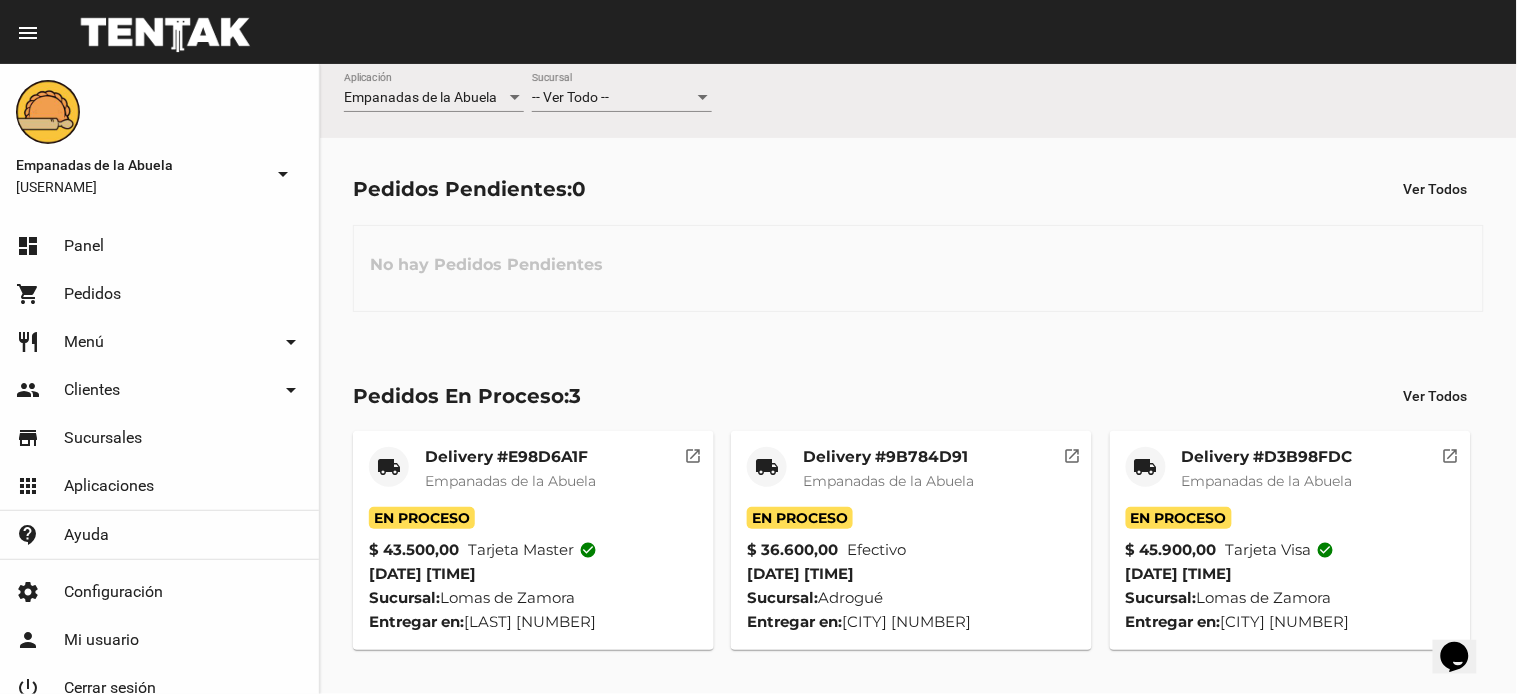 click on "-- Ver Todo --" at bounding box center [613, 98] 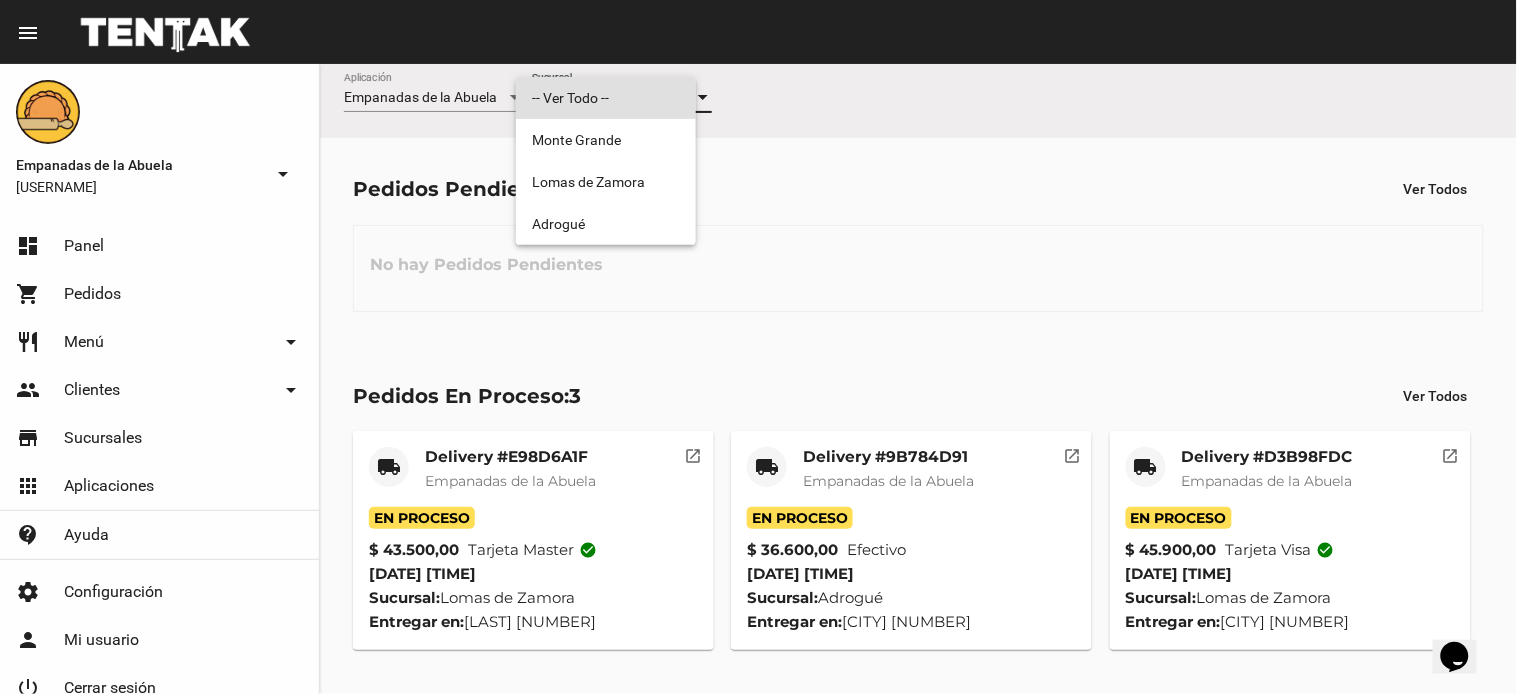scroll, scrollTop: 0, scrollLeft: 0, axis: both 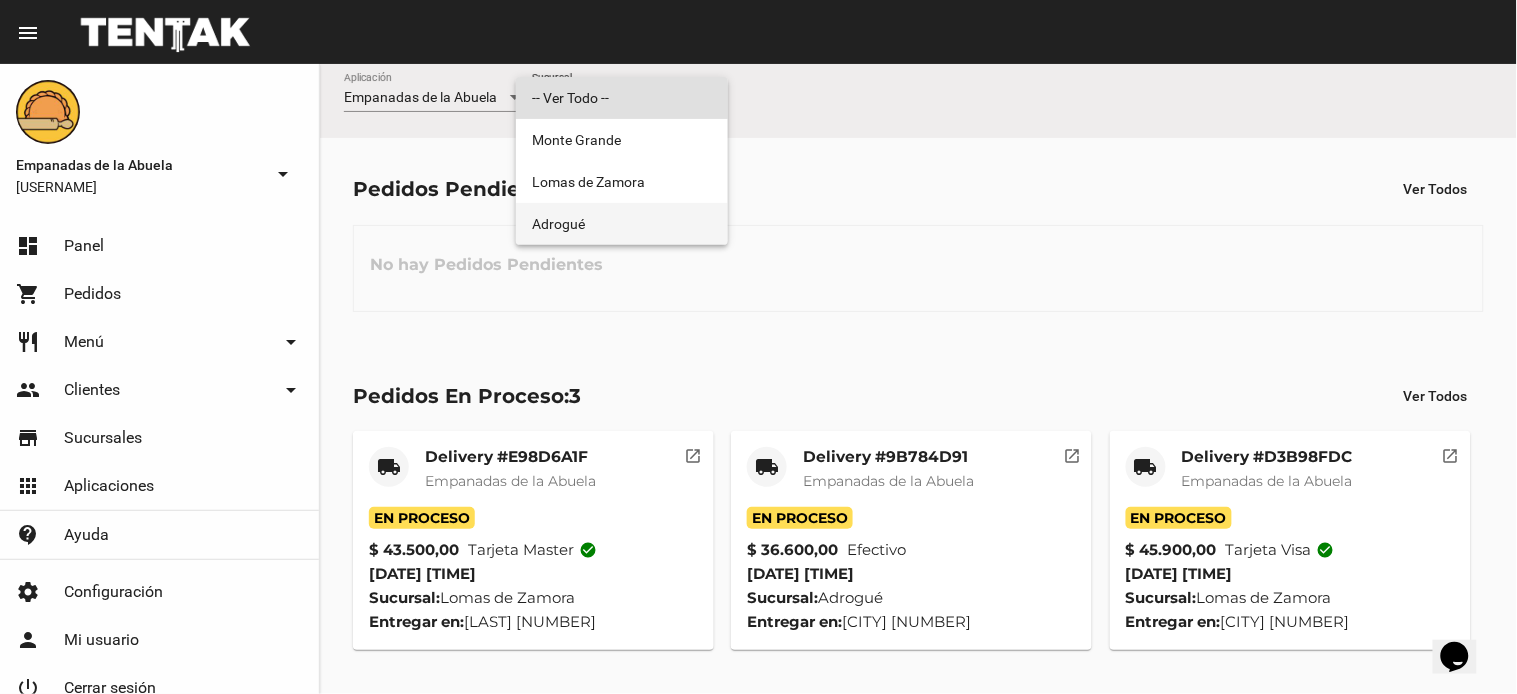 click on "Adrogué" at bounding box center [622, 224] 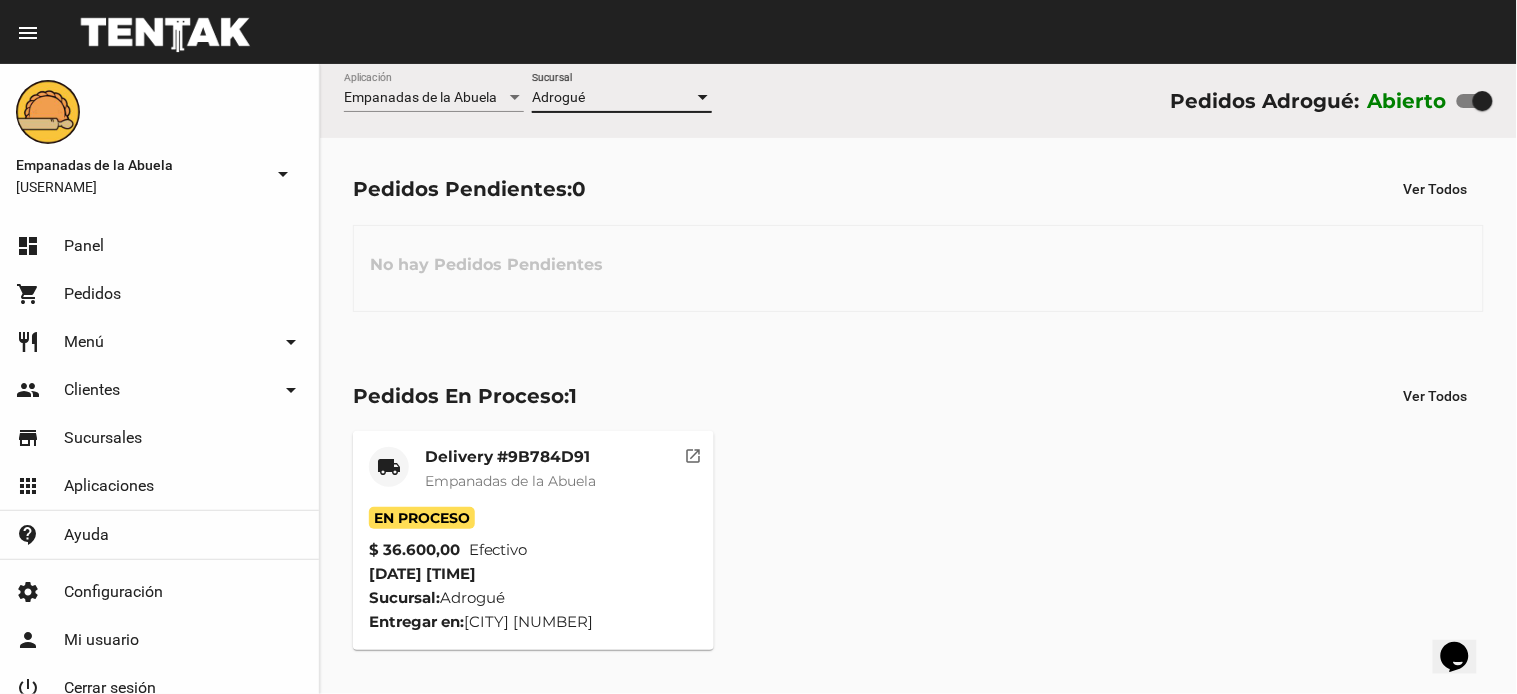 click on "No hay Pedidos Pendientes" 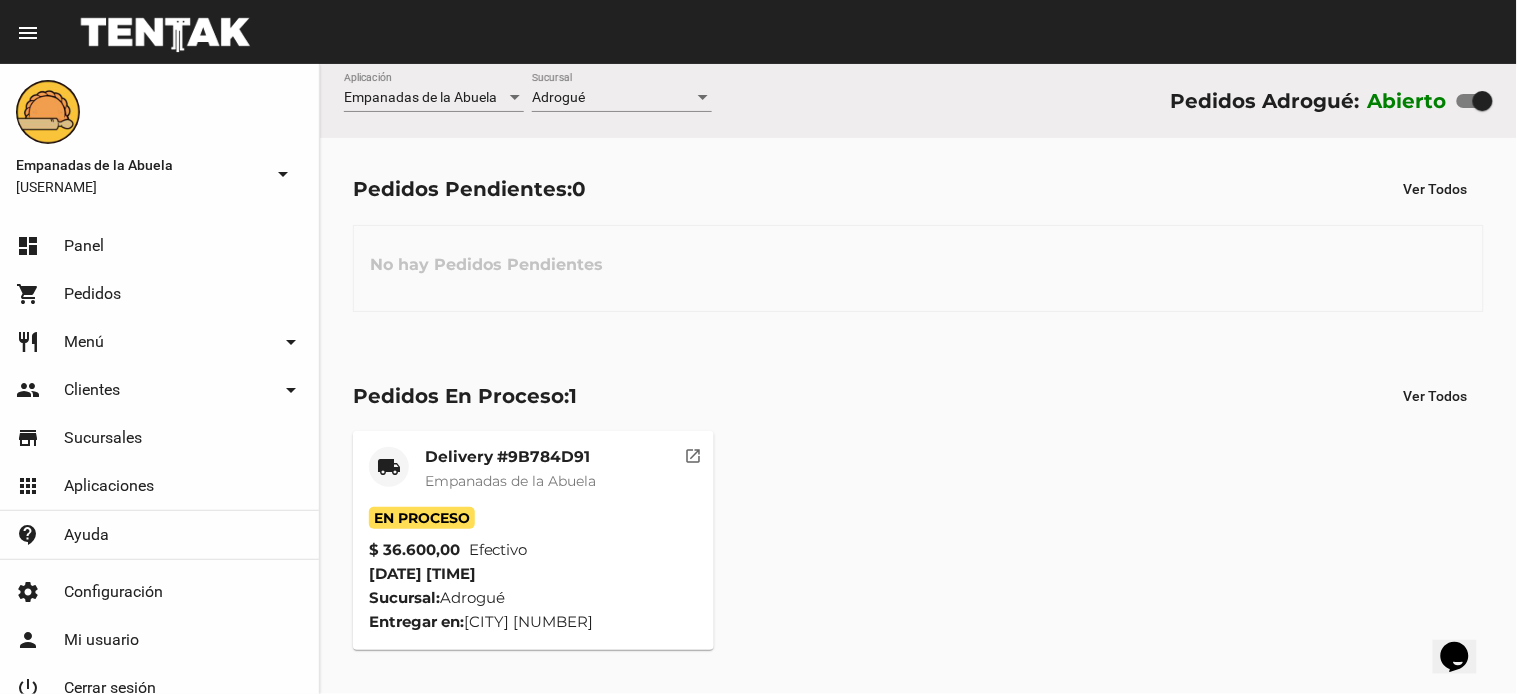drag, startPoint x: 867, startPoint y: 284, endPoint x: 661, endPoint y: 667, distance: 434.88504 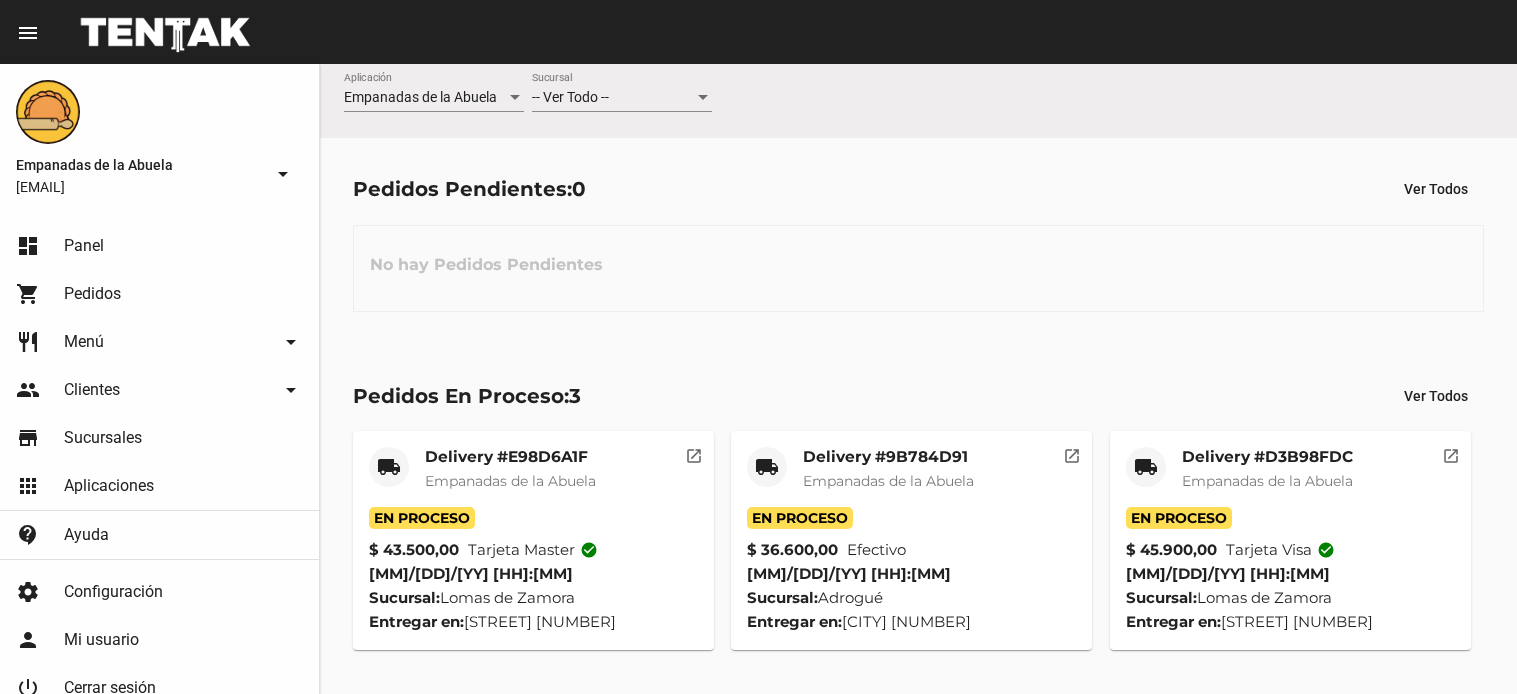 scroll, scrollTop: 0, scrollLeft: 0, axis: both 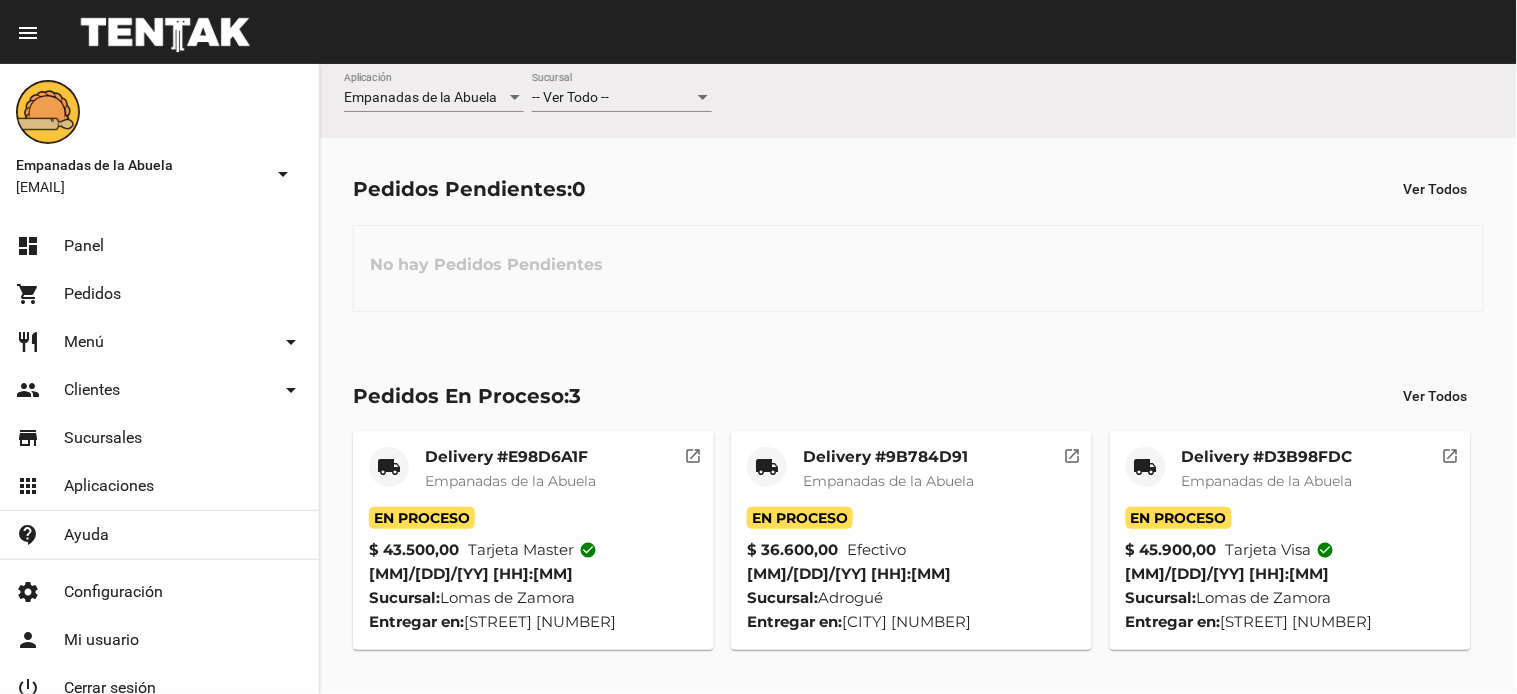 click on "-- Ver Todo --" at bounding box center [570, 97] 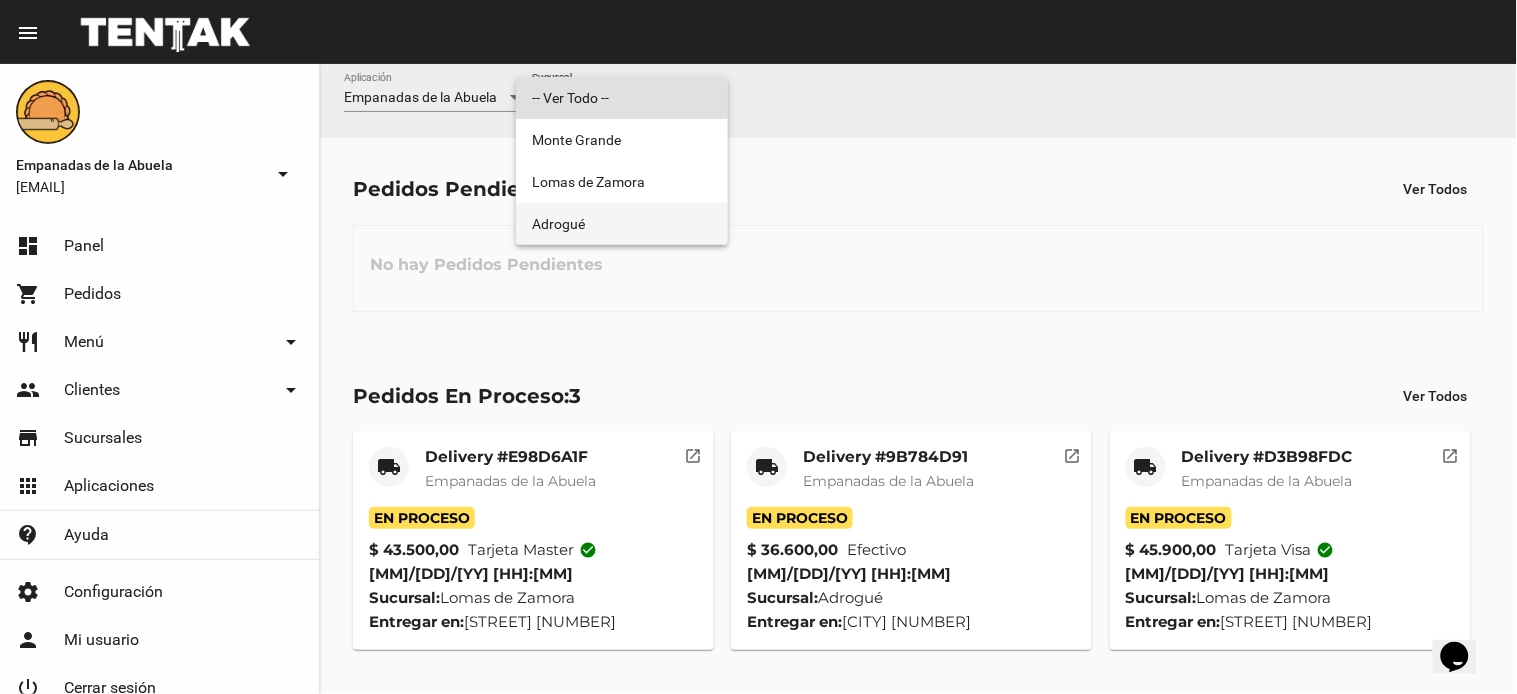 click on "Adrogué" at bounding box center (622, 224) 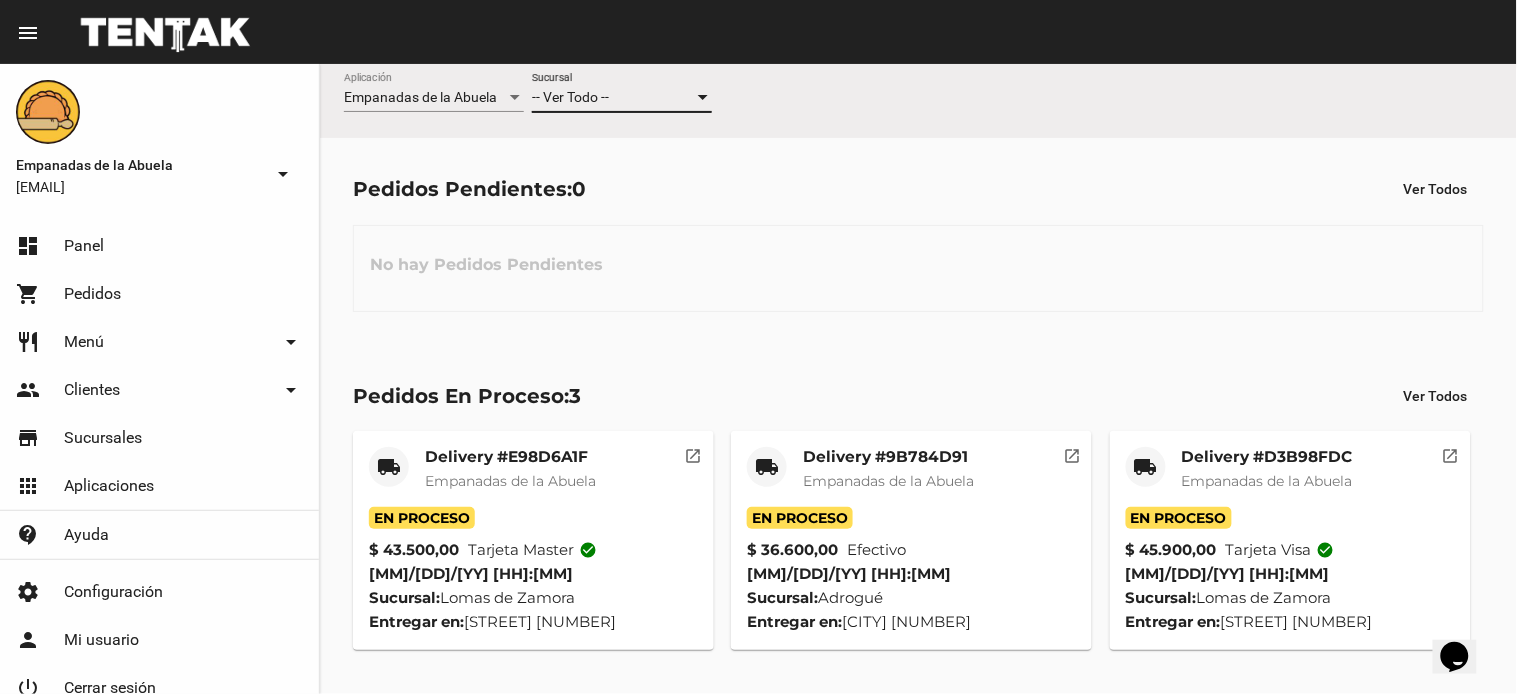 scroll, scrollTop: 0, scrollLeft: 0, axis: both 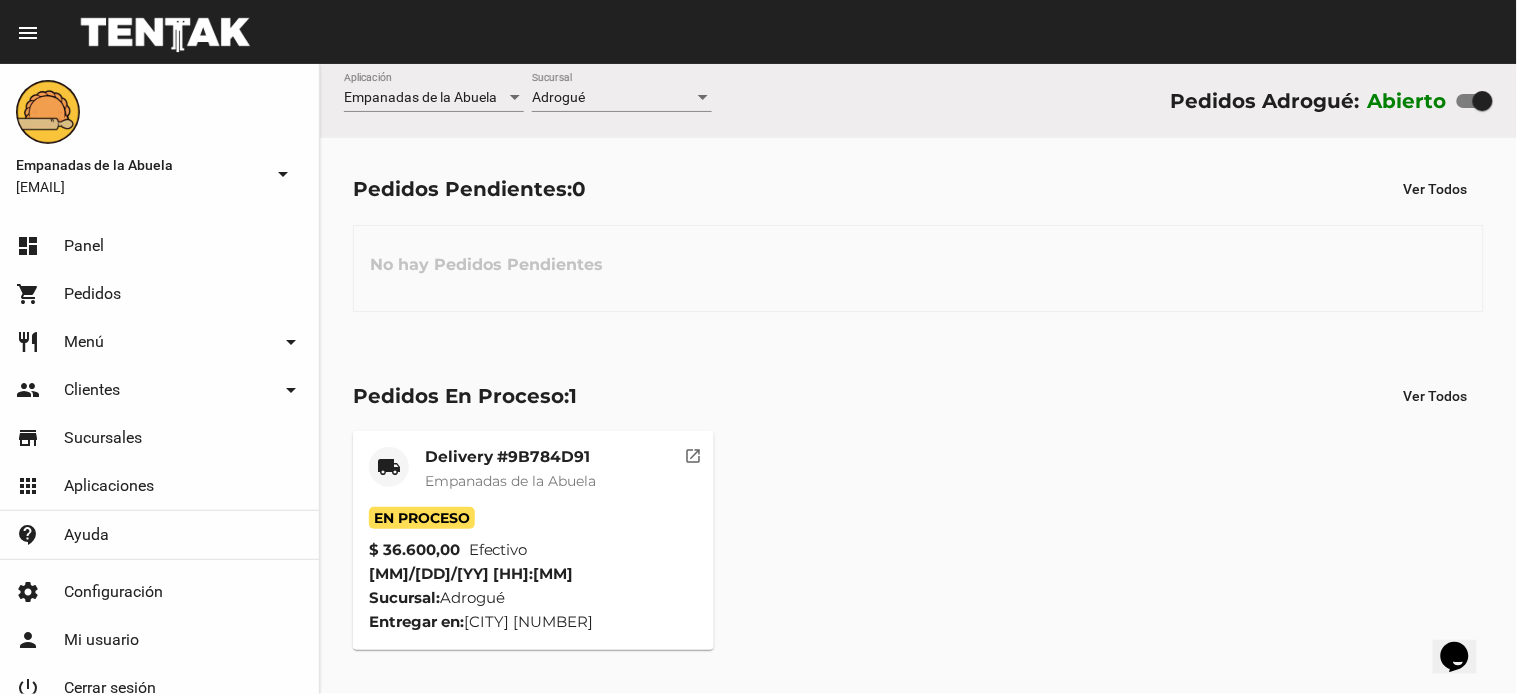click on "Pedidos Pendientes:  0 Ver Todos No hay Pedidos Pendientes" 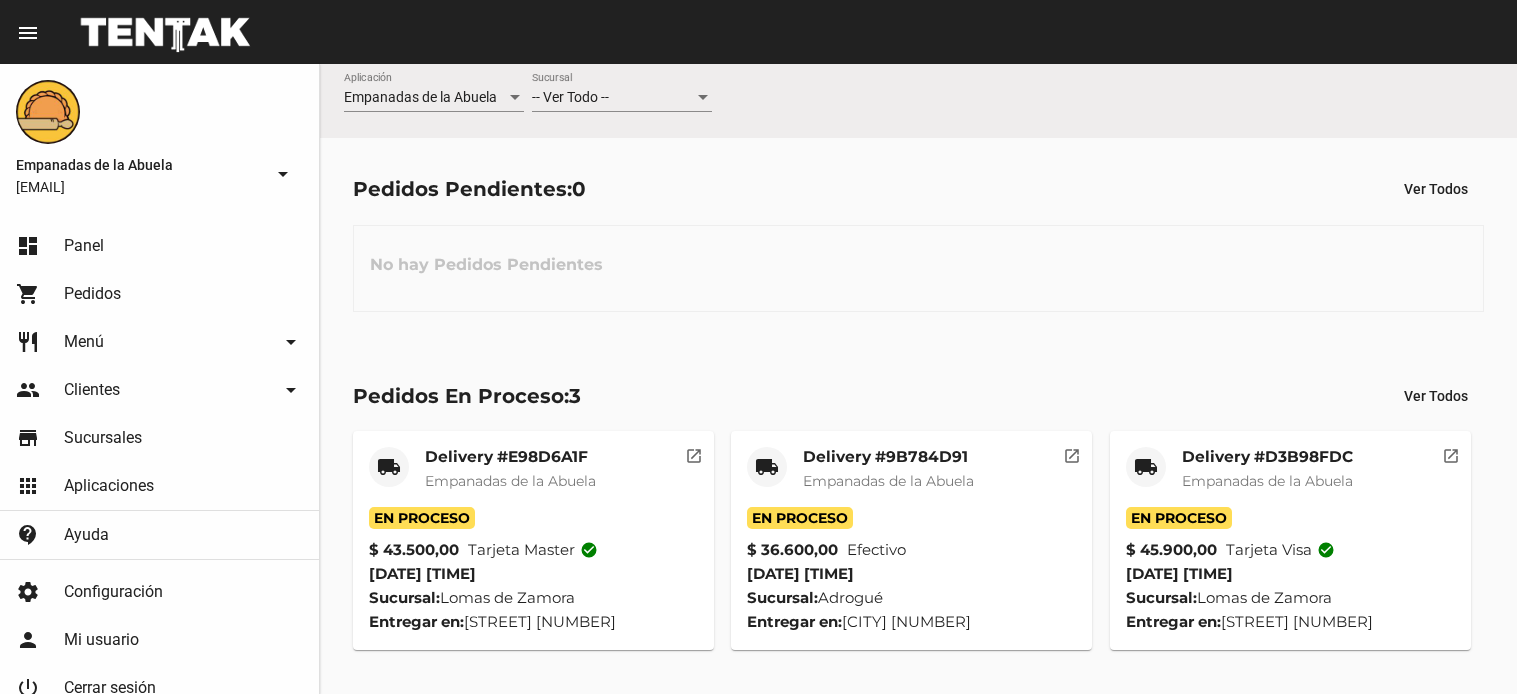 scroll, scrollTop: 0, scrollLeft: 0, axis: both 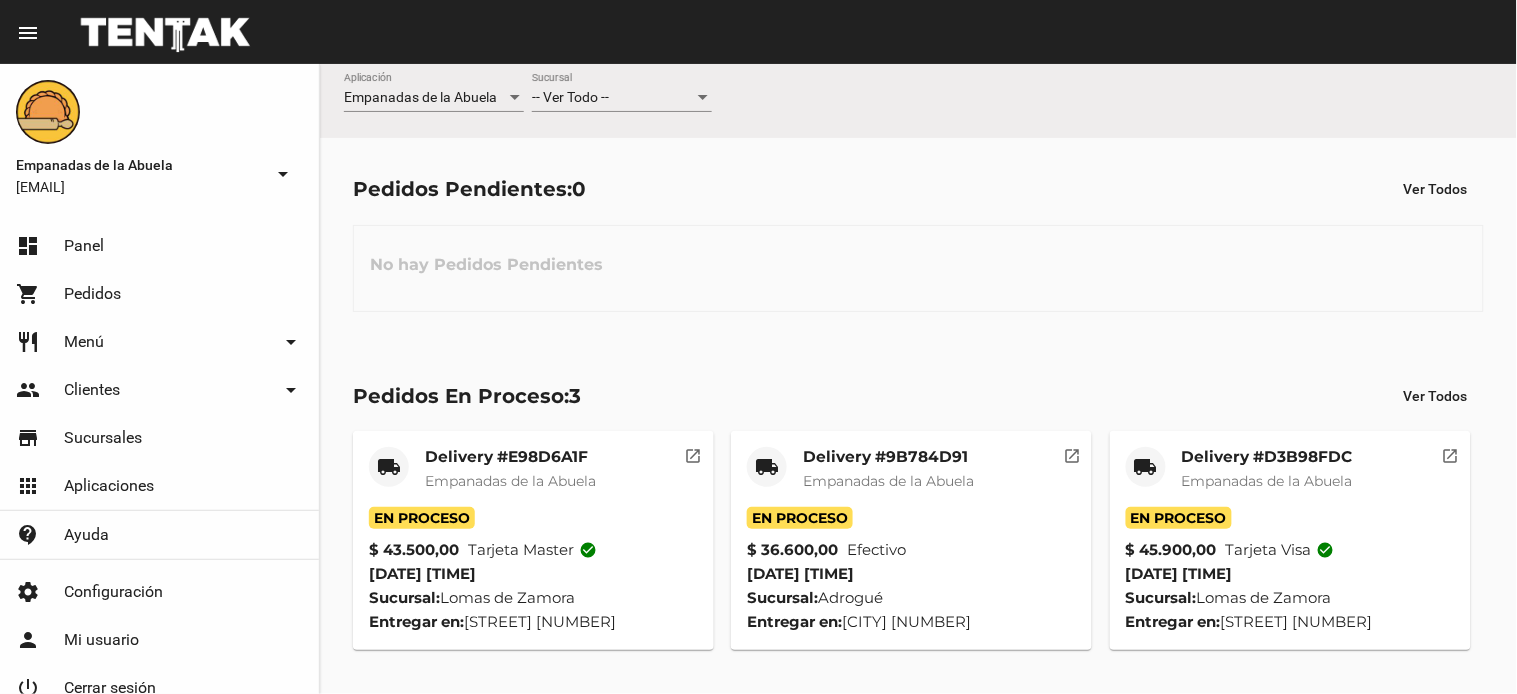 click on "-- Ver Todo --" at bounding box center [570, 97] 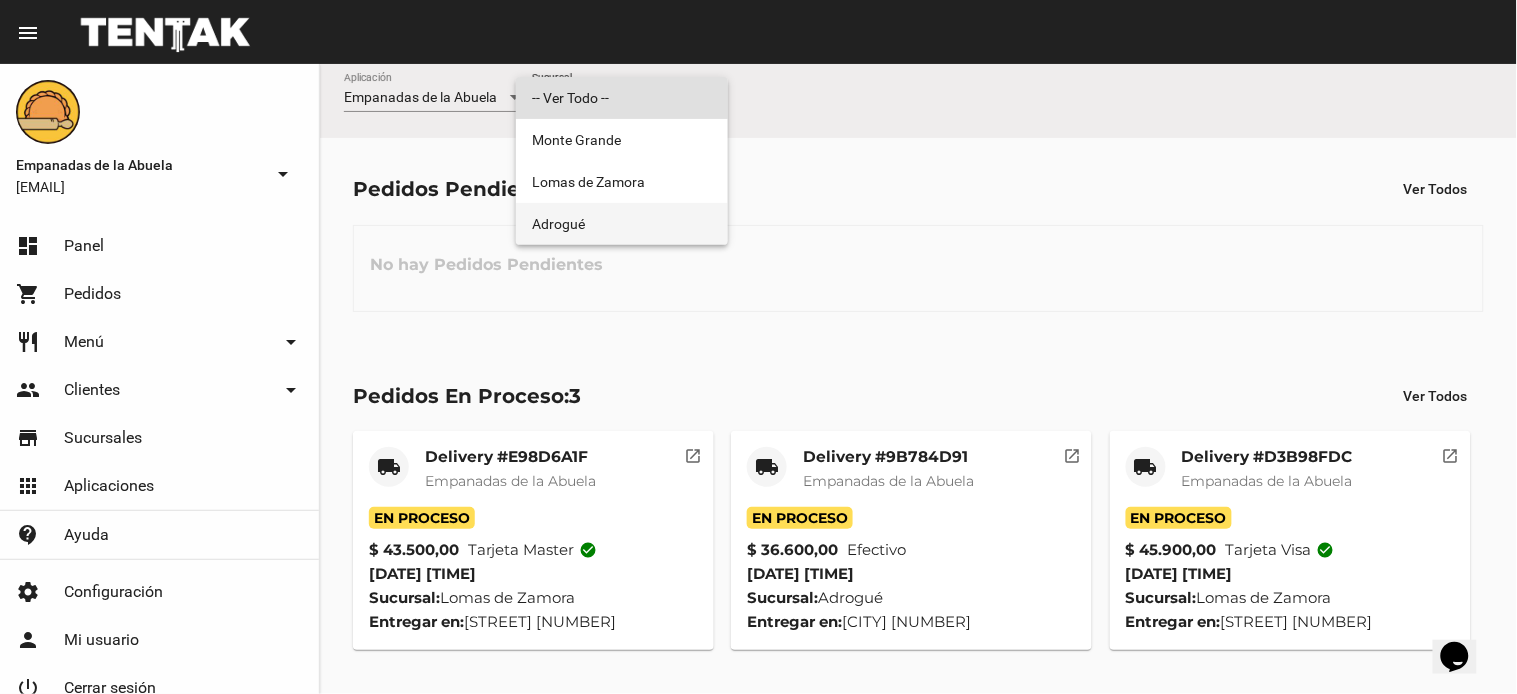 scroll, scrollTop: 0, scrollLeft: 0, axis: both 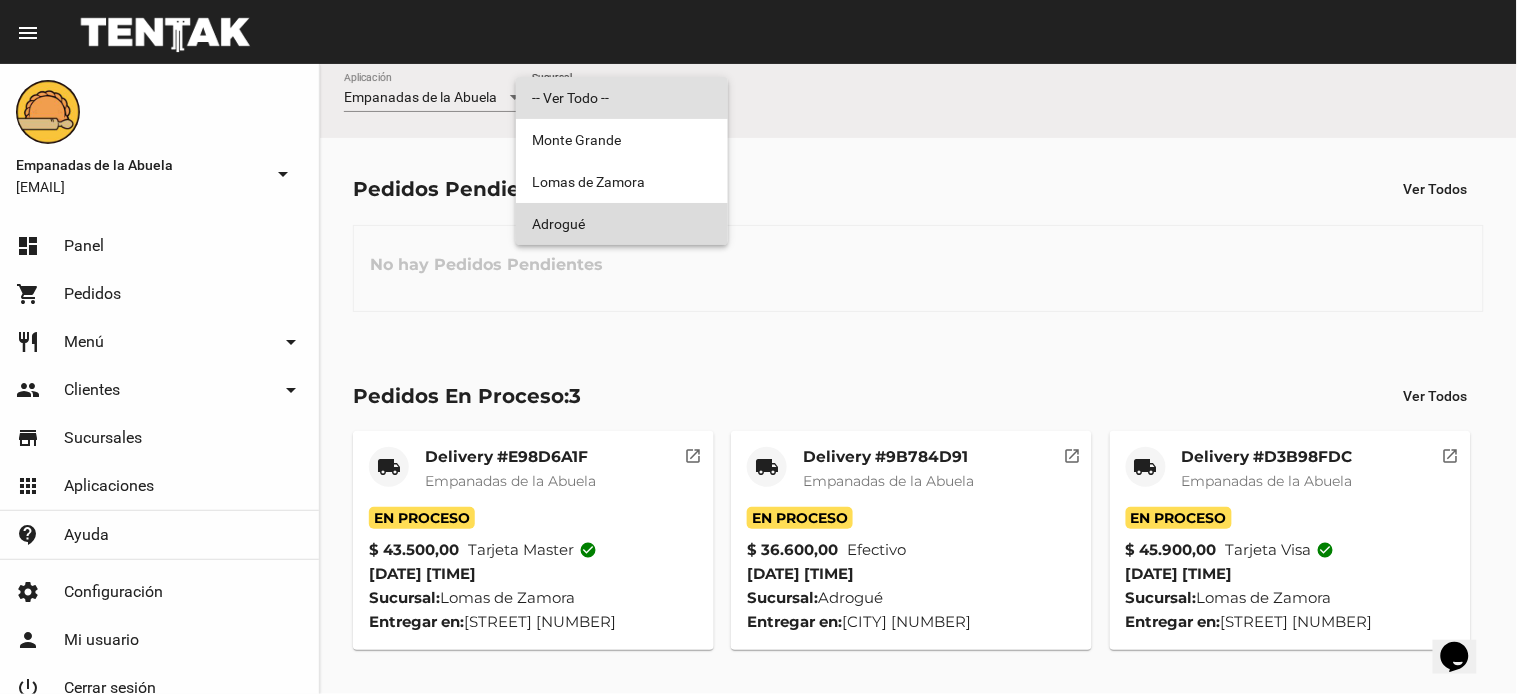 click on "Adrogué" at bounding box center [622, 224] 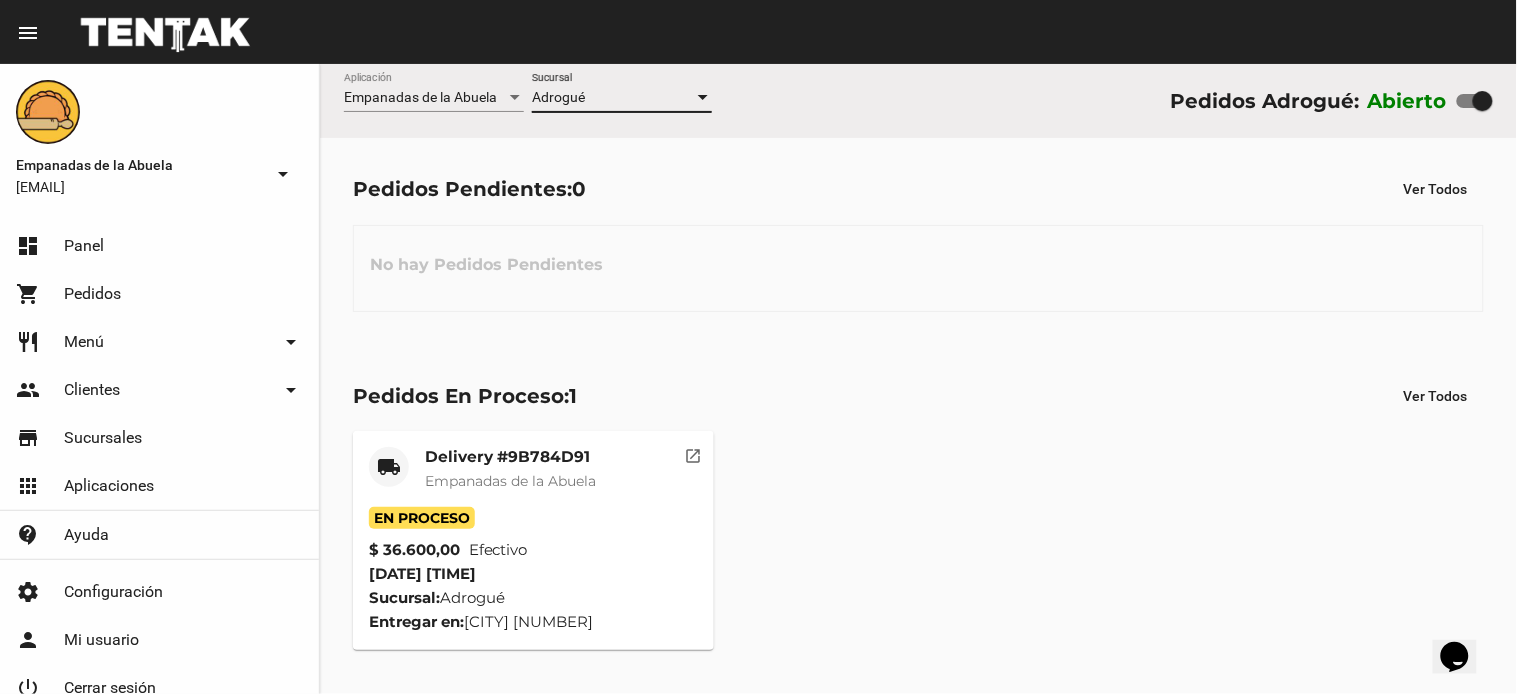 drag, startPoint x: 915, startPoint y: 337, endPoint x: 656, endPoint y: 296, distance: 262.2251 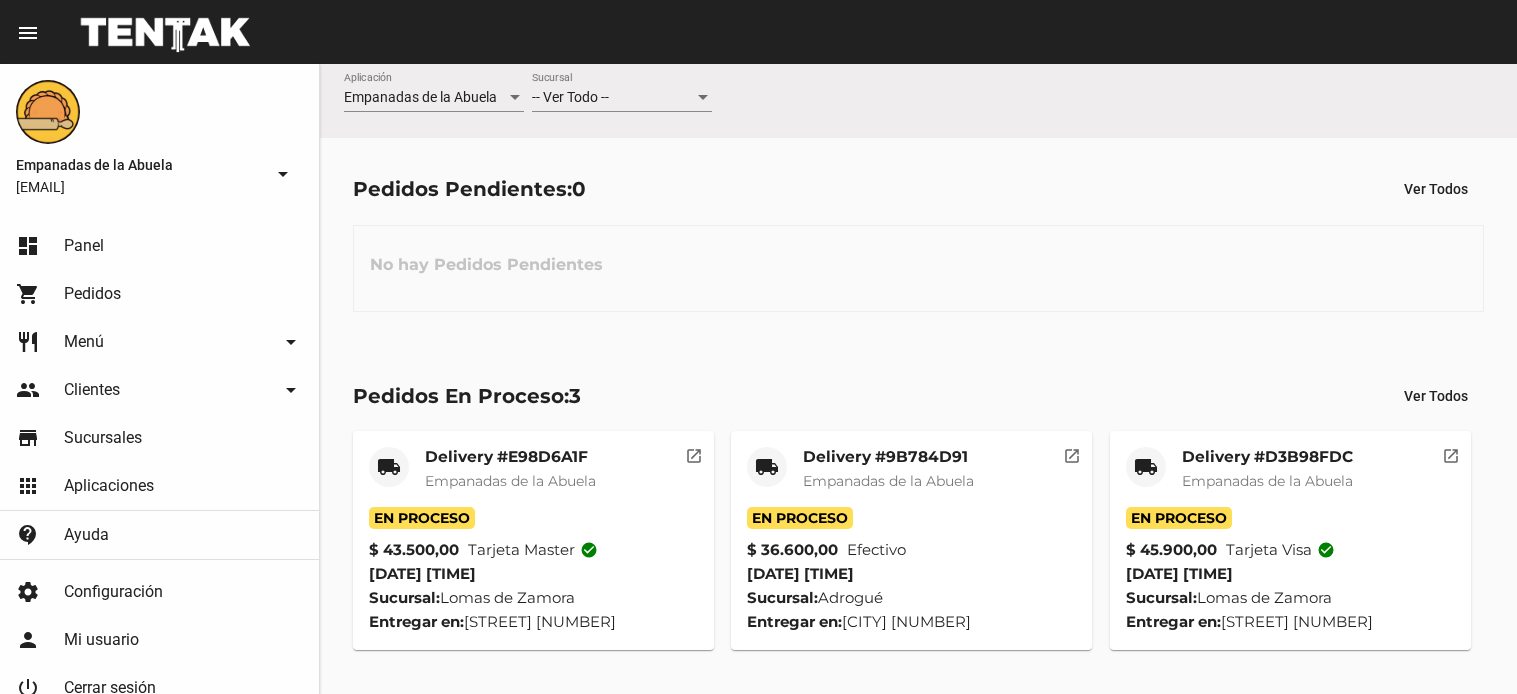 drag, startPoint x: 0, startPoint y: 0, endPoint x: 577, endPoint y: 100, distance: 585.6014 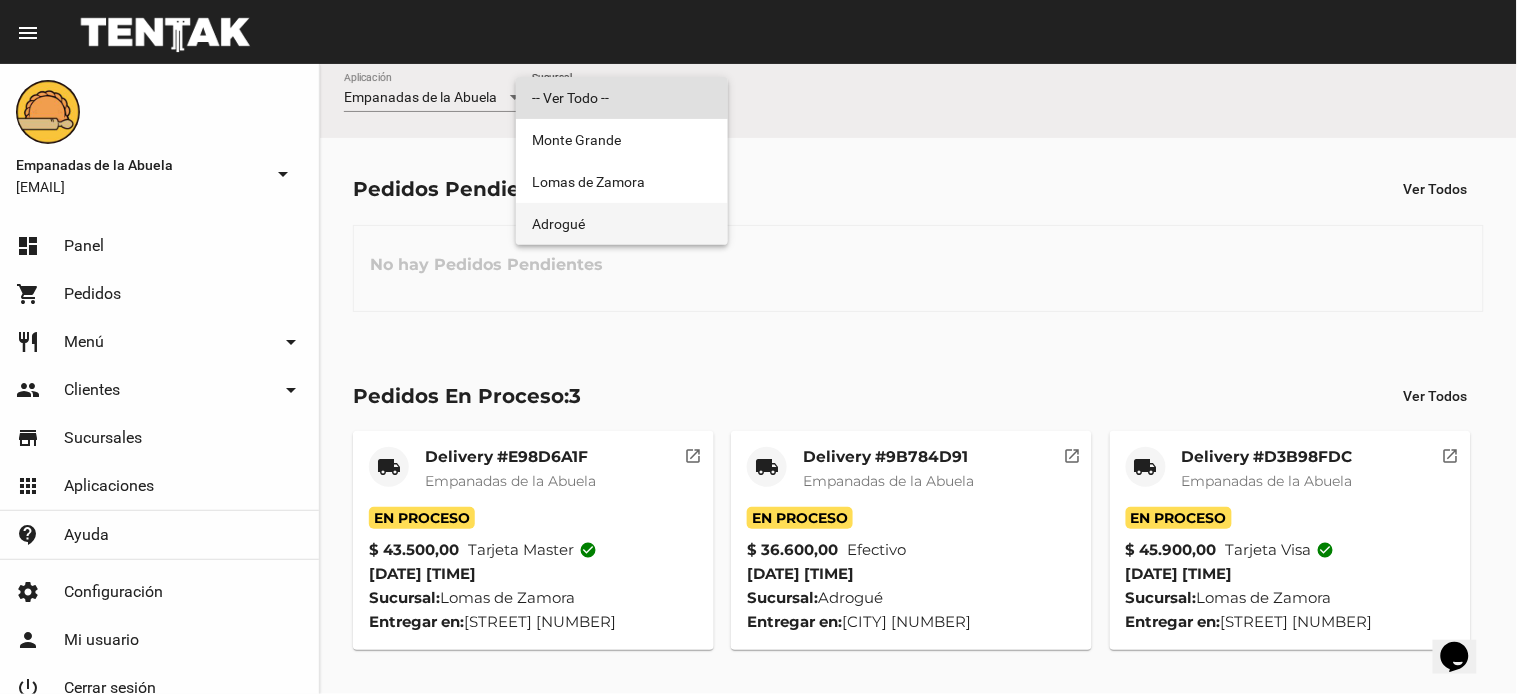 scroll, scrollTop: 0, scrollLeft: 0, axis: both 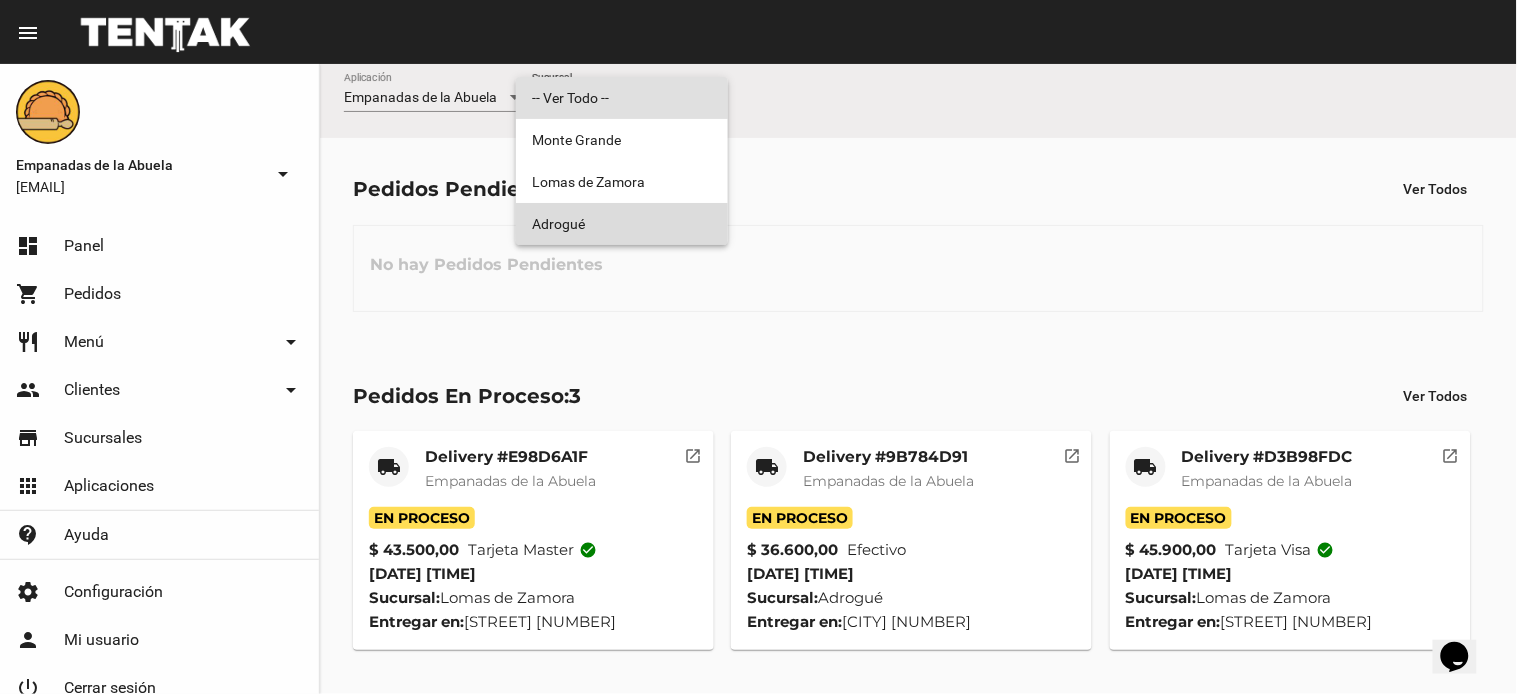click on "Adrogué" at bounding box center [622, 224] 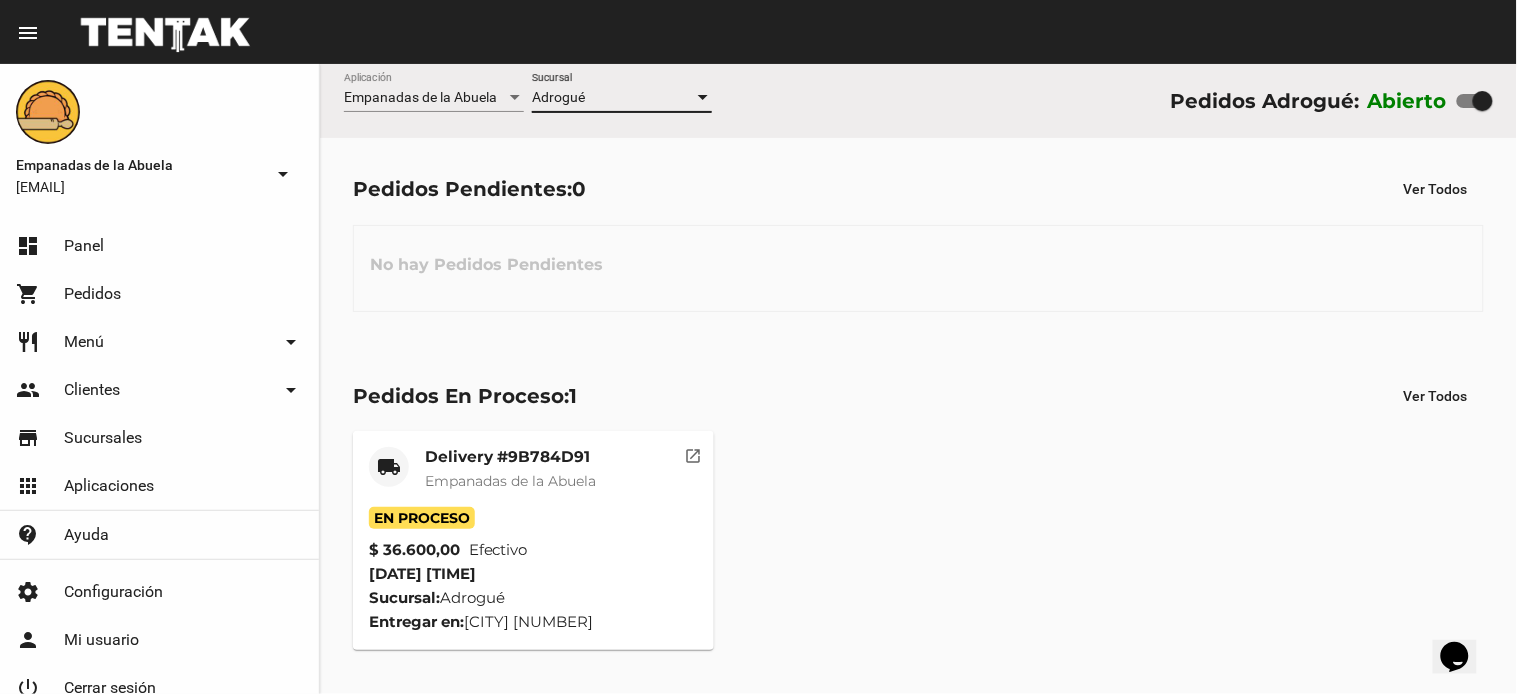 click on "No hay Pedidos Pendientes" 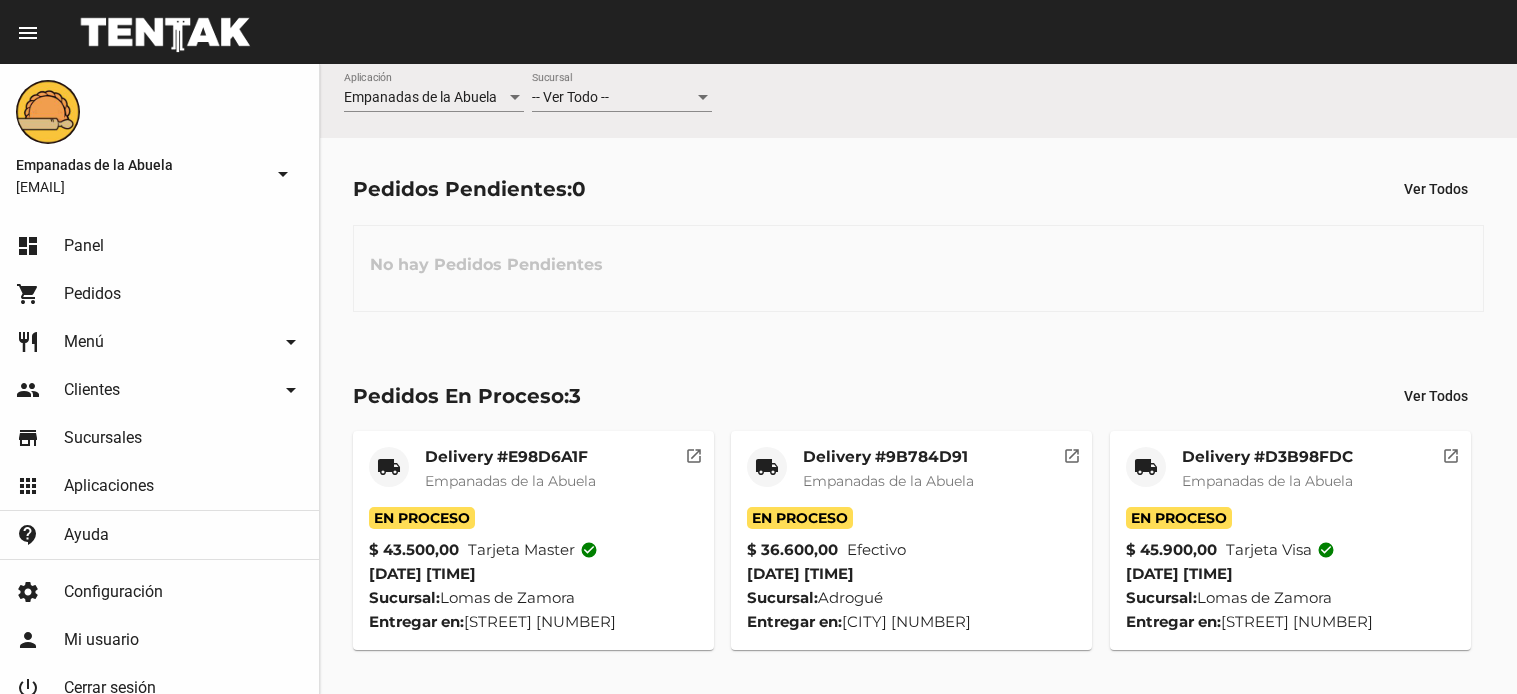 scroll, scrollTop: 0, scrollLeft: 0, axis: both 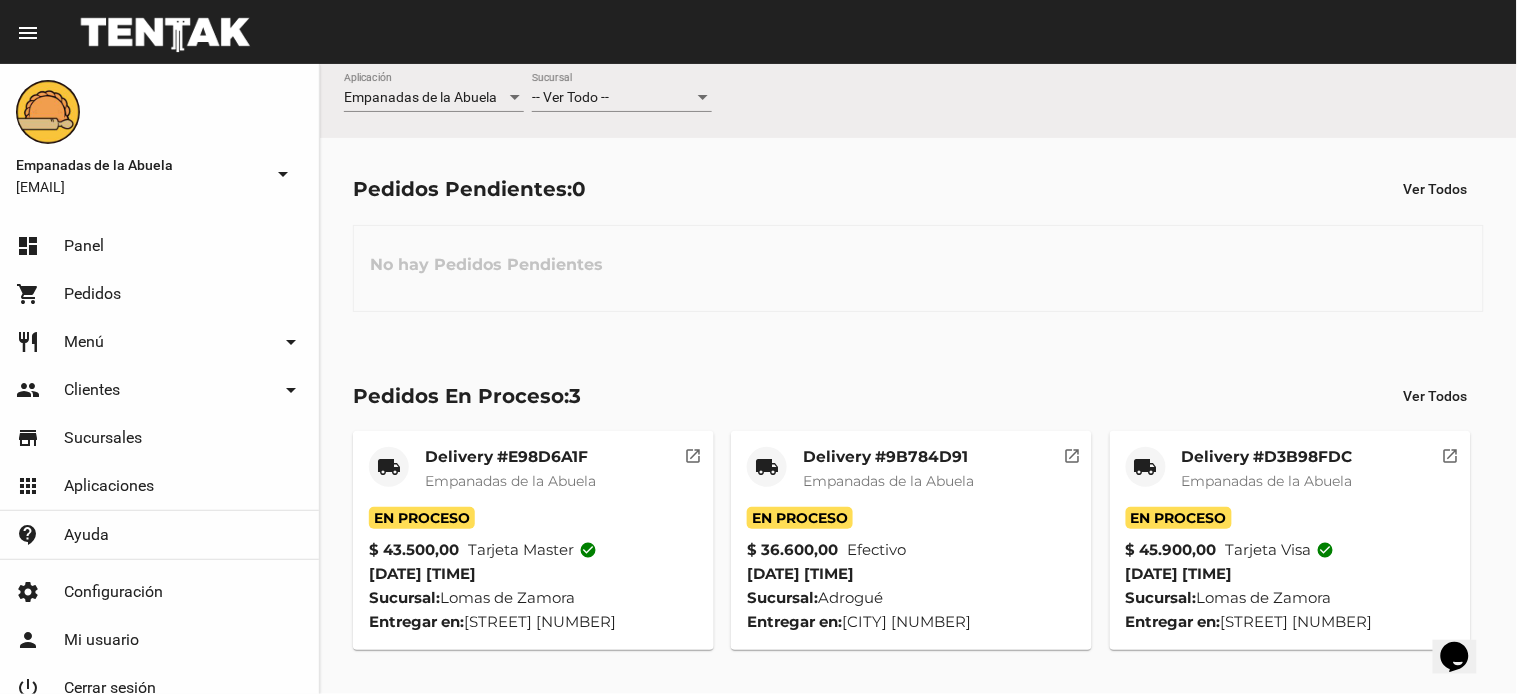 click on "-- Ver Todo --" at bounding box center (570, 97) 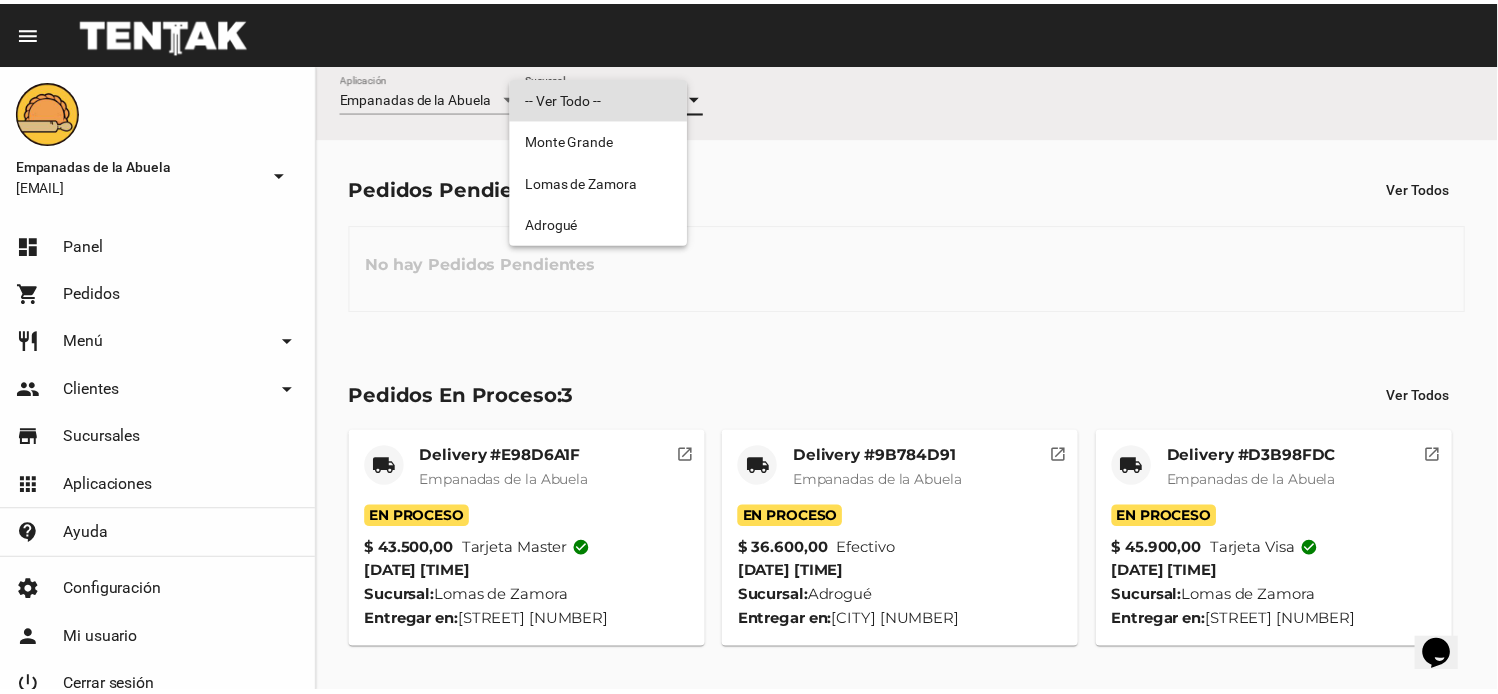 scroll, scrollTop: 0, scrollLeft: 0, axis: both 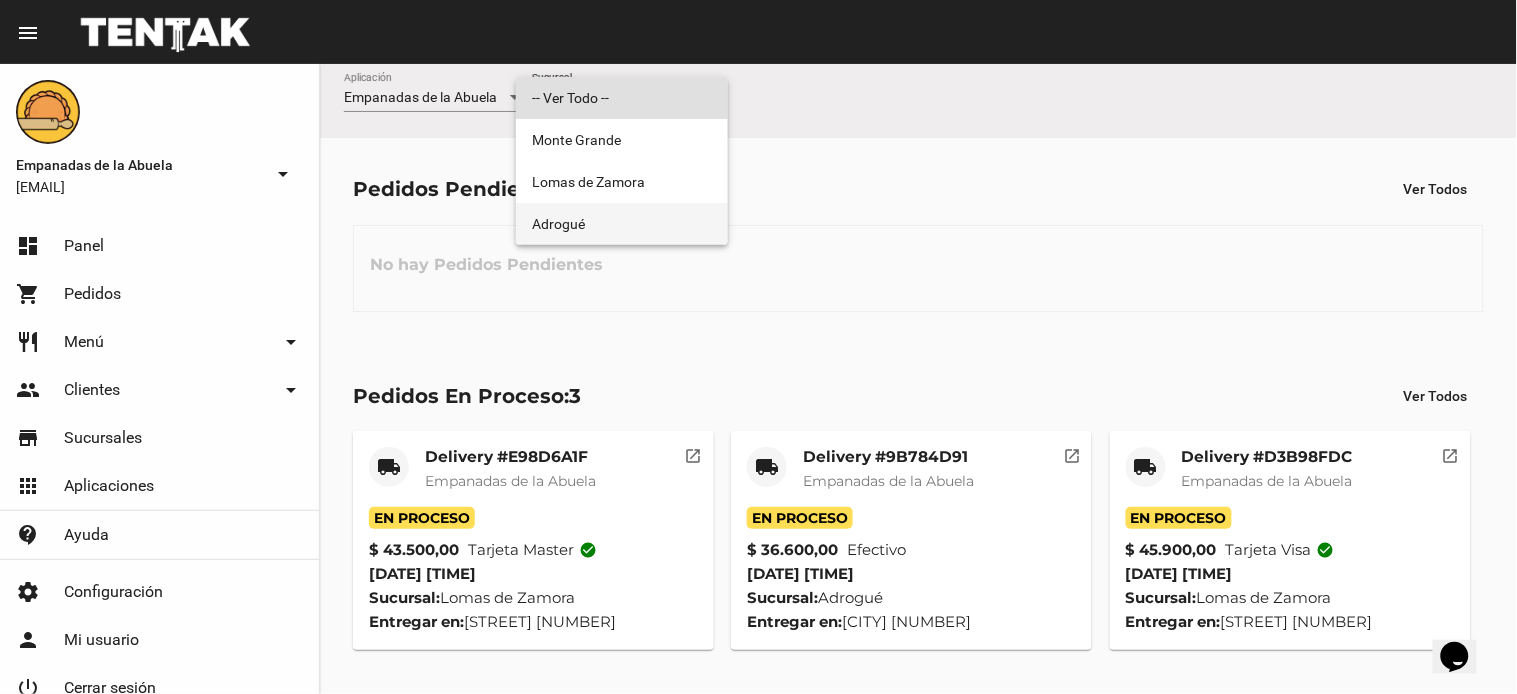 click on "Adrogué" at bounding box center [622, 224] 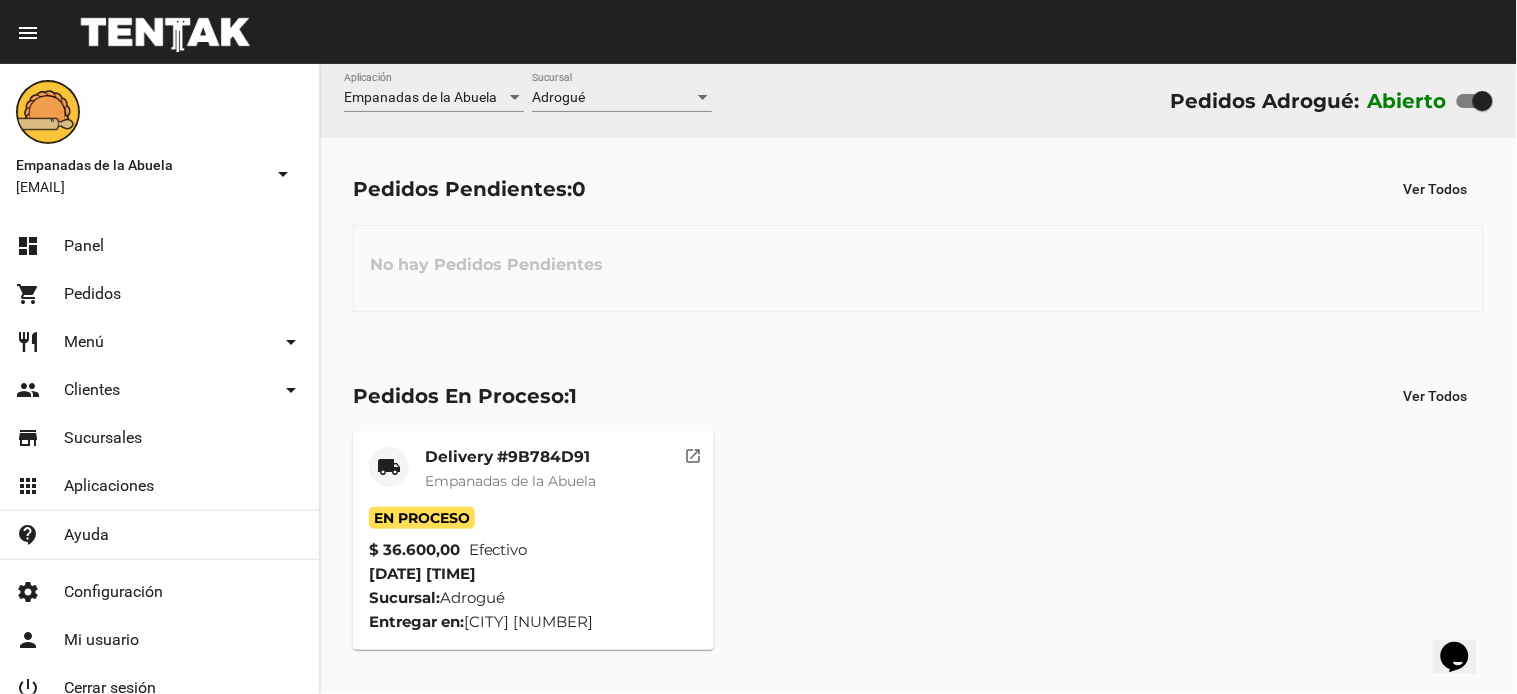 click on "Pedidos Pendientes:  0 Ver Todos No hay Pedidos Pendientes" 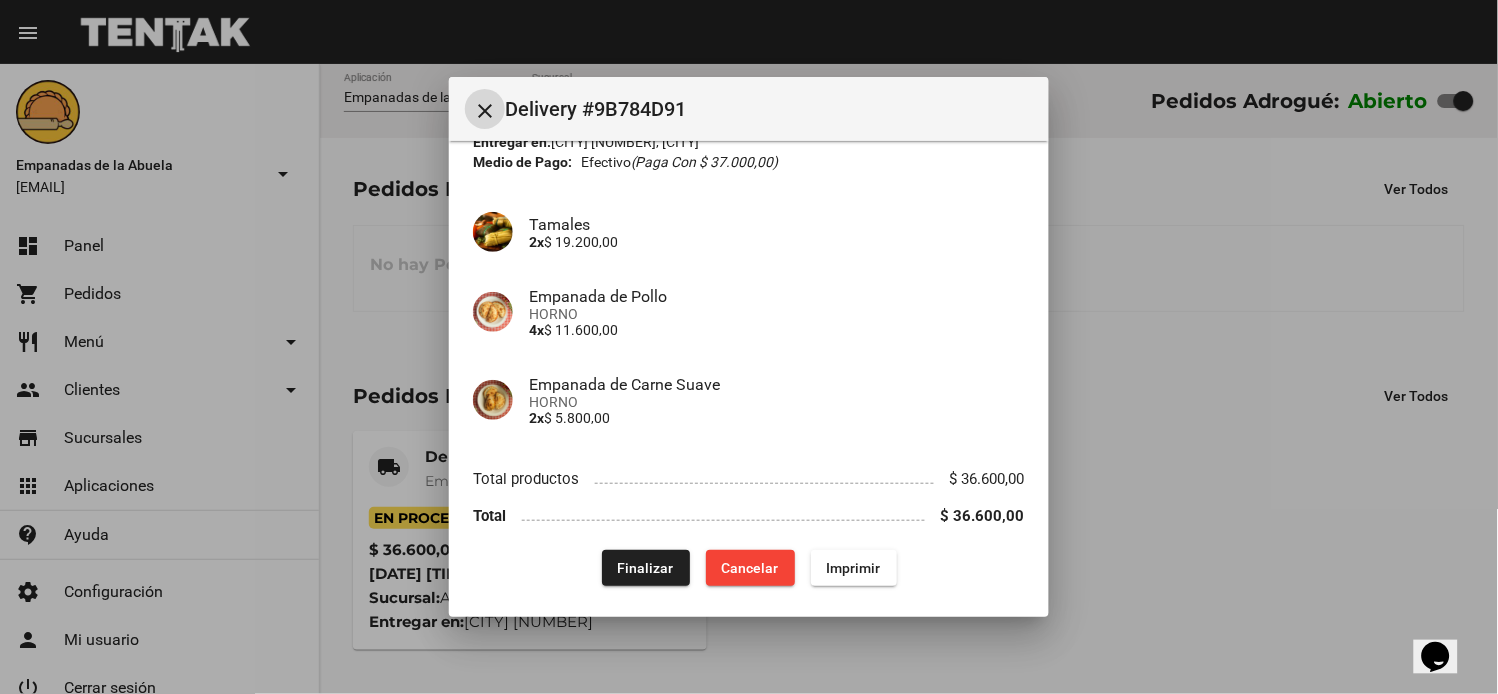 scroll, scrollTop: 121, scrollLeft: 0, axis: vertical 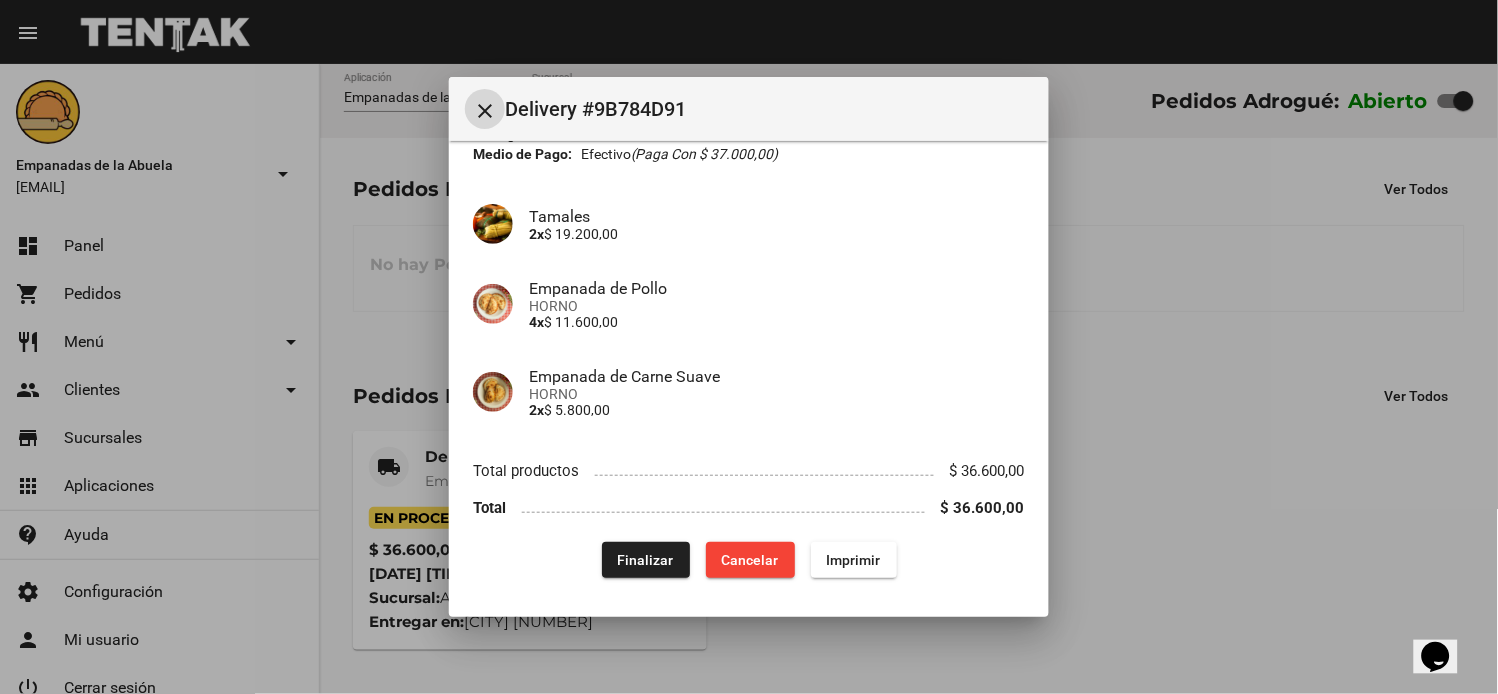 click on "Finalizar" 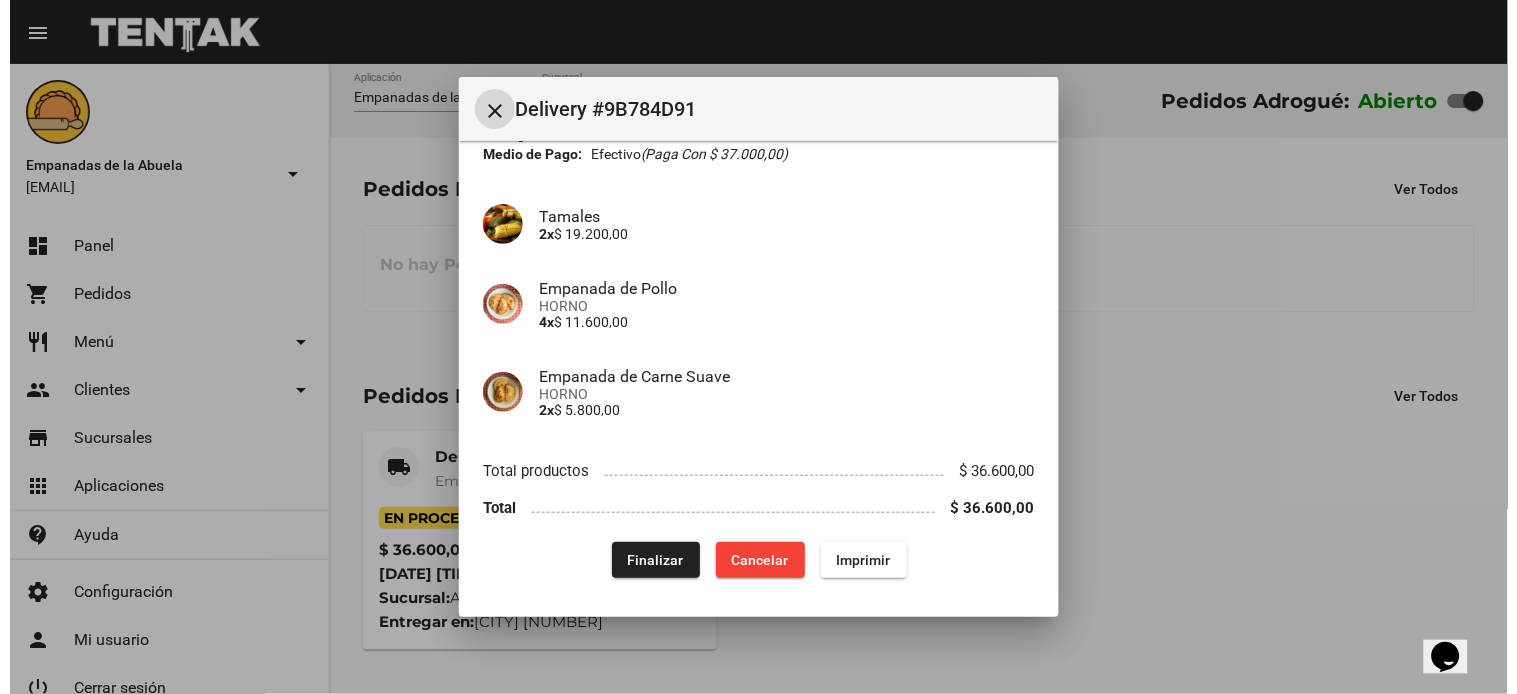 scroll, scrollTop: 0, scrollLeft: 0, axis: both 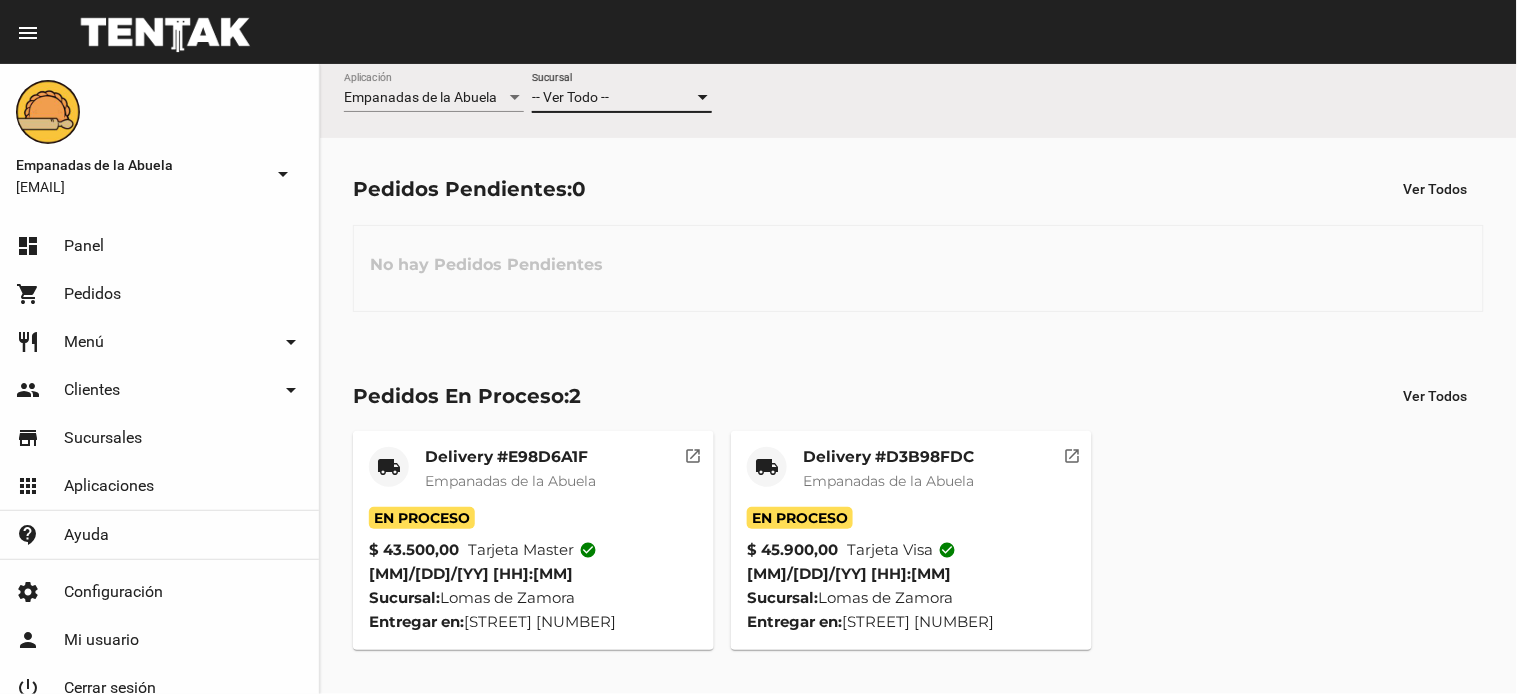 click on "-- Ver Todo --" at bounding box center (570, 97) 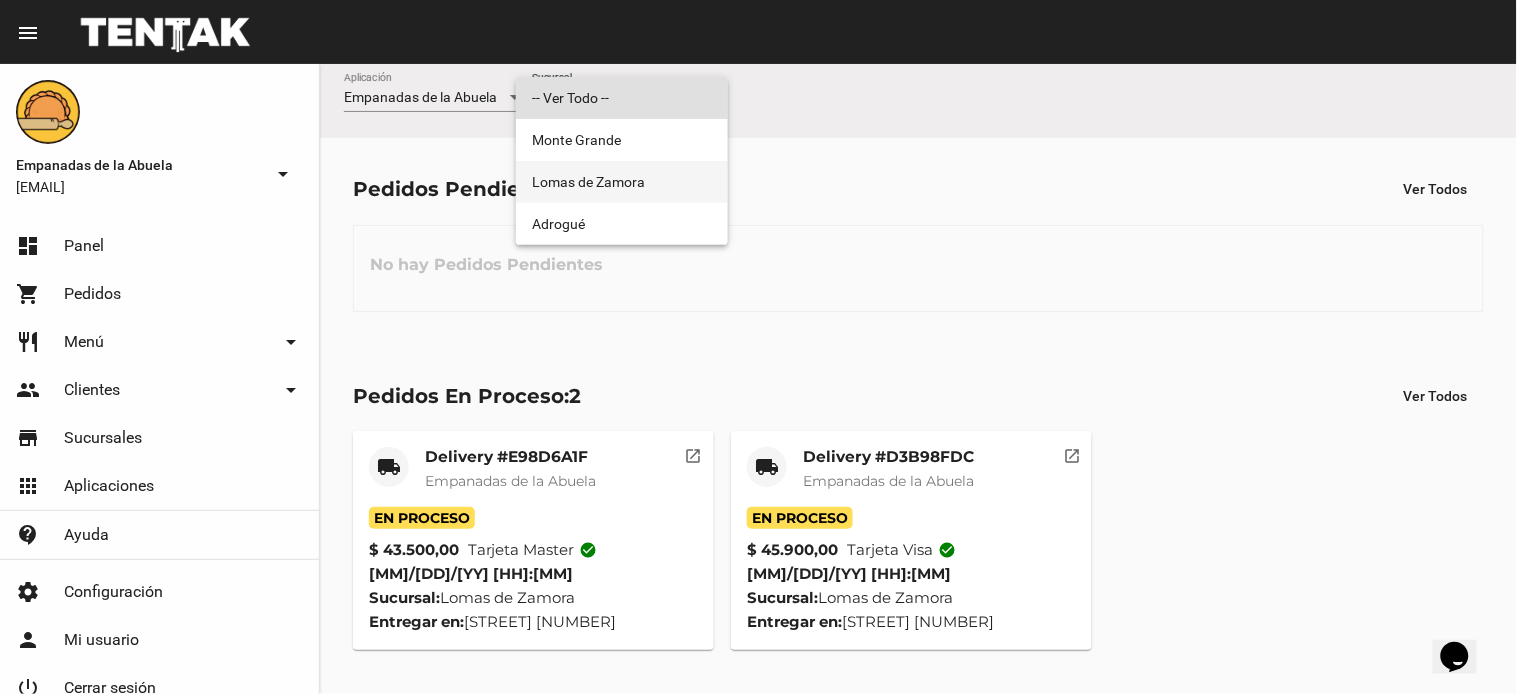 scroll, scrollTop: 0, scrollLeft: 0, axis: both 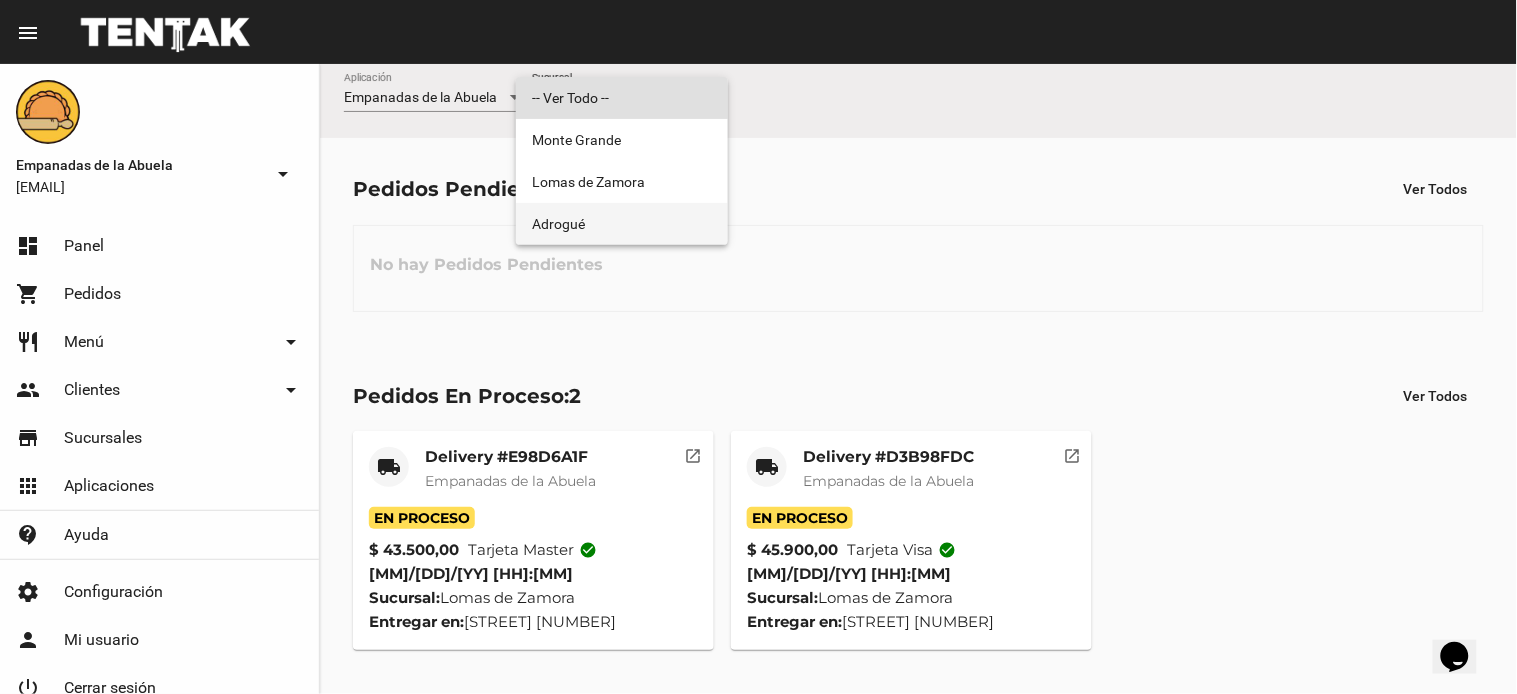 click on "Adrogué" at bounding box center (622, 224) 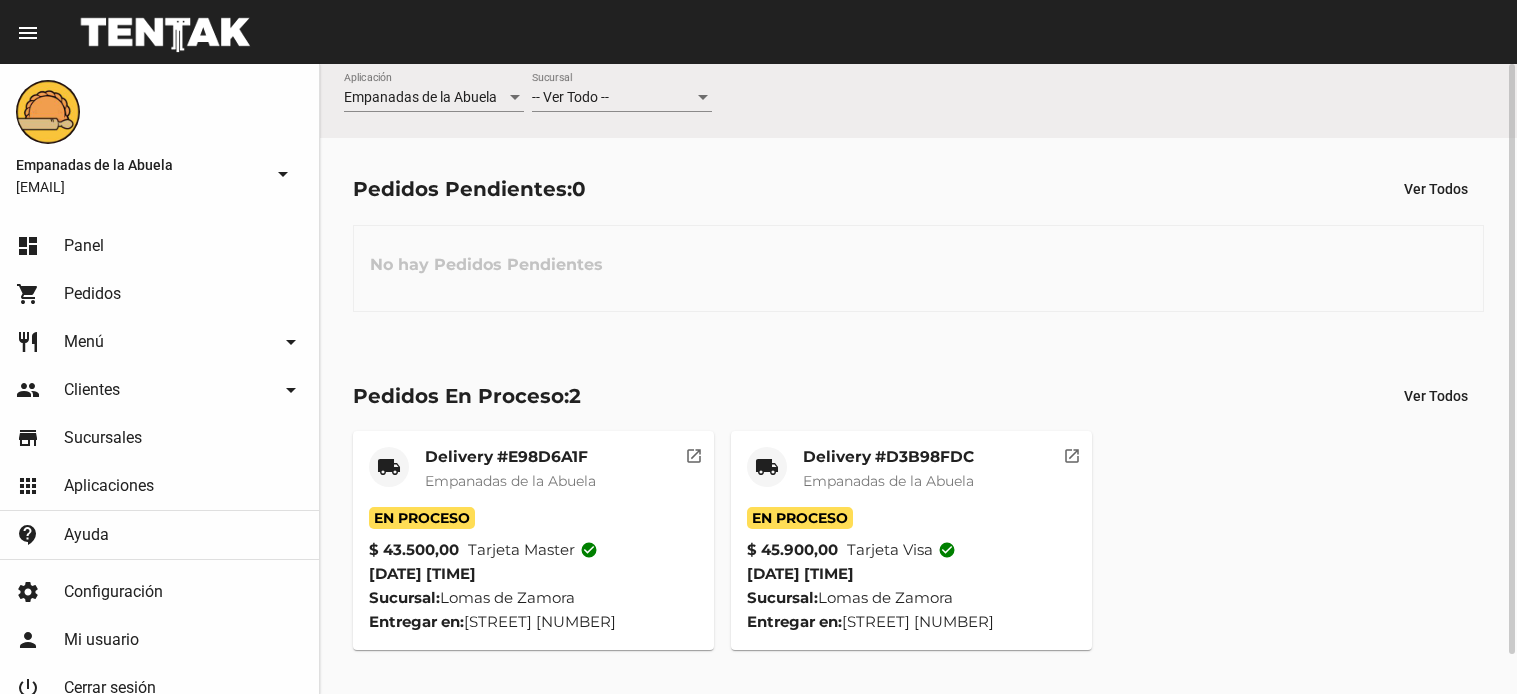 scroll, scrollTop: 0, scrollLeft: 0, axis: both 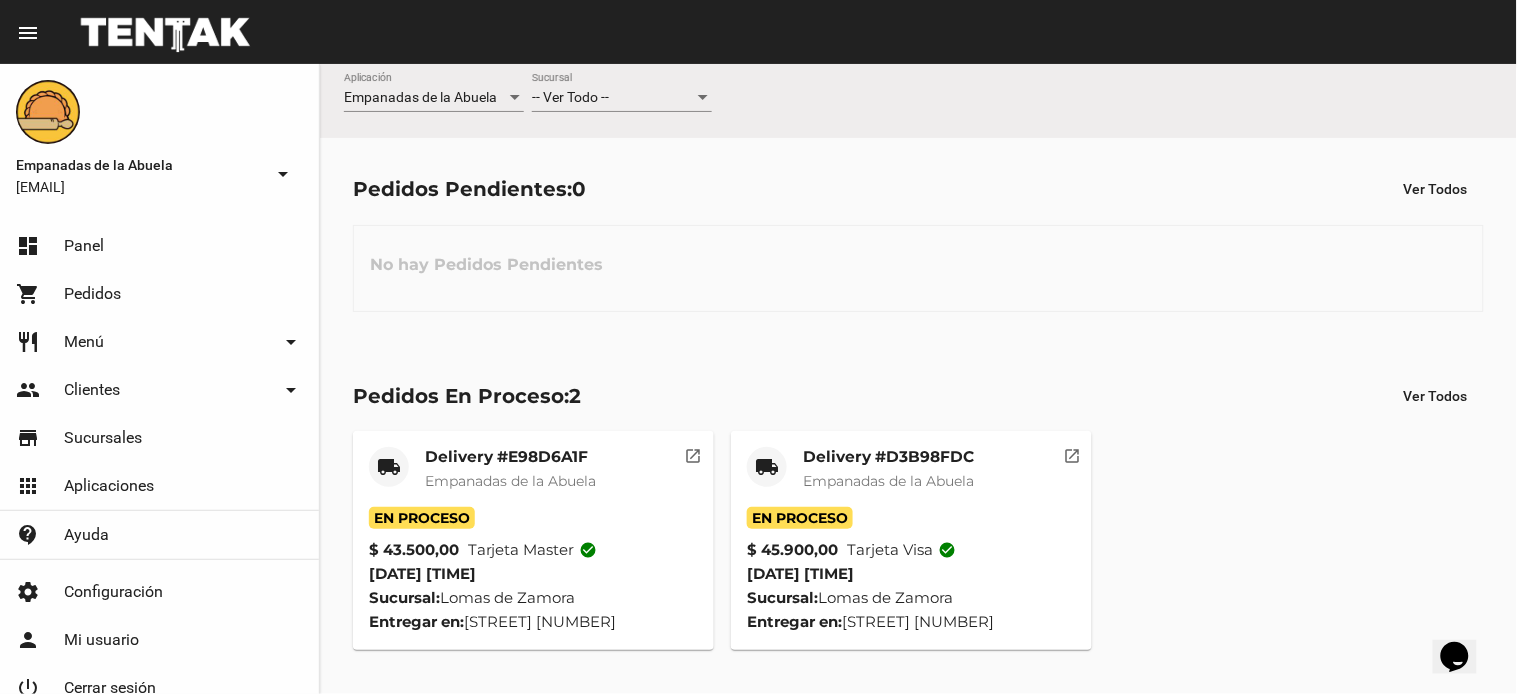 click on "-- Ver Todo --" at bounding box center [570, 97] 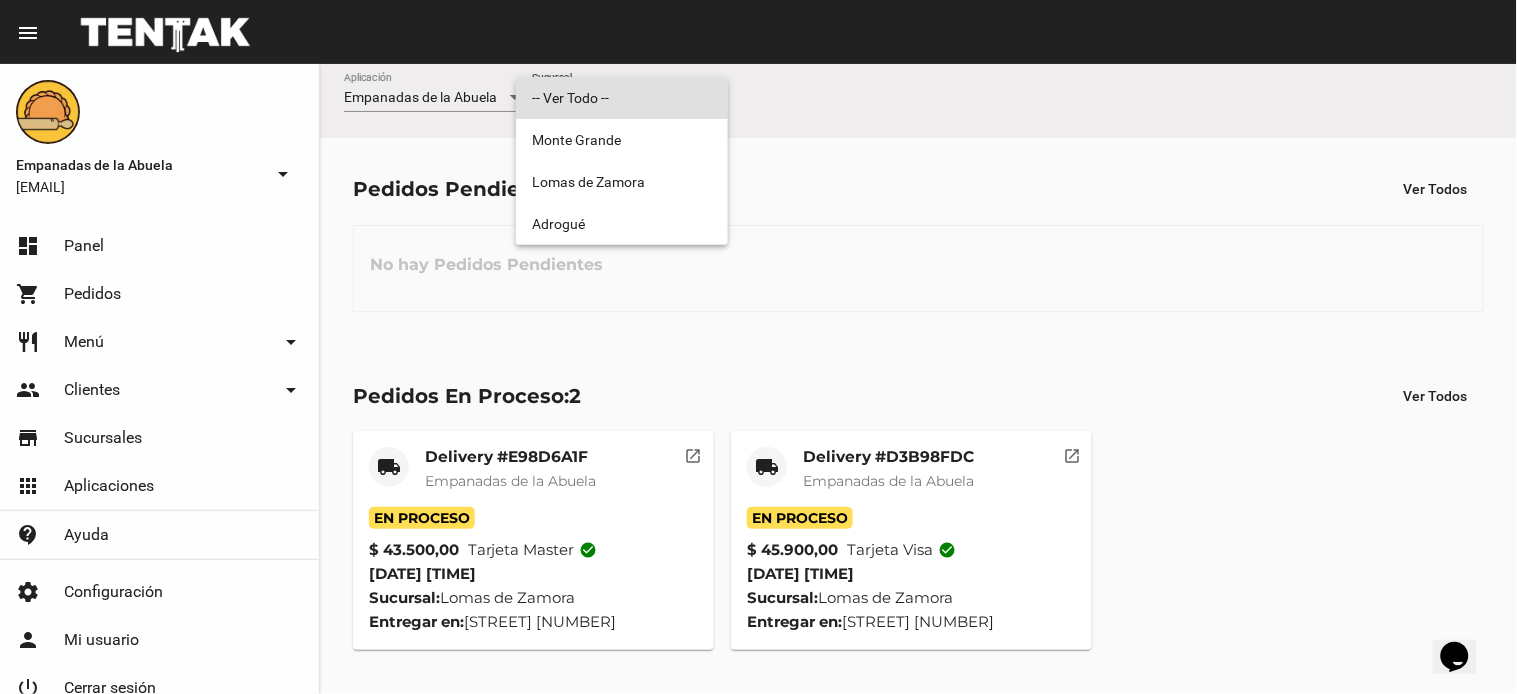 scroll, scrollTop: 0, scrollLeft: 0, axis: both 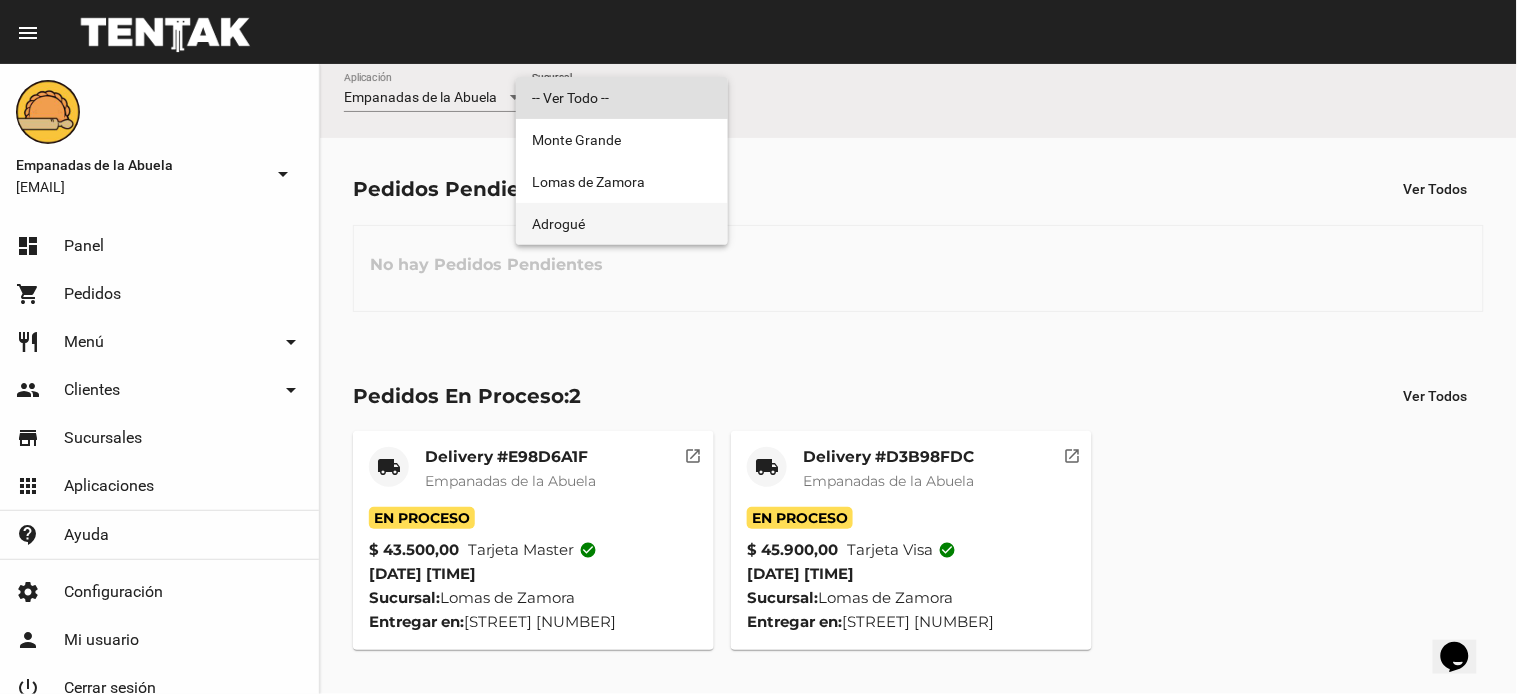 click on "Adrogué" at bounding box center (622, 224) 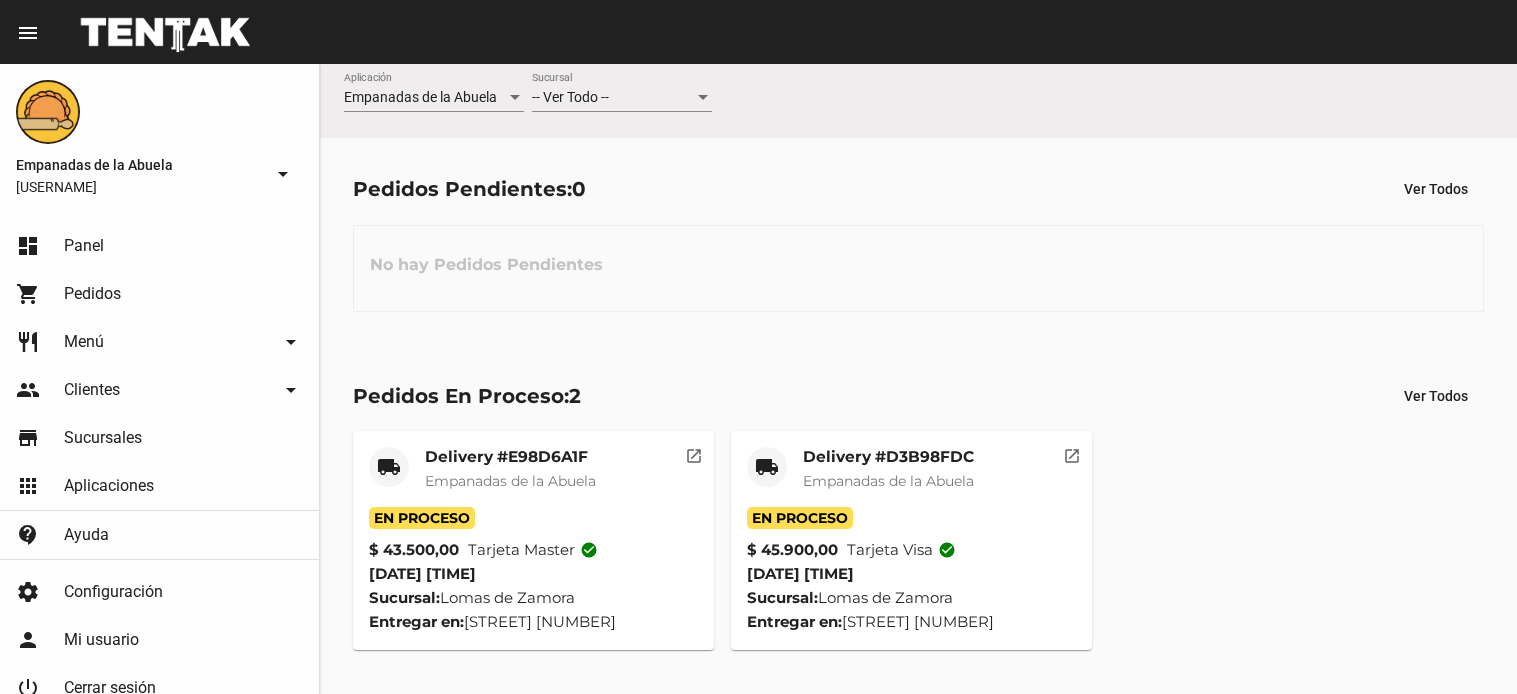 scroll, scrollTop: 0, scrollLeft: 0, axis: both 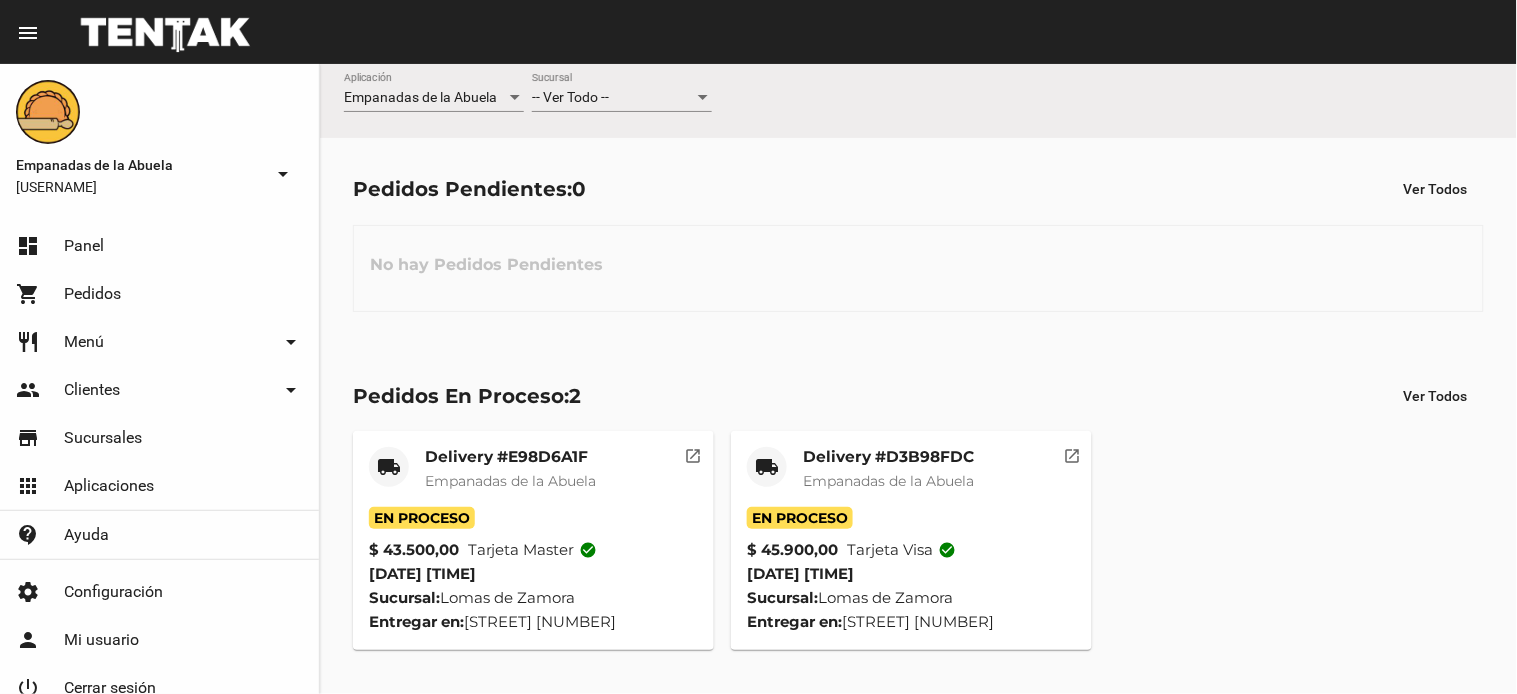 click on "-- Ver Todo --" at bounding box center (613, 98) 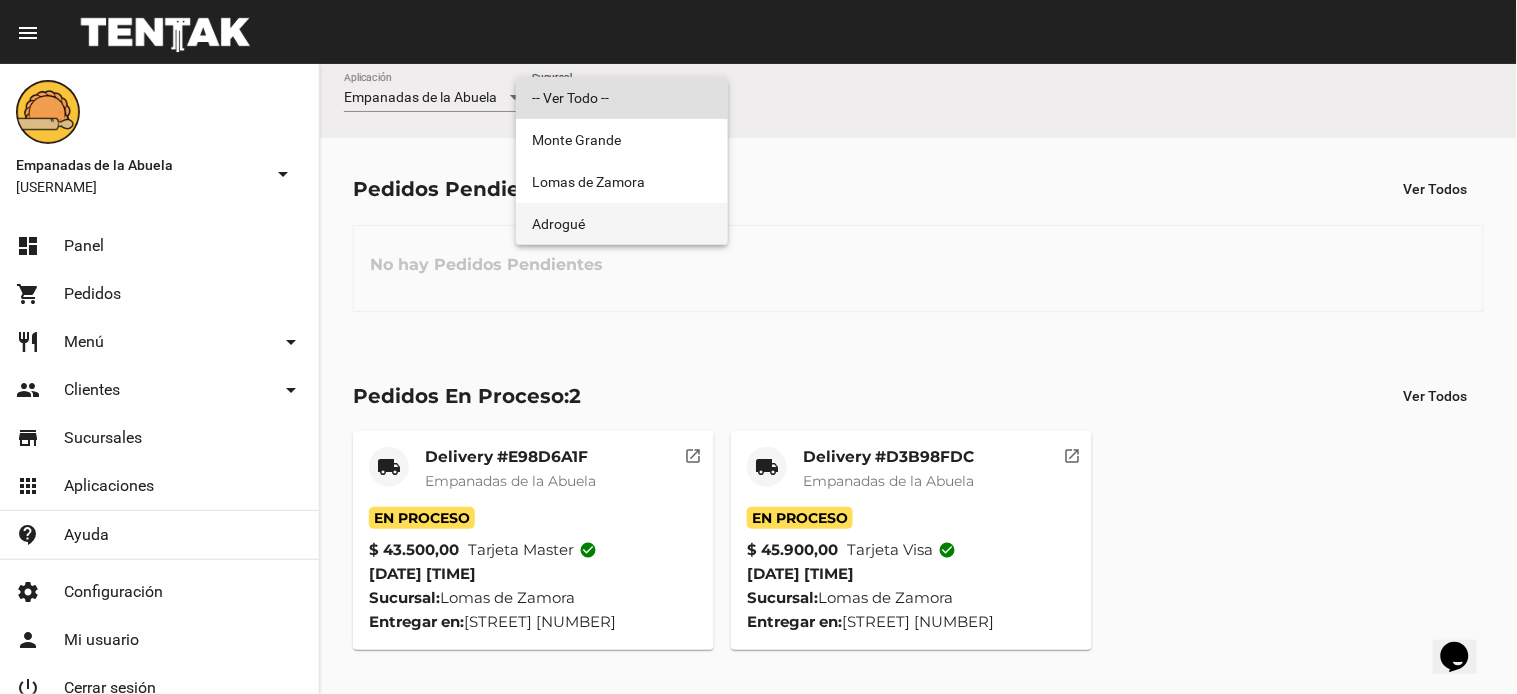 scroll, scrollTop: 0, scrollLeft: 0, axis: both 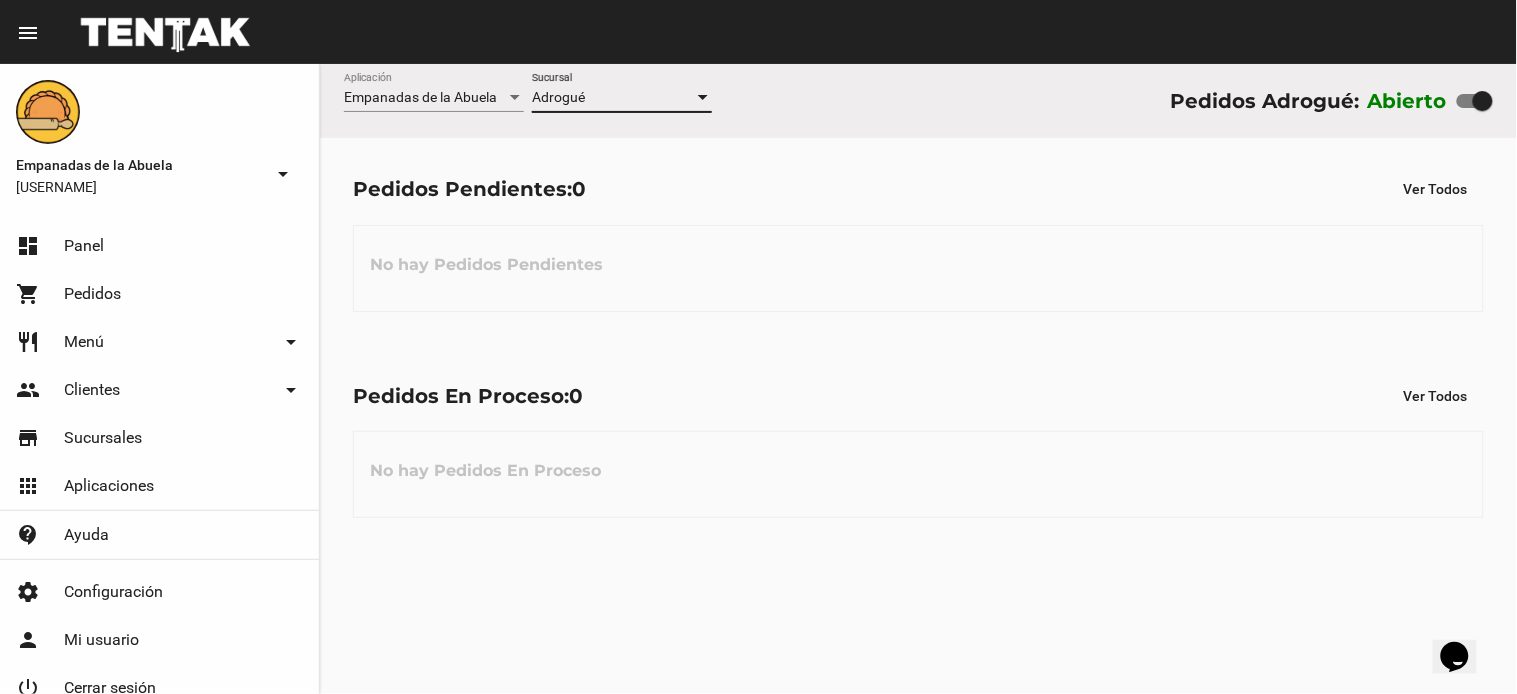 click on "No hay Pedidos En Proceso" 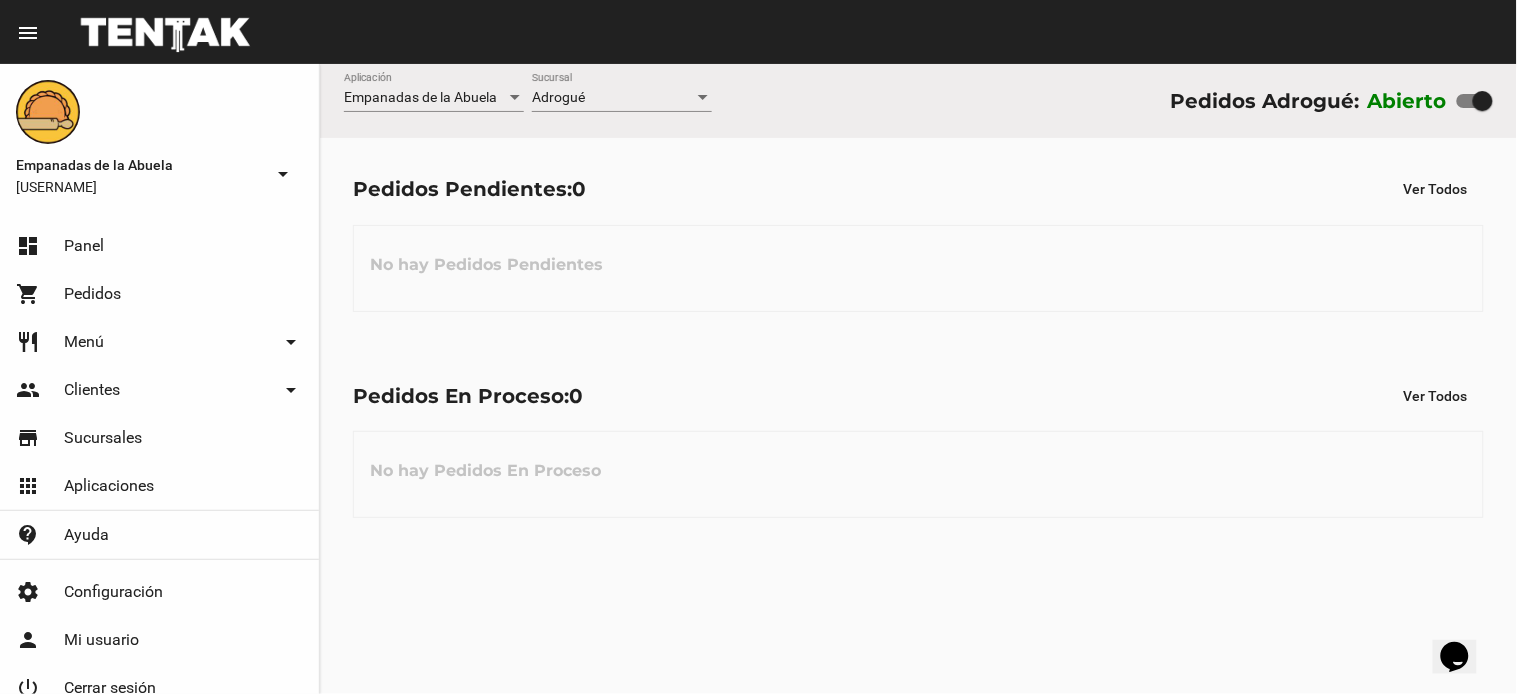 click on "No hay Pedidos En Proceso" 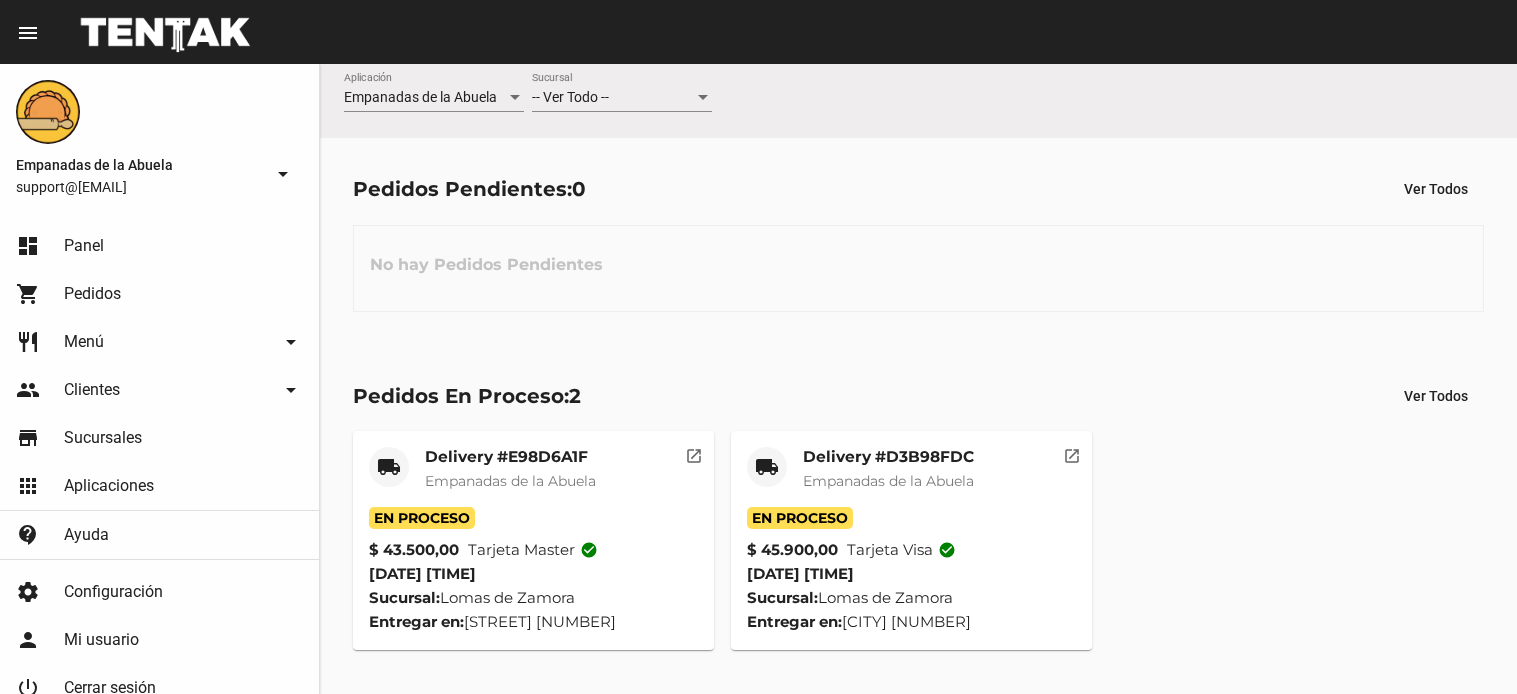 scroll, scrollTop: 0, scrollLeft: 0, axis: both 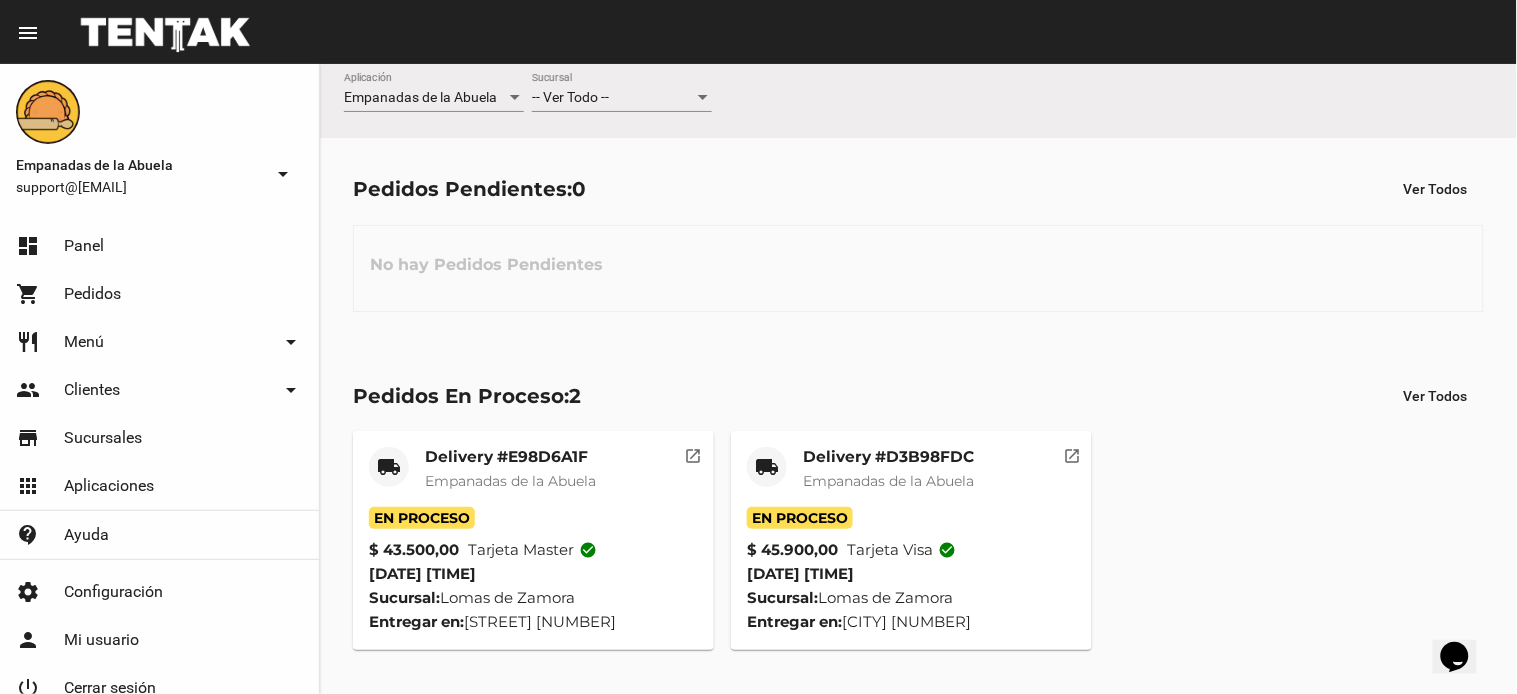 click on "-- Ver Todo --" at bounding box center [570, 97] 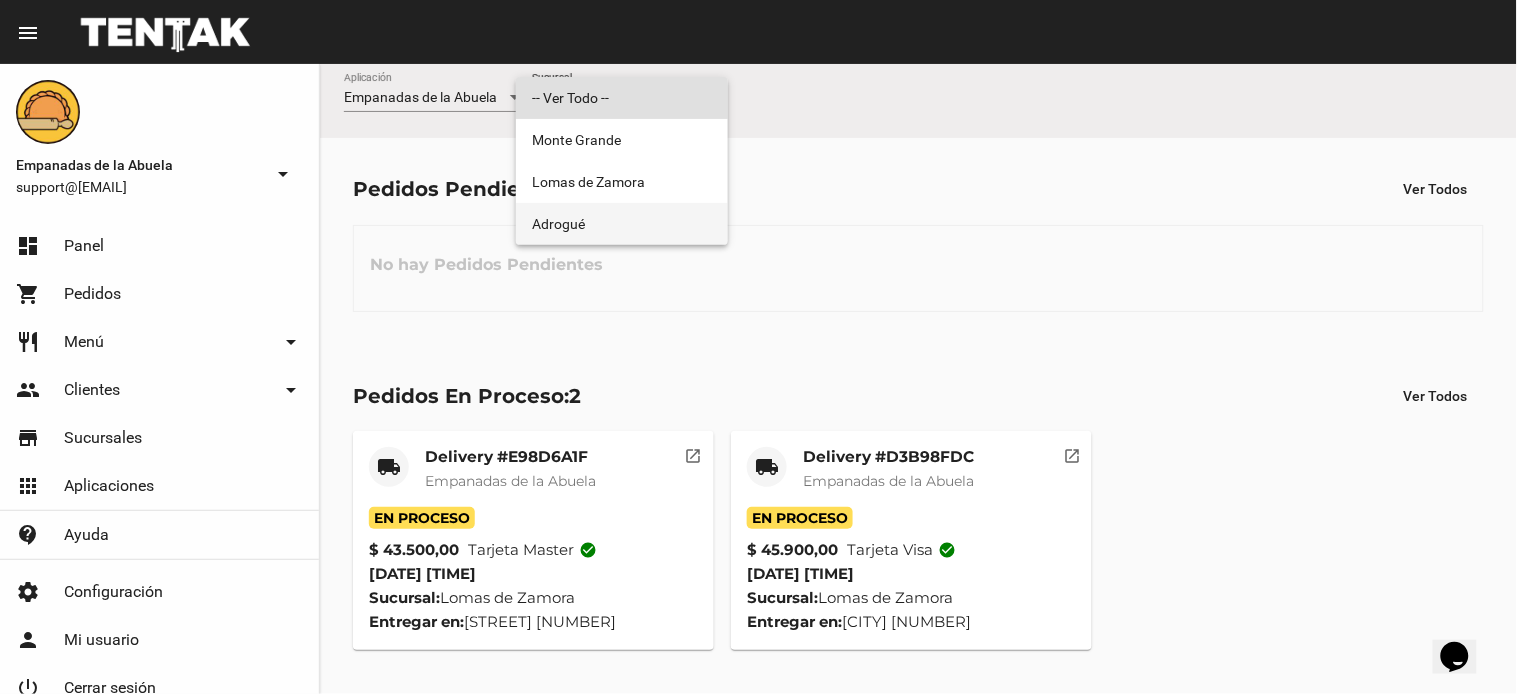 click on "Adrogué" at bounding box center (622, 224) 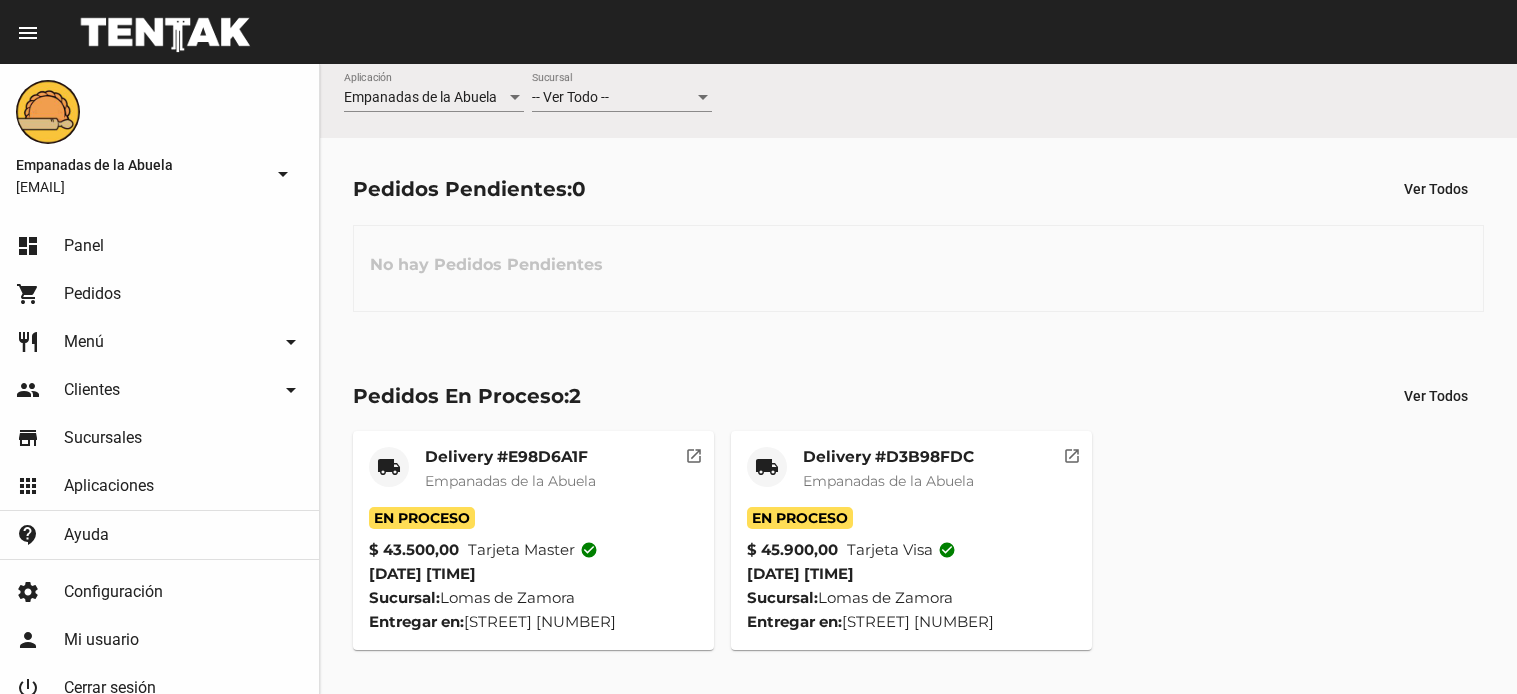 scroll, scrollTop: 0, scrollLeft: 0, axis: both 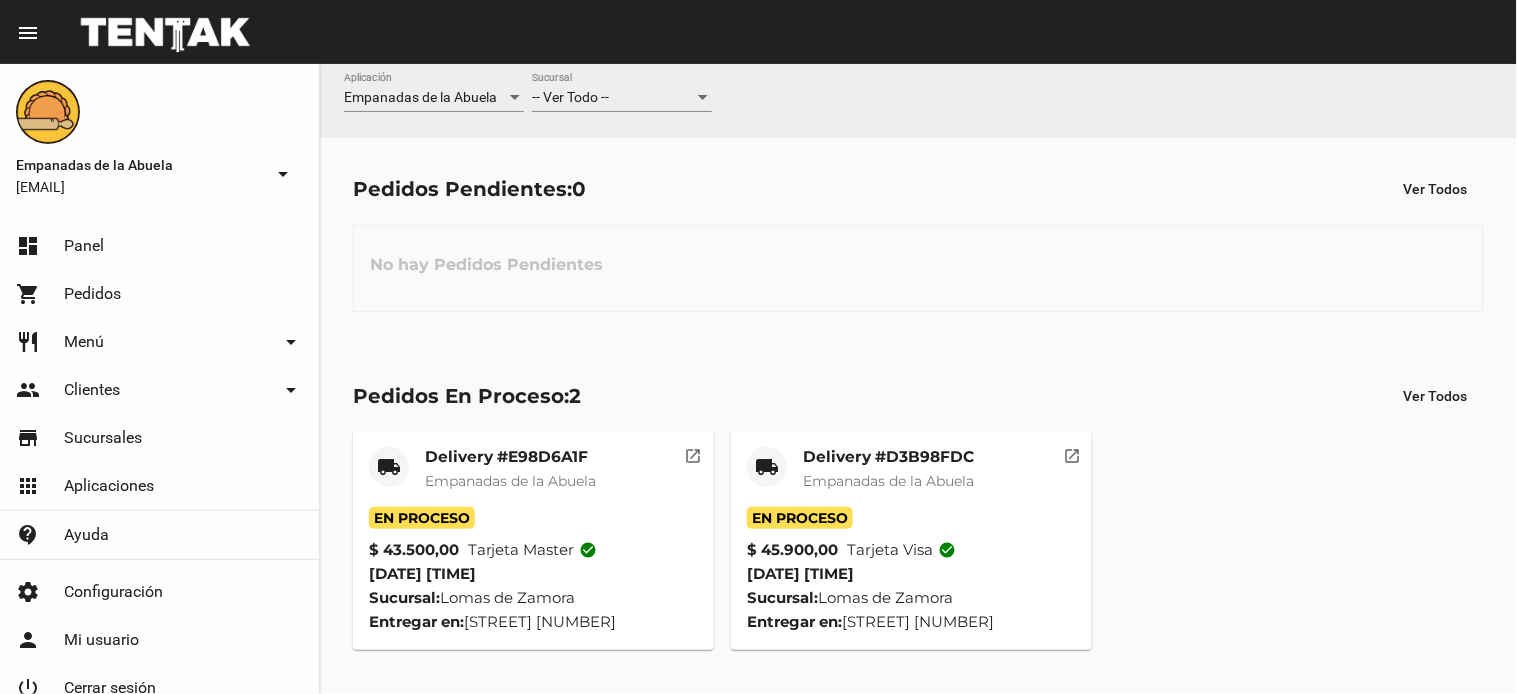 click on "-- Ver Todo --" at bounding box center [613, 98] 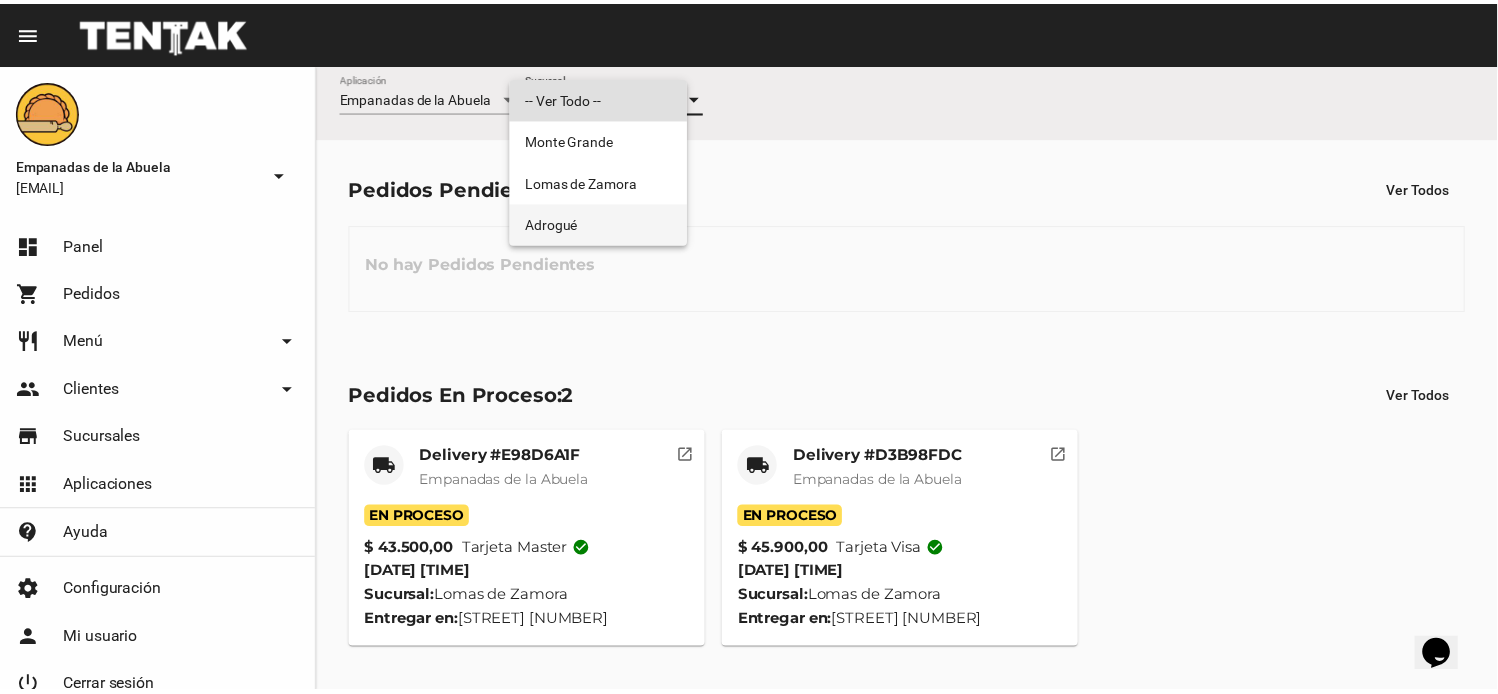 scroll, scrollTop: 0, scrollLeft: 0, axis: both 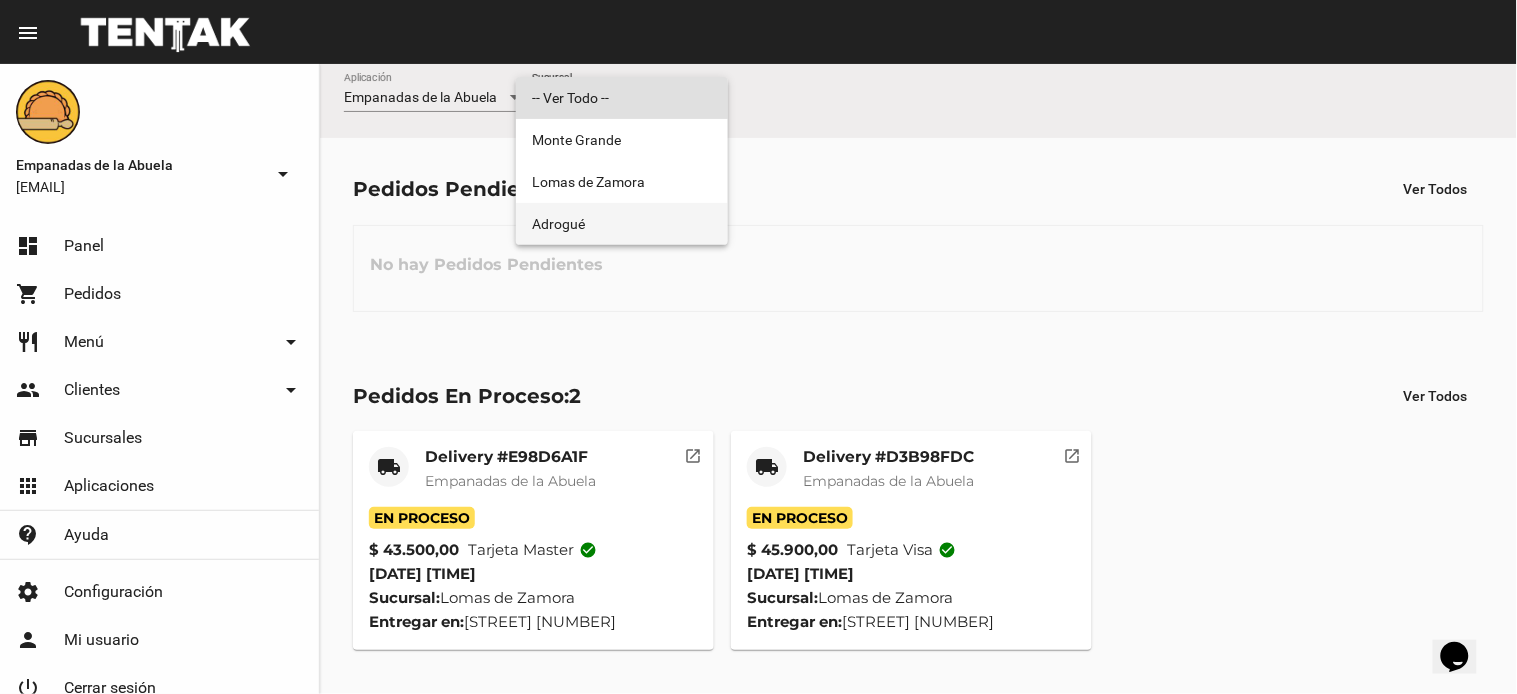 click on "Adrogué" at bounding box center [622, 224] 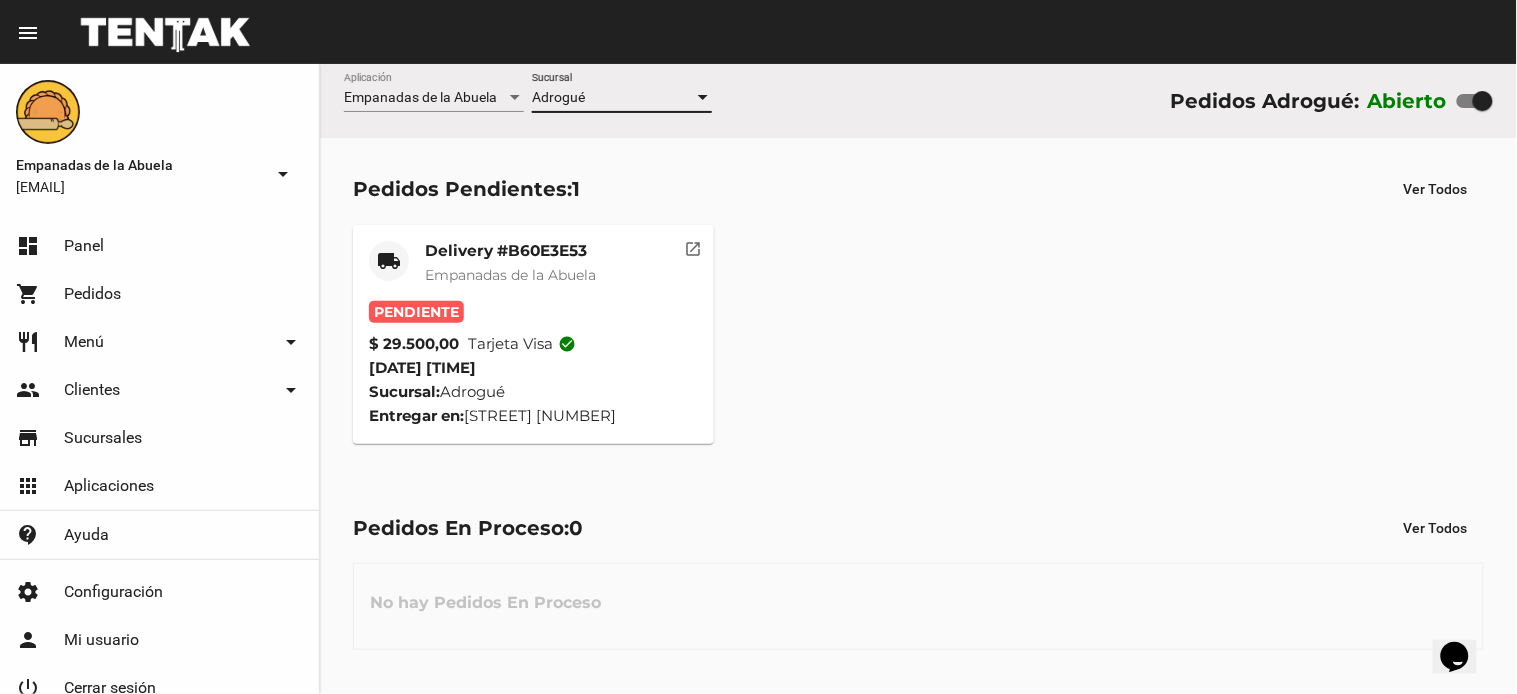 click on "Delivery #B60E3E53" 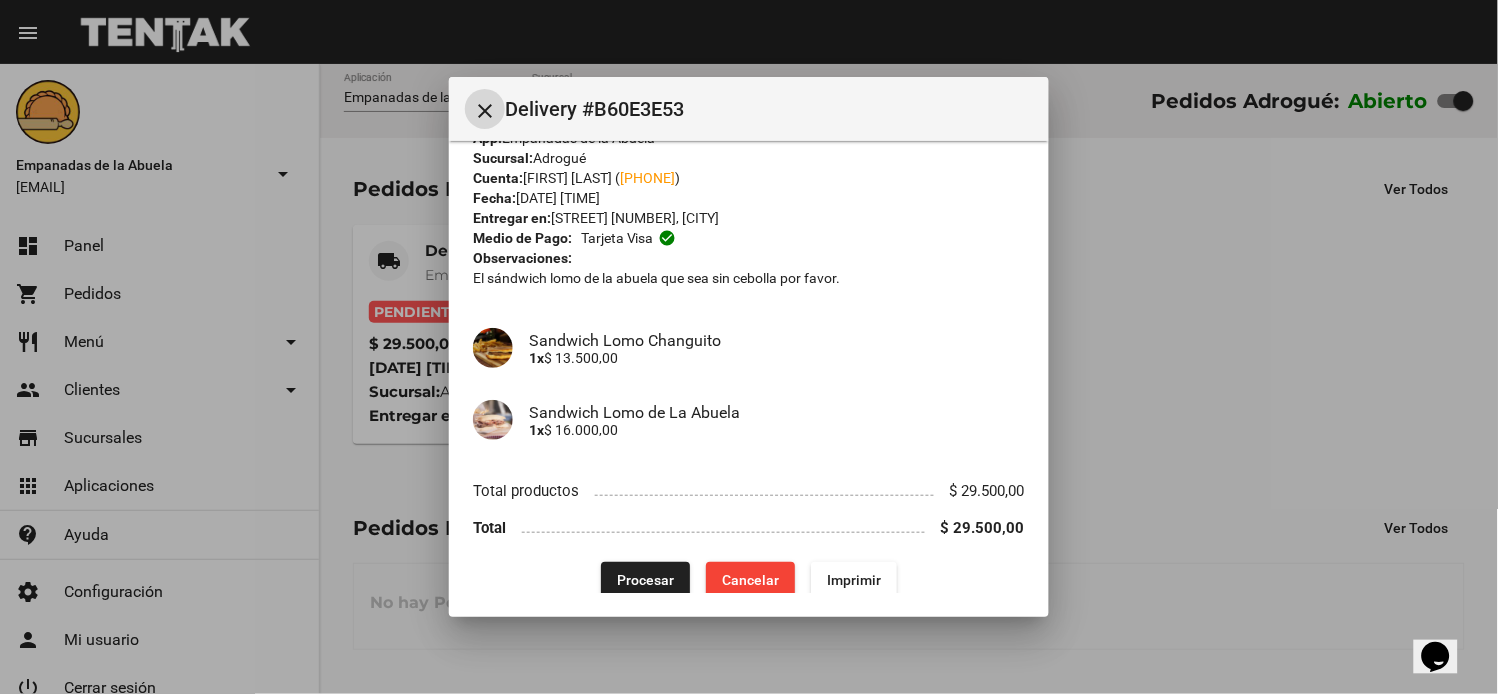 scroll, scrollTop: 57, scrollLeft: 0, axis: vertical 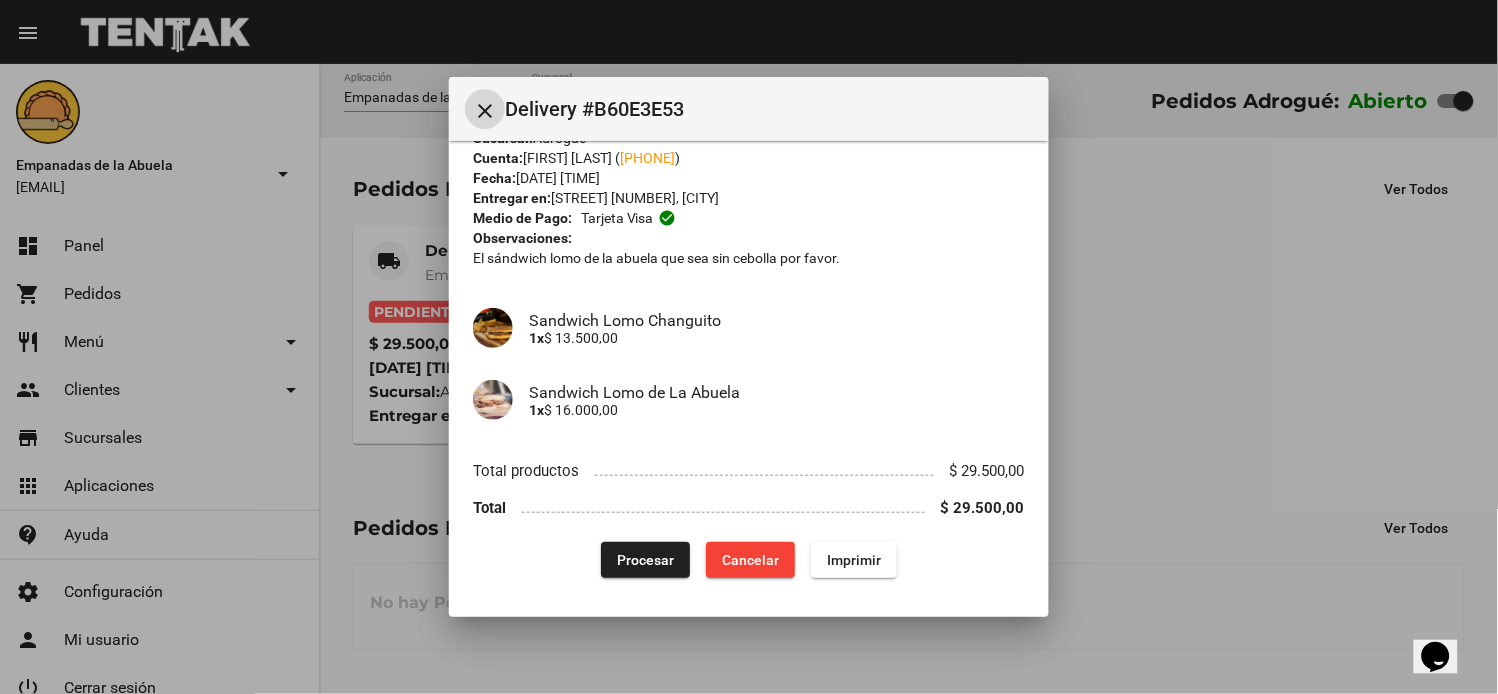 click on "Imprimir" 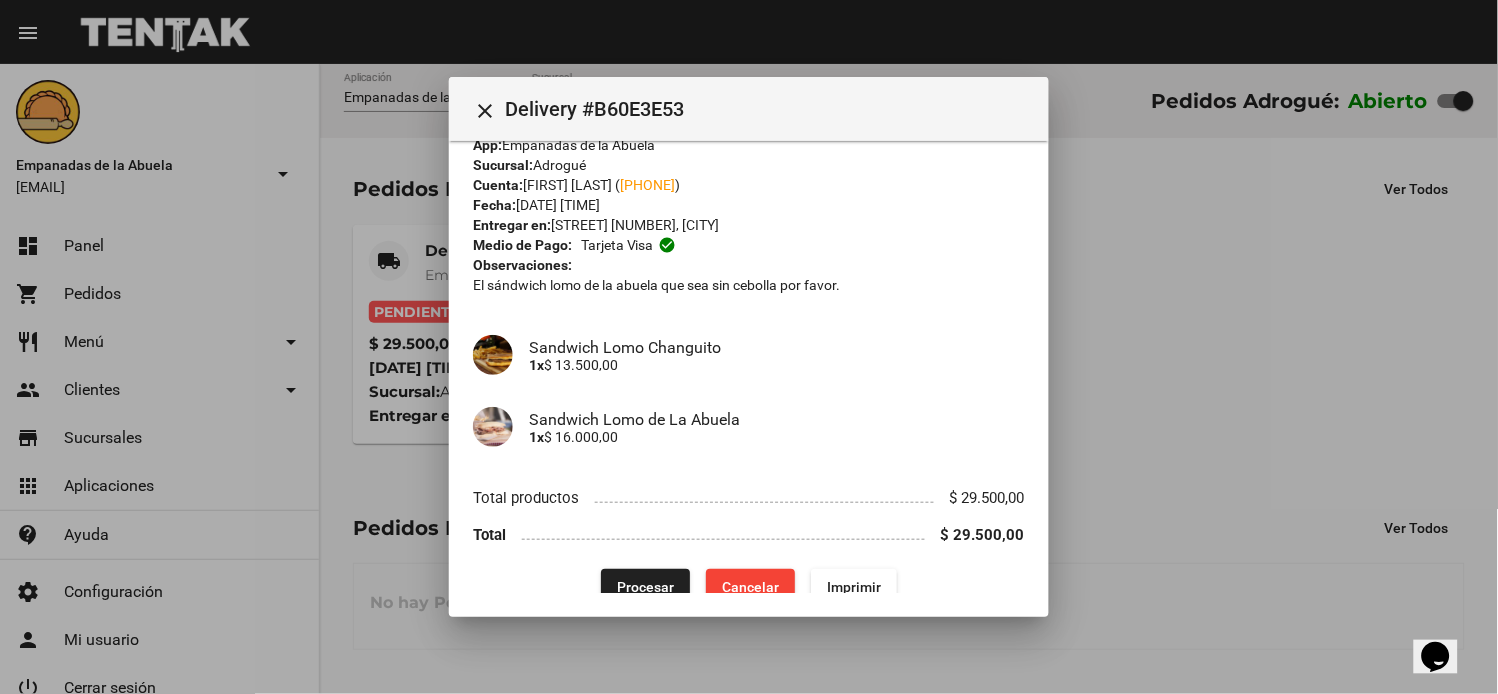 scroll, scrollTop: 57, scrollLeft: 0, axis: vertical 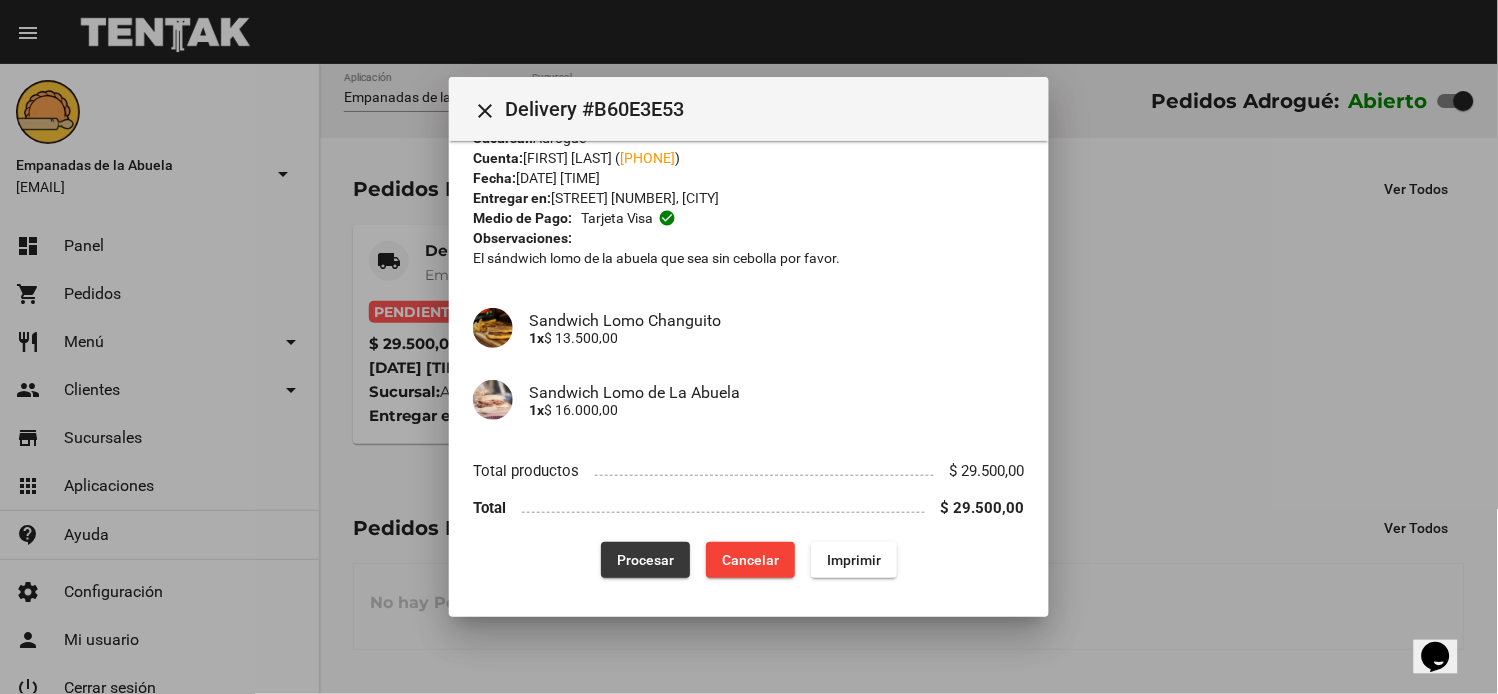 click on "Procesar" 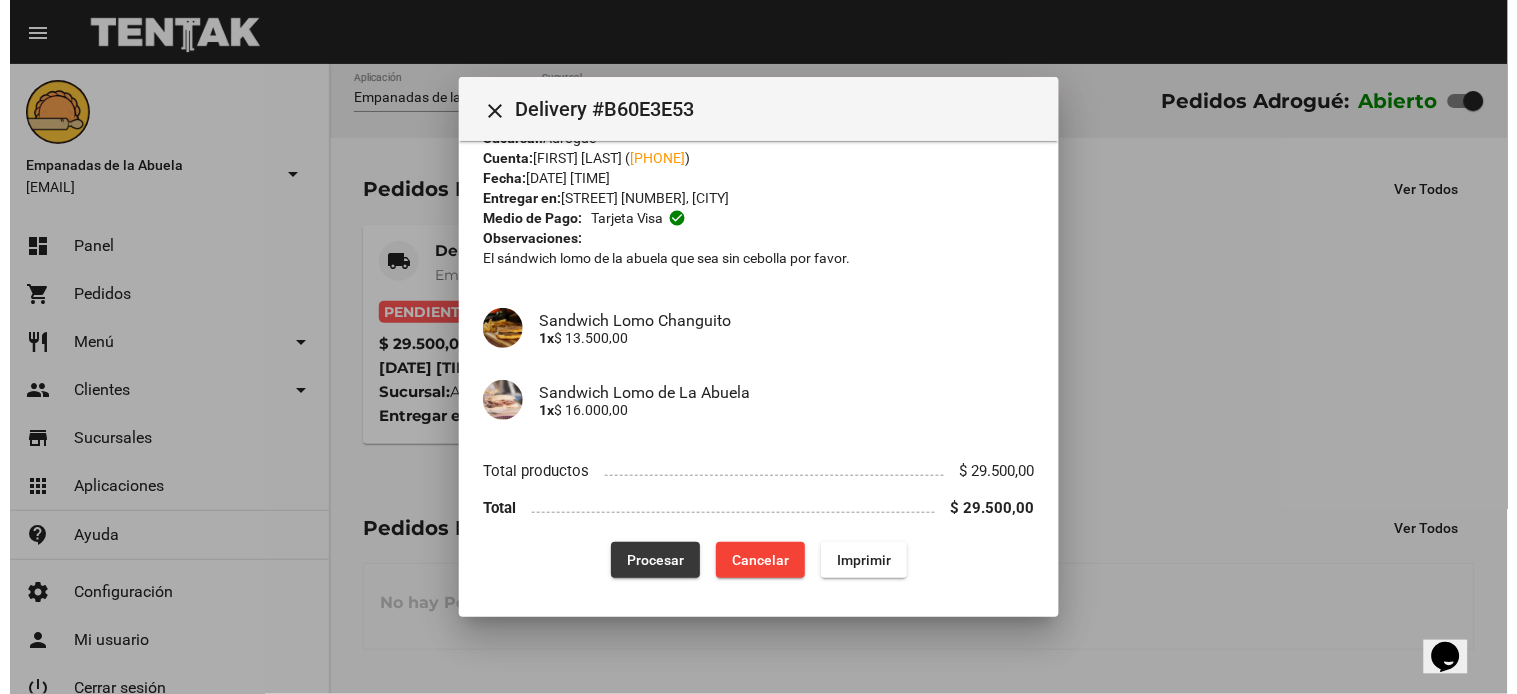 scroll, scrollTop: 0, scrollLeft: 0, axis: both 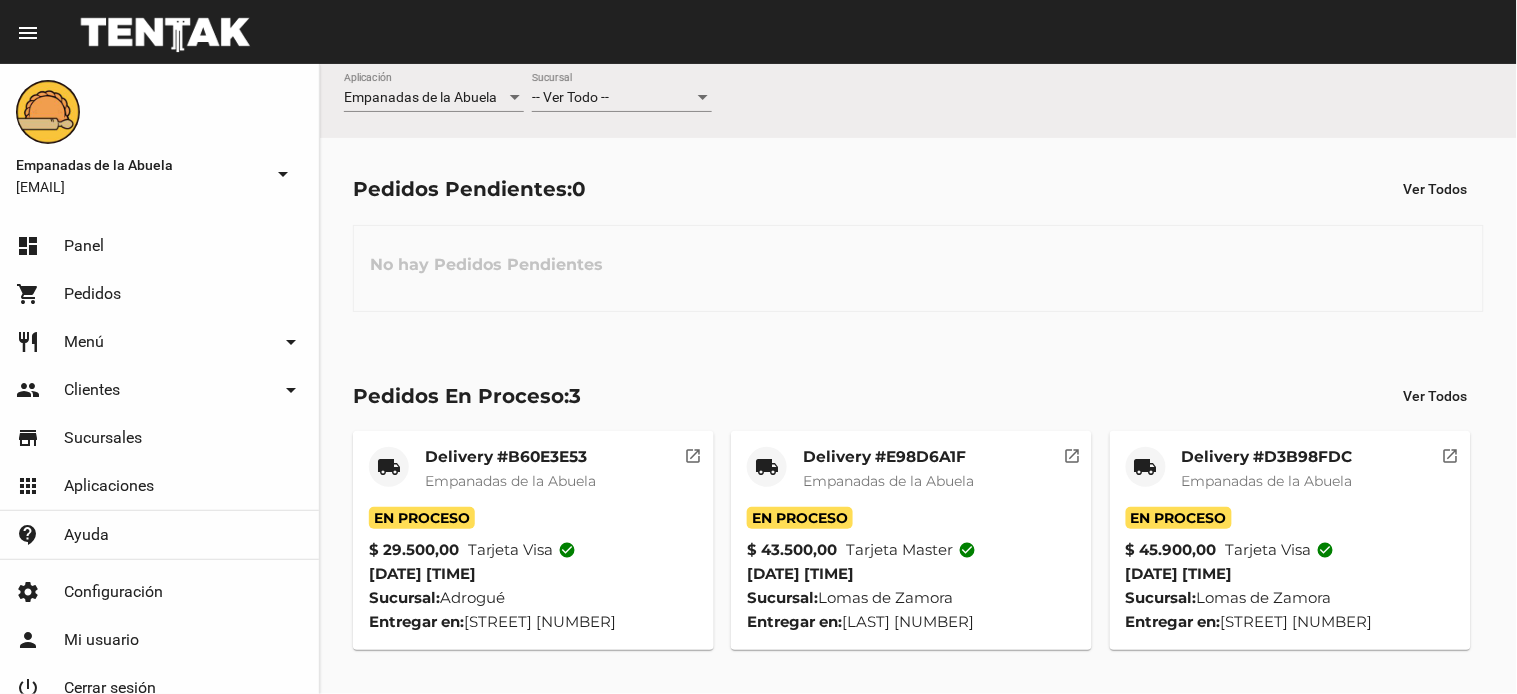 click on "-- Ver Todo --" at bounding box center [613, 98] 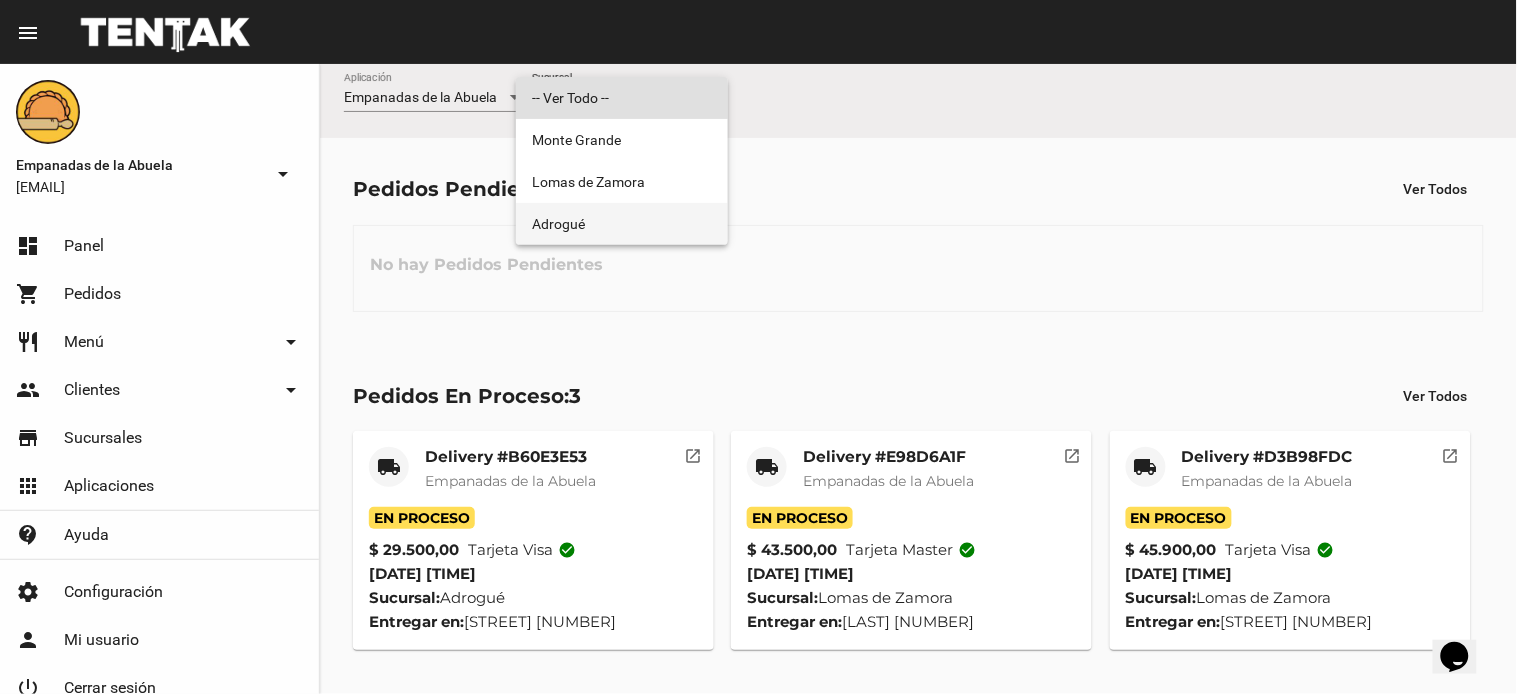 scroll, scrollTop: 0, scrollLeft: 0, axis: both 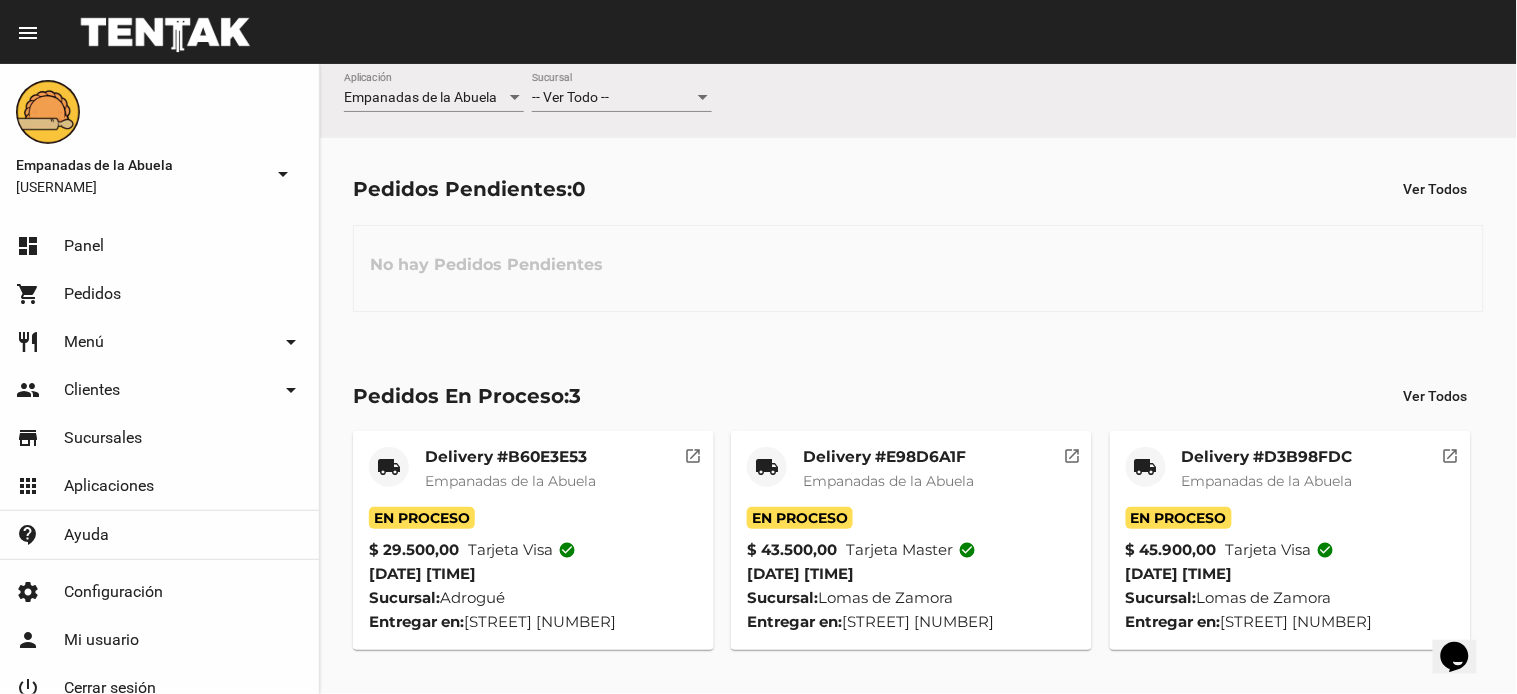 click on "-- Ver Todo --" at bounding box center (570, 97) 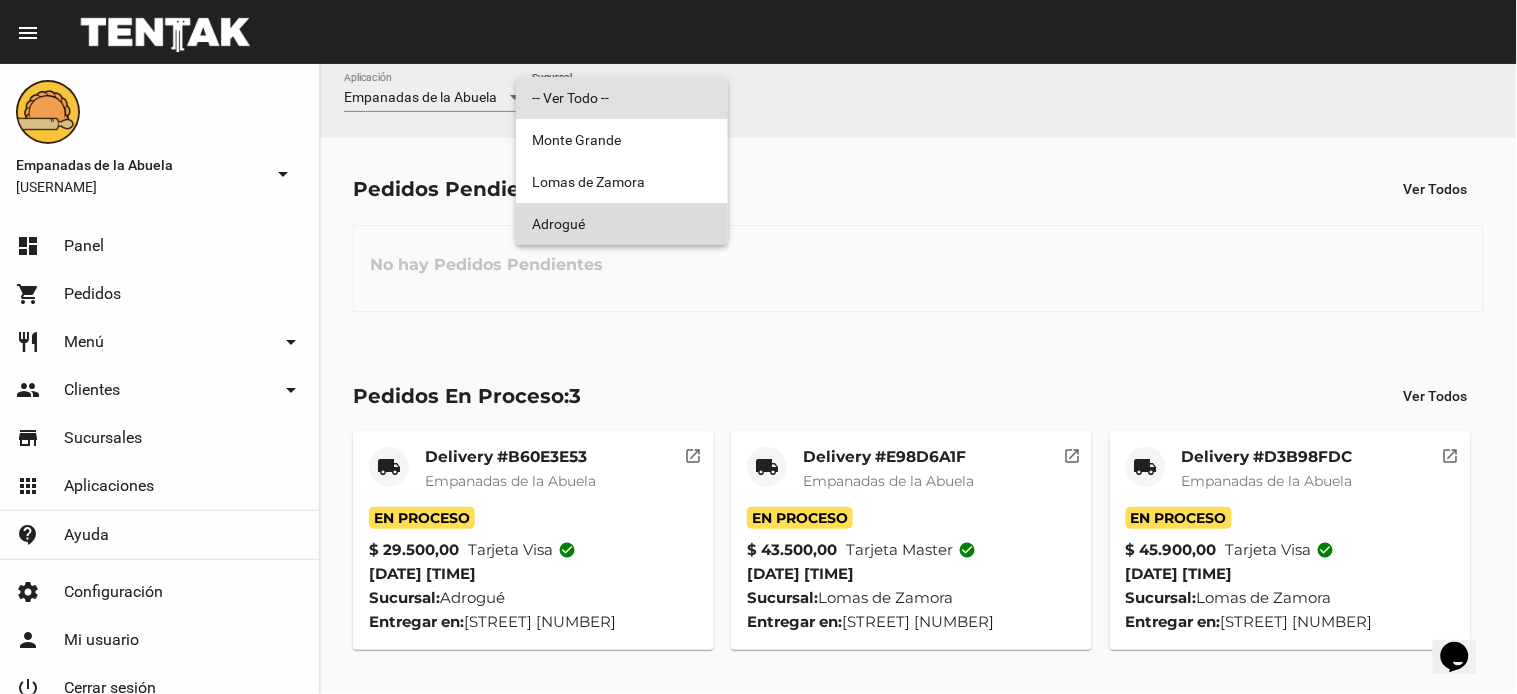 click on "Adrogué" at bounding box center (622, 224) 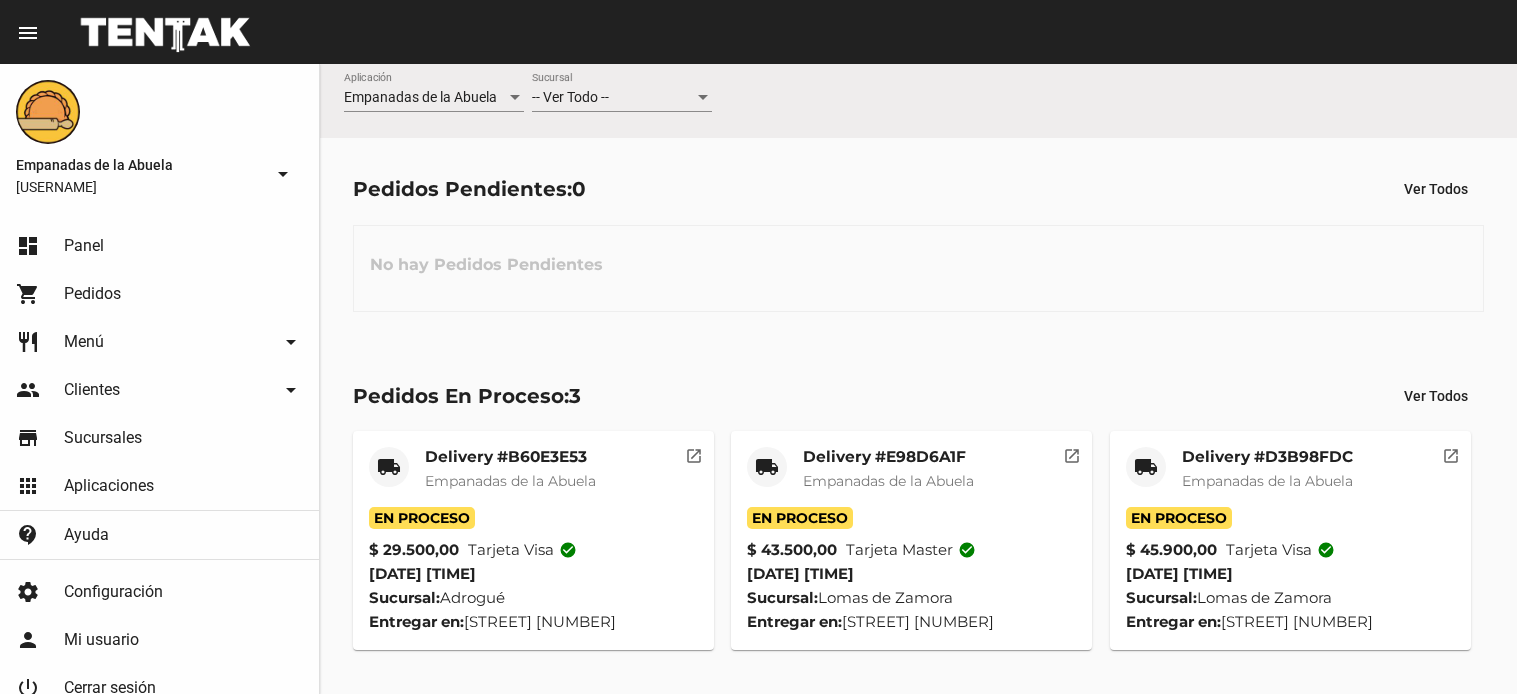 scroll, scrollTop: 0, scrollLeft: 0, axis: both 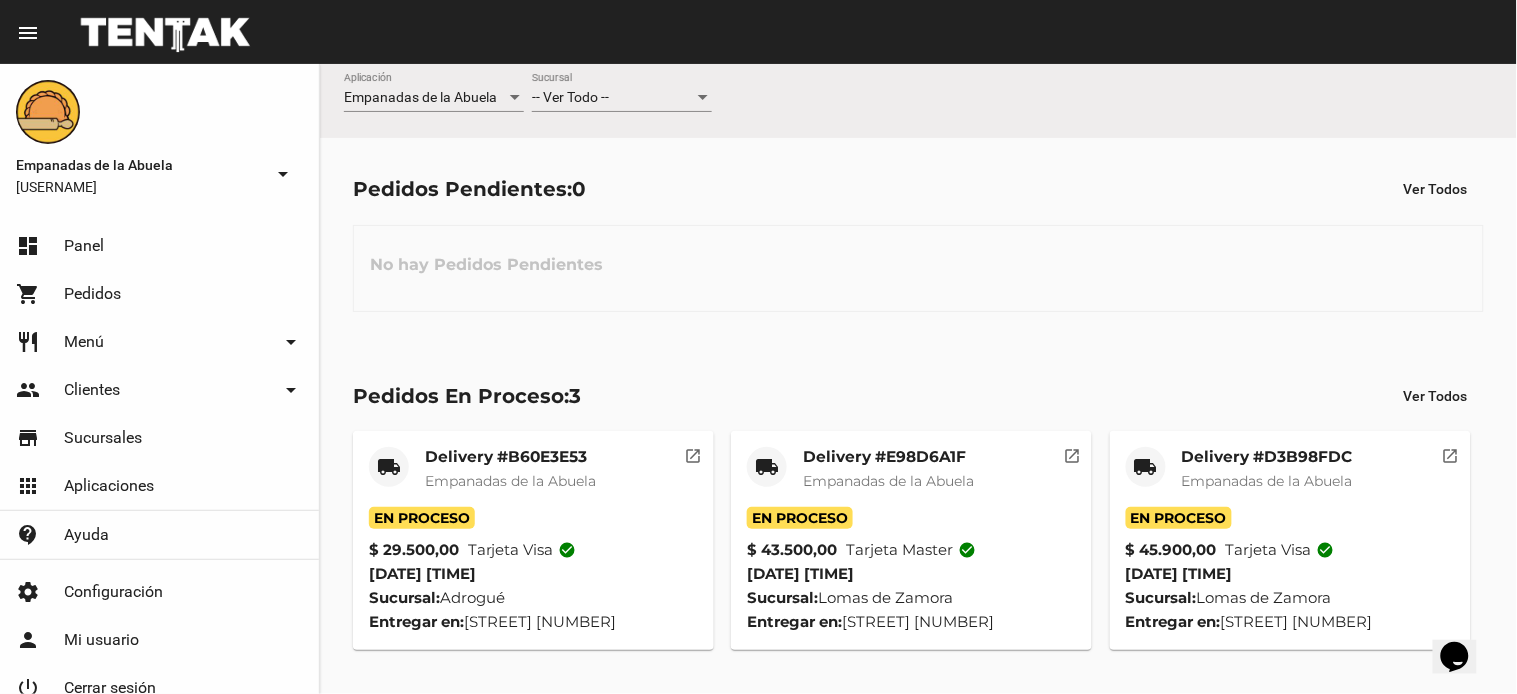 click on "-- Ver Todo --" at bounding box center (613, 98) 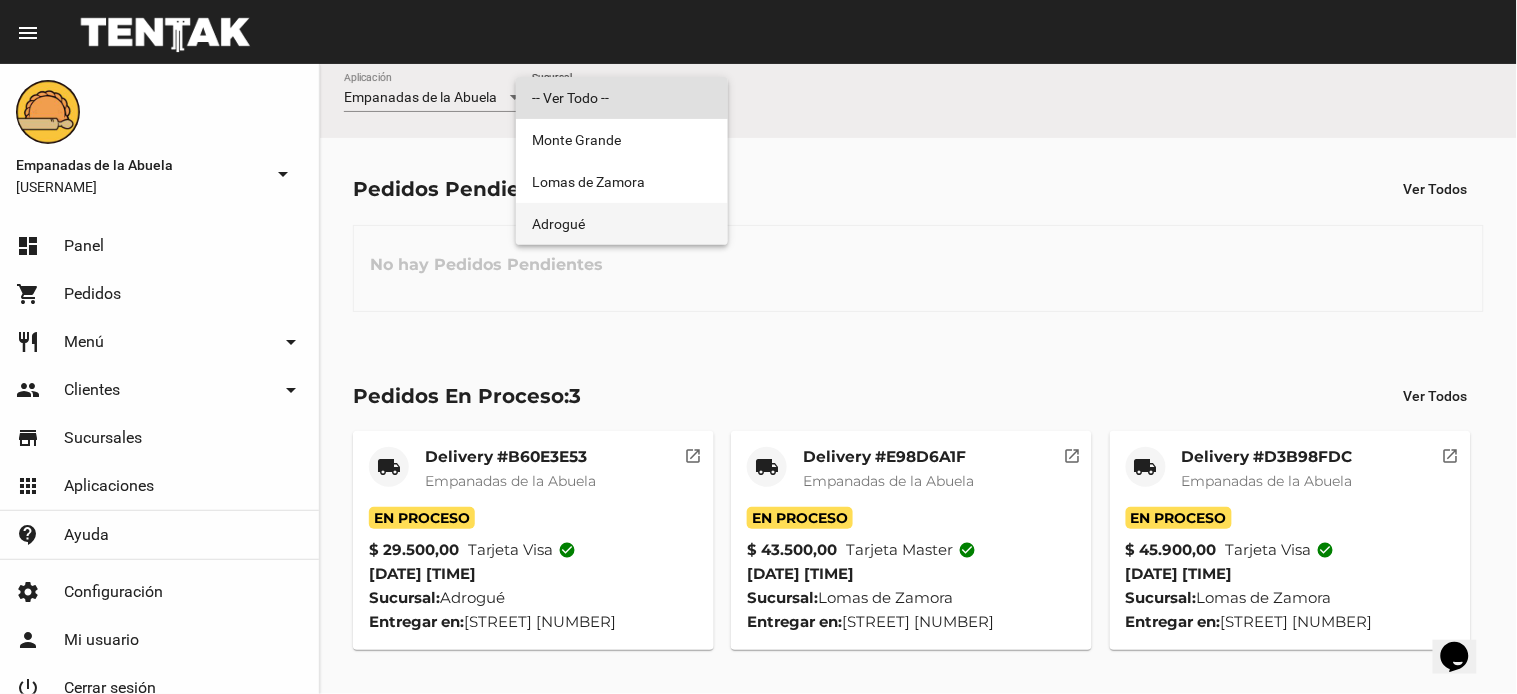 click on "Adrogué" at bounding box center [622, 224] 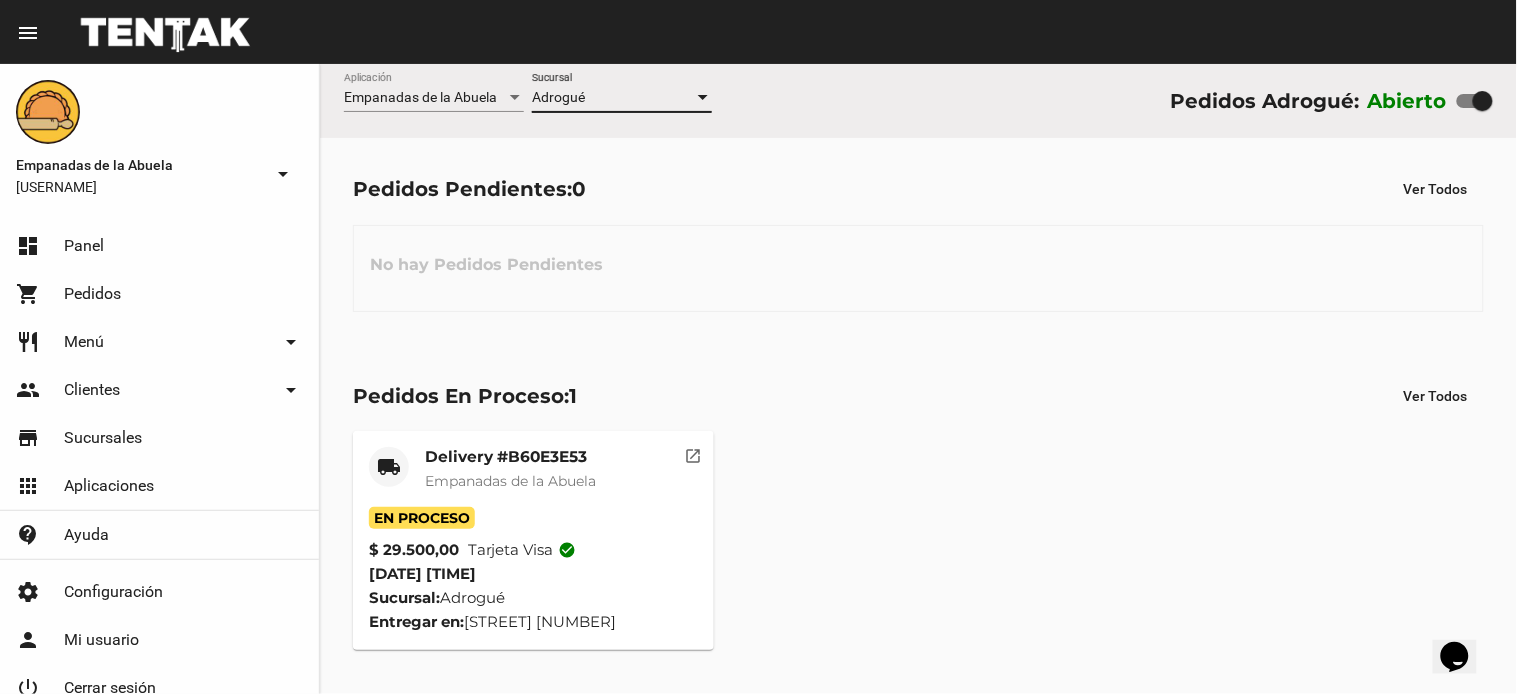 drag, startPoint x: 992, startPoint y: 250, endPoint x: 971, endPoint y: 215, distance: 40.81666 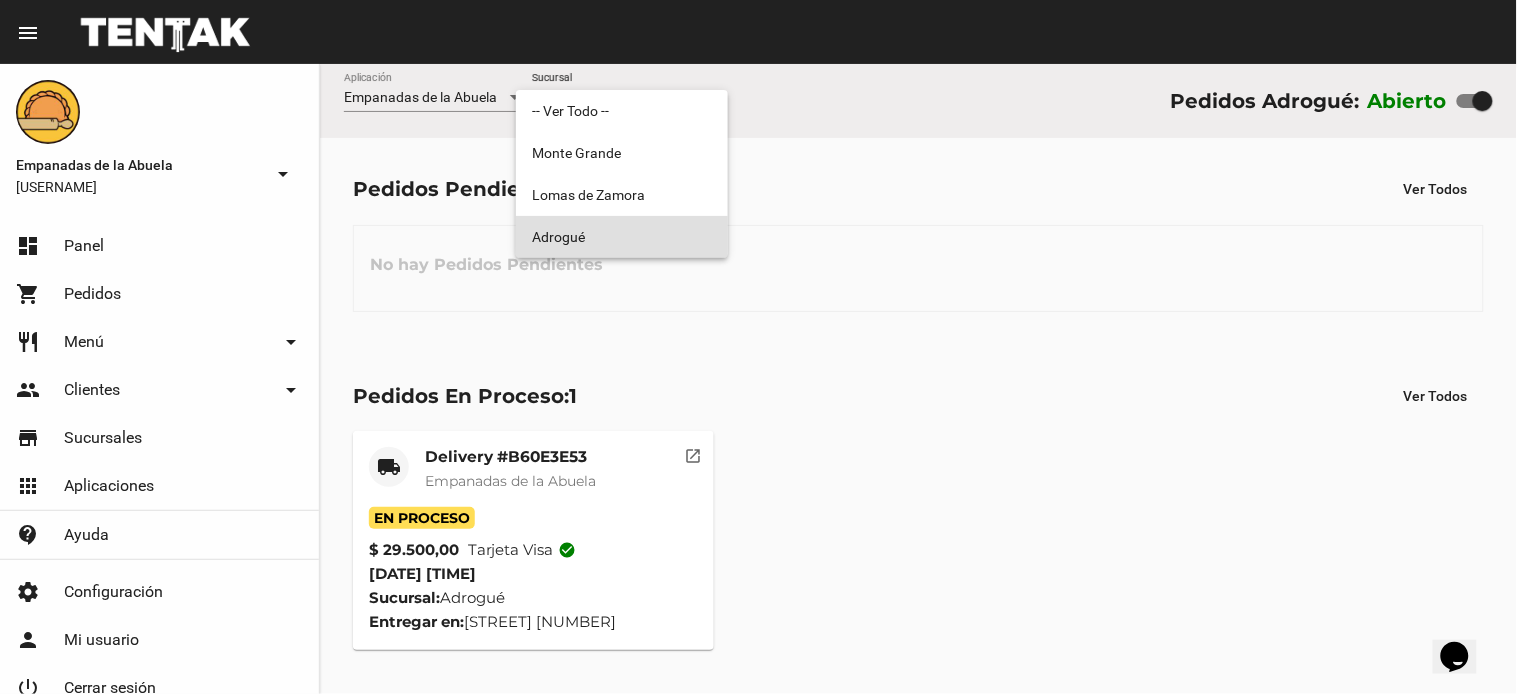 click on "Adrogué" at bounding box center [622, 237] 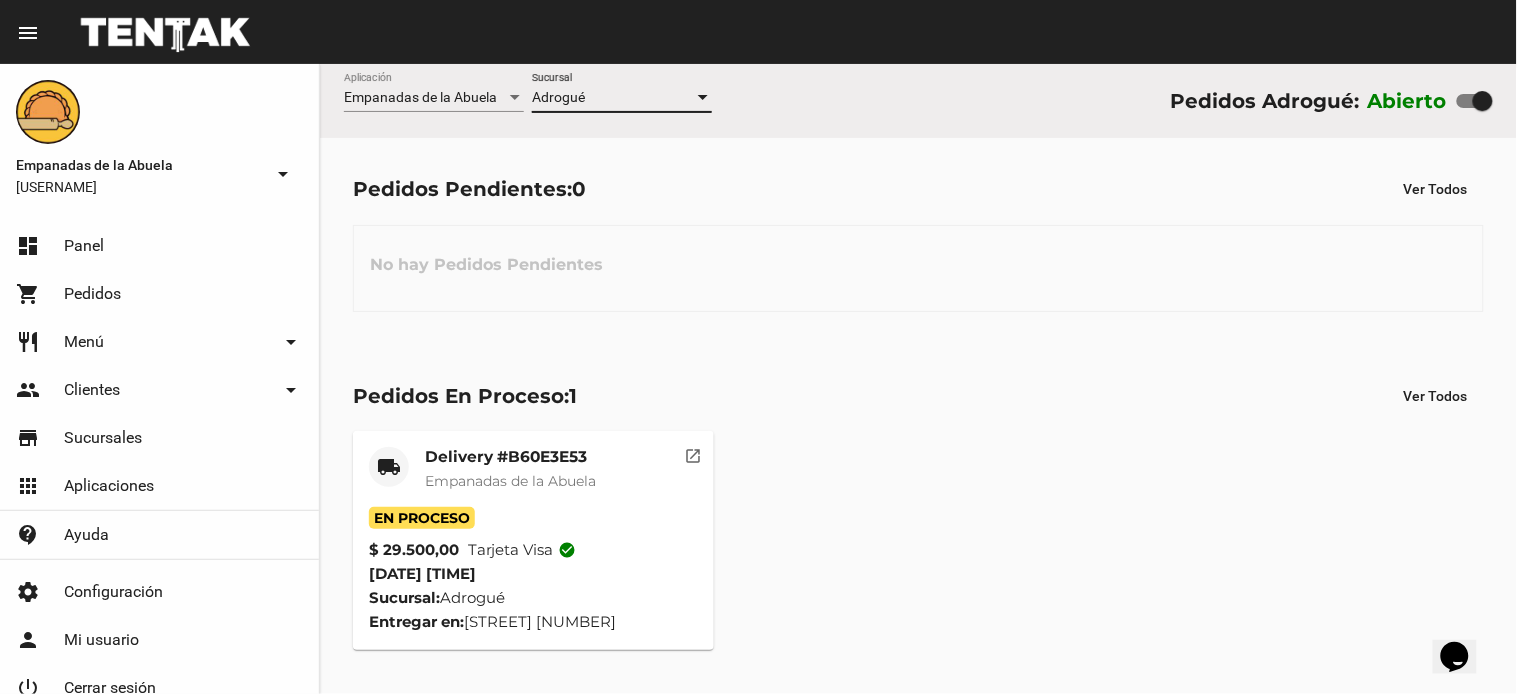 click on "Pedidos Pendientes:  0 Ver Todos No hay Pedidos Pendientes" 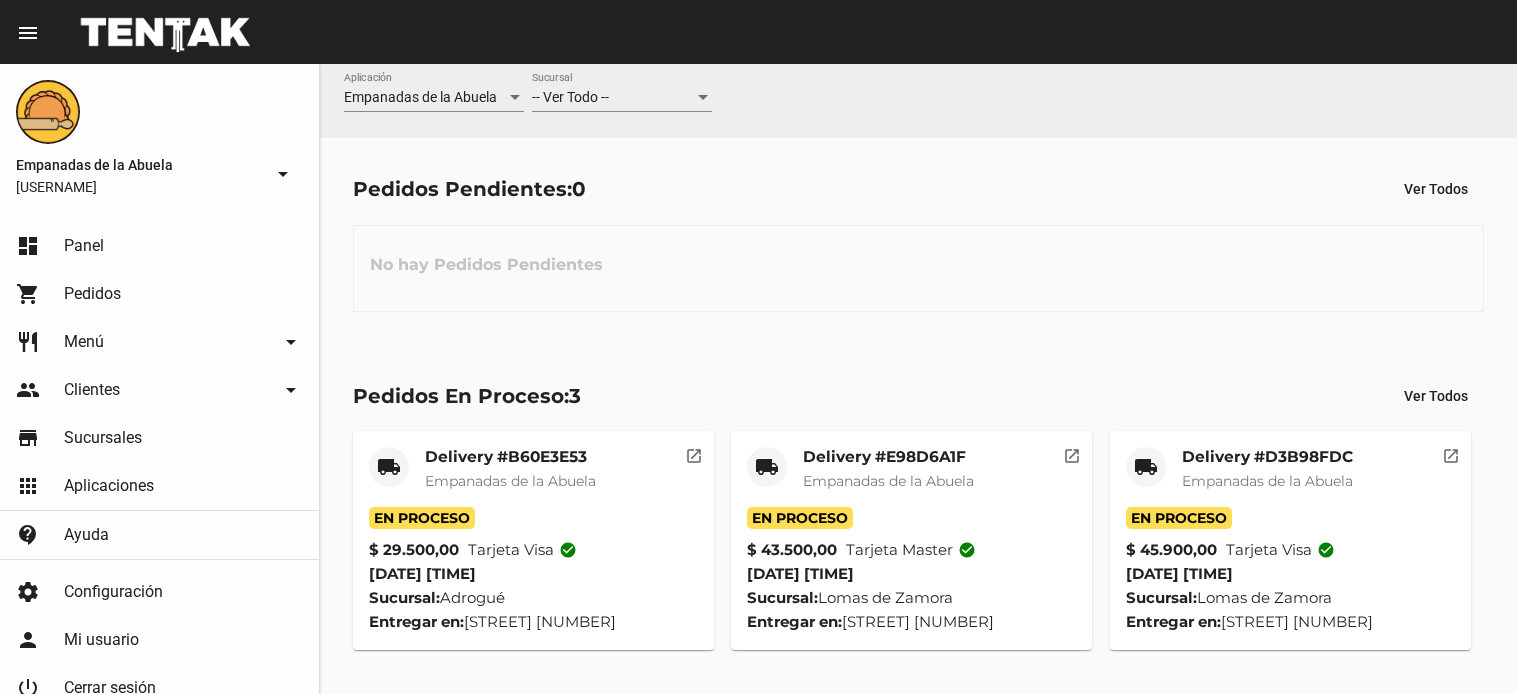 scroll, scrollTop: 0, scrollLeft: 0, axis: both 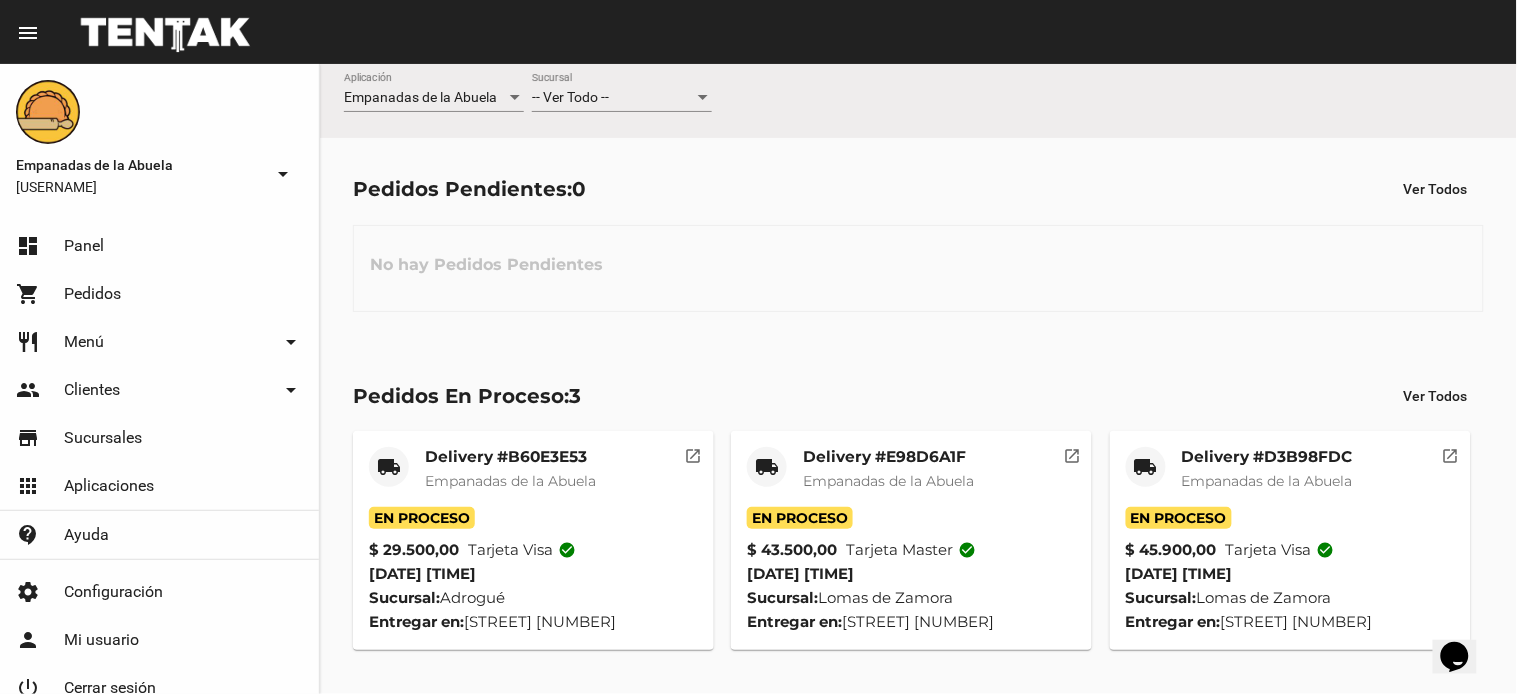click on "-- Ver Todo --" at bounding box center (613, 98) 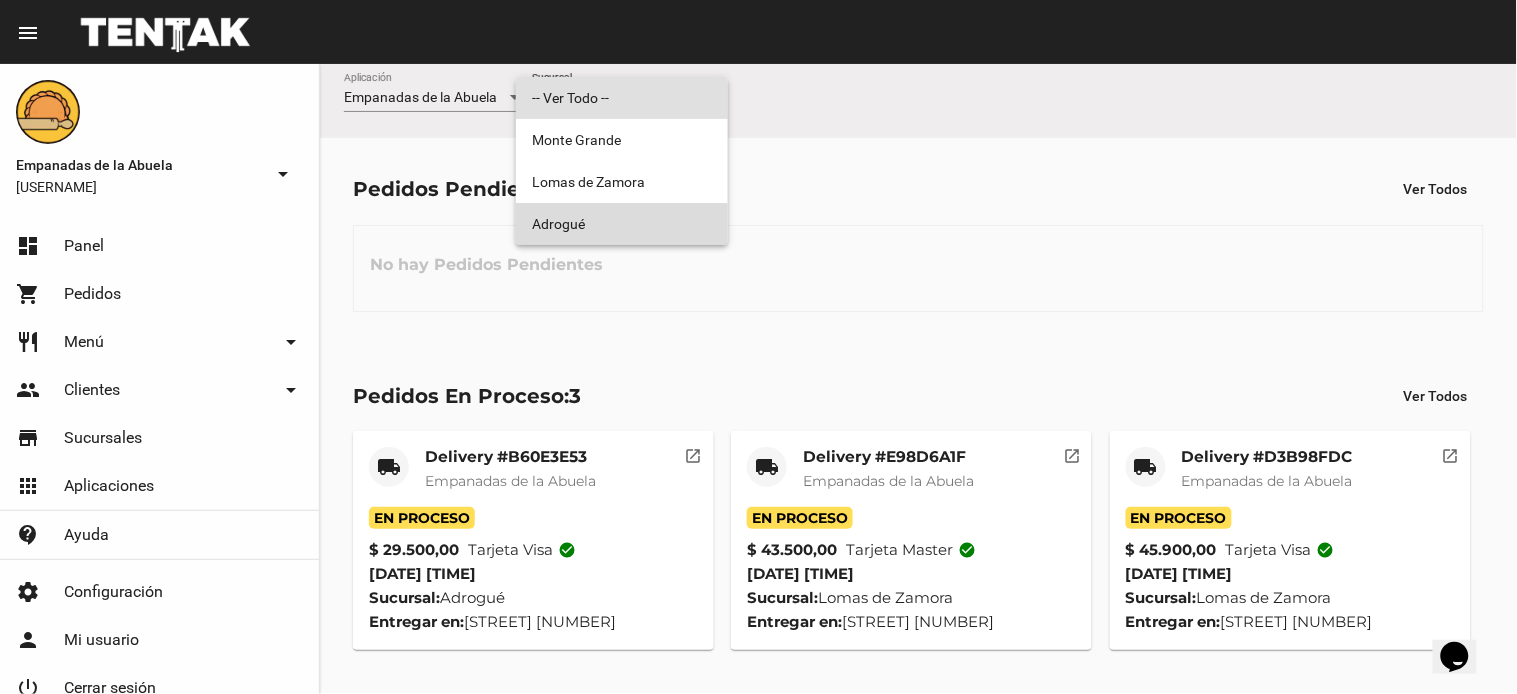 click on "Adrogué" at bounding box center (622, 224) 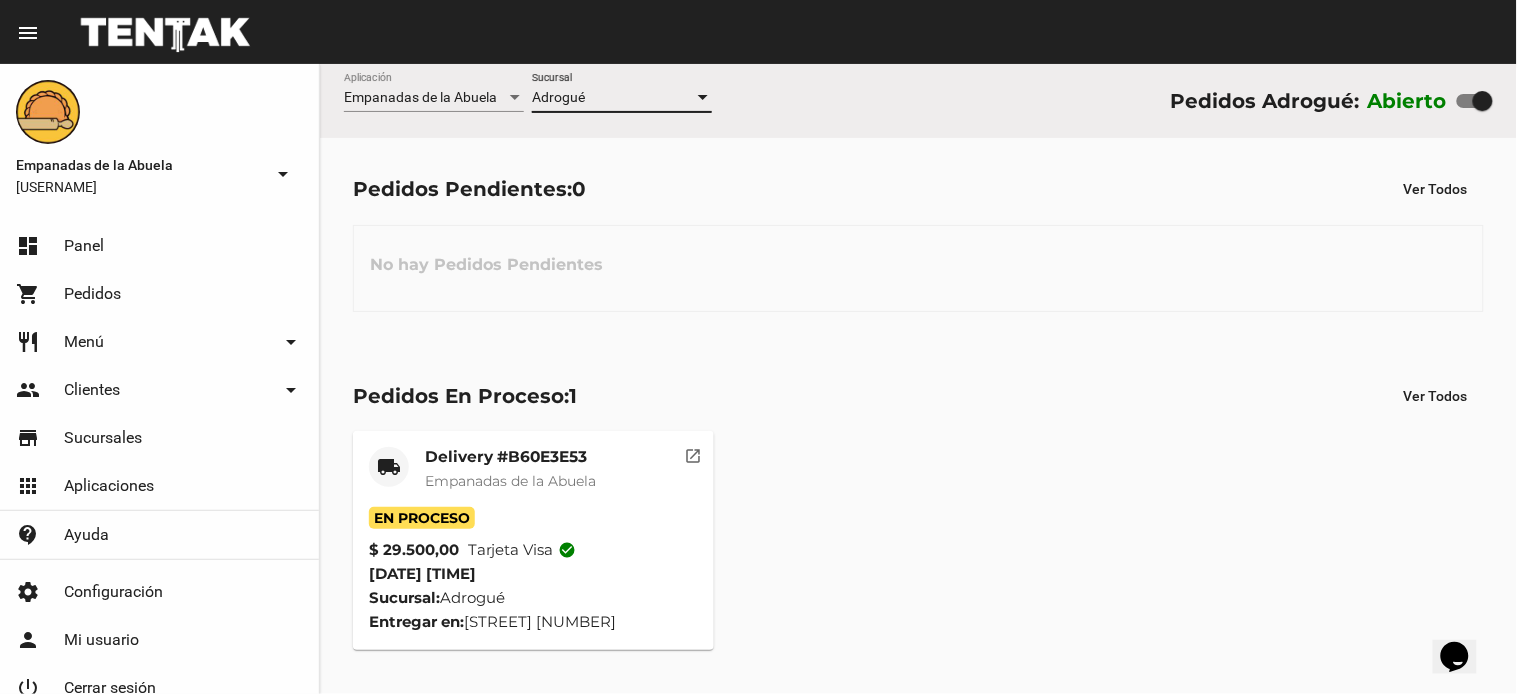click on "Pedidos Pendientes:  0 Ver Todos" 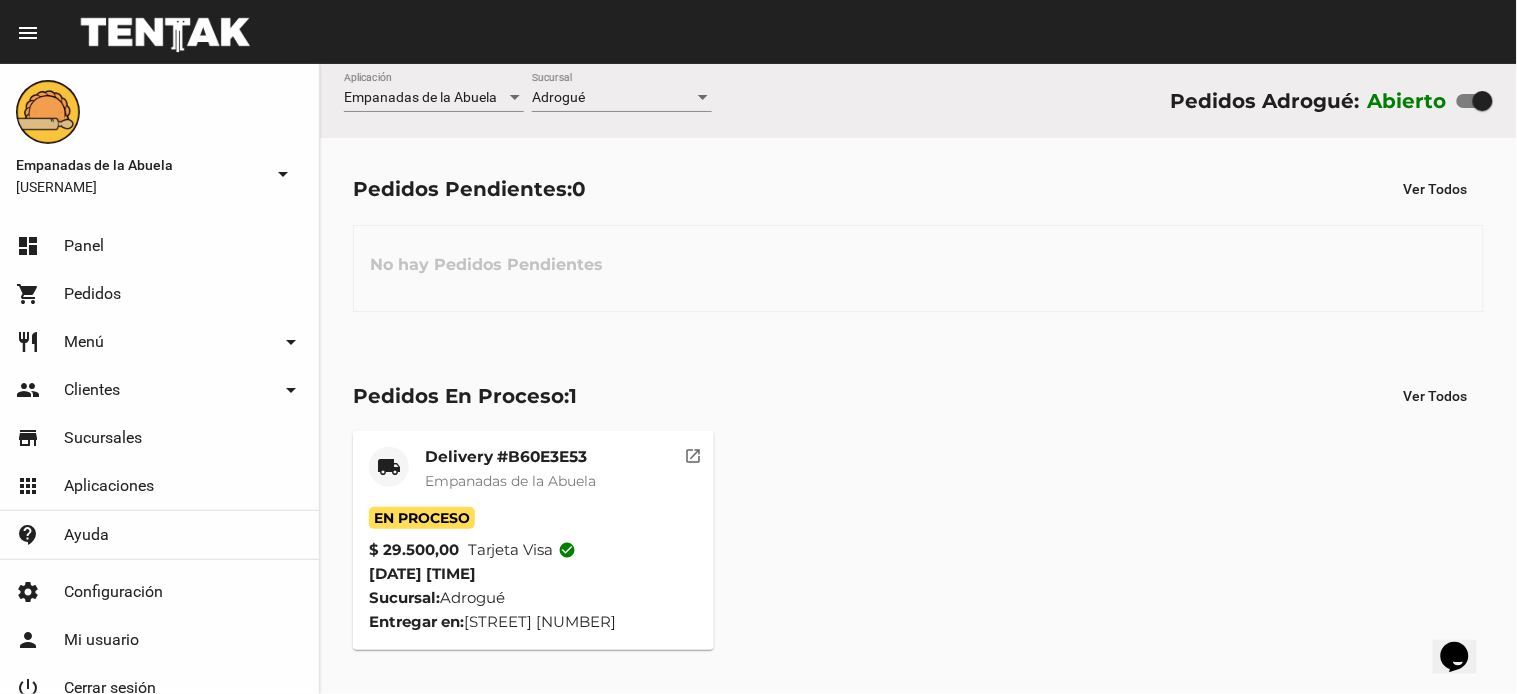 click on "Pedidos En Proceso:  1 Ver Todos" 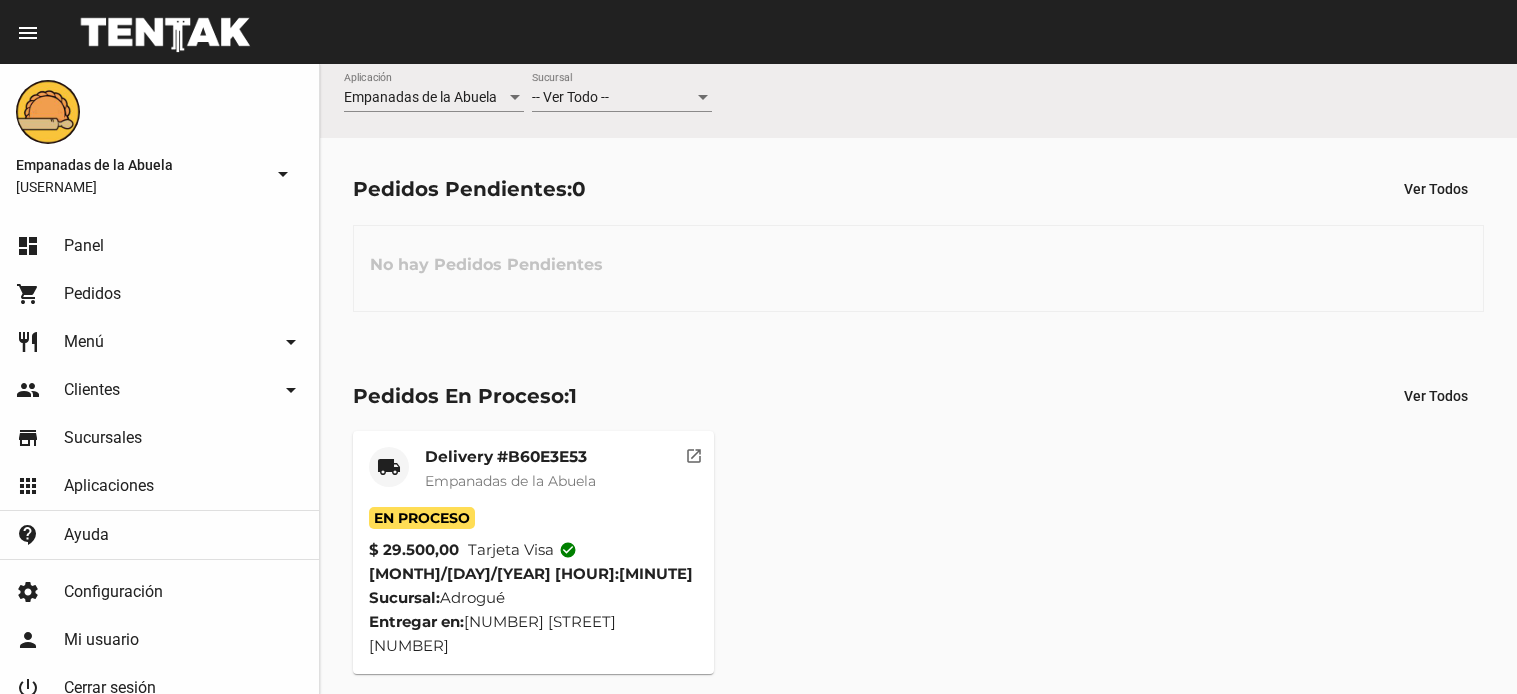 scroll, scrollTop: 0, scrollLeft: 0, axis: both 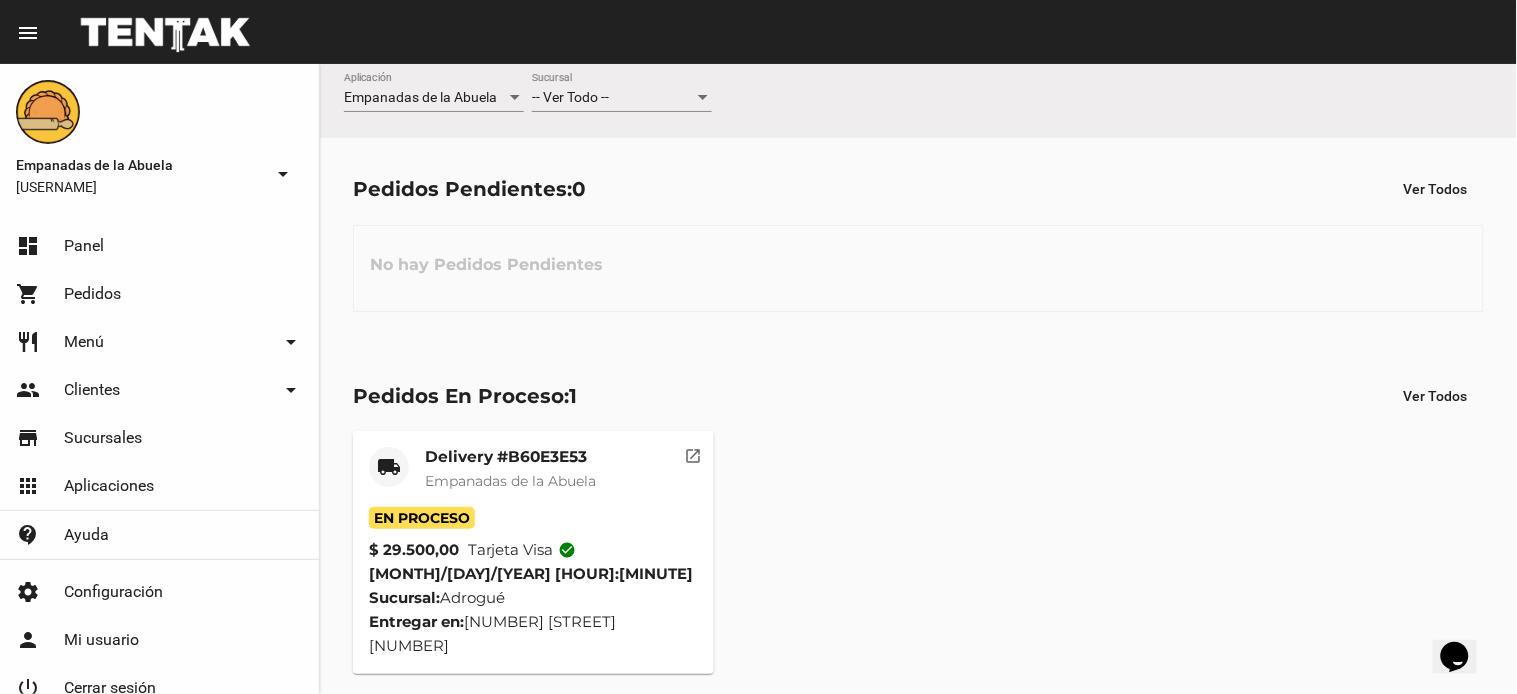 click on "-- Ver Todo --" at bounding box center (613, 98) 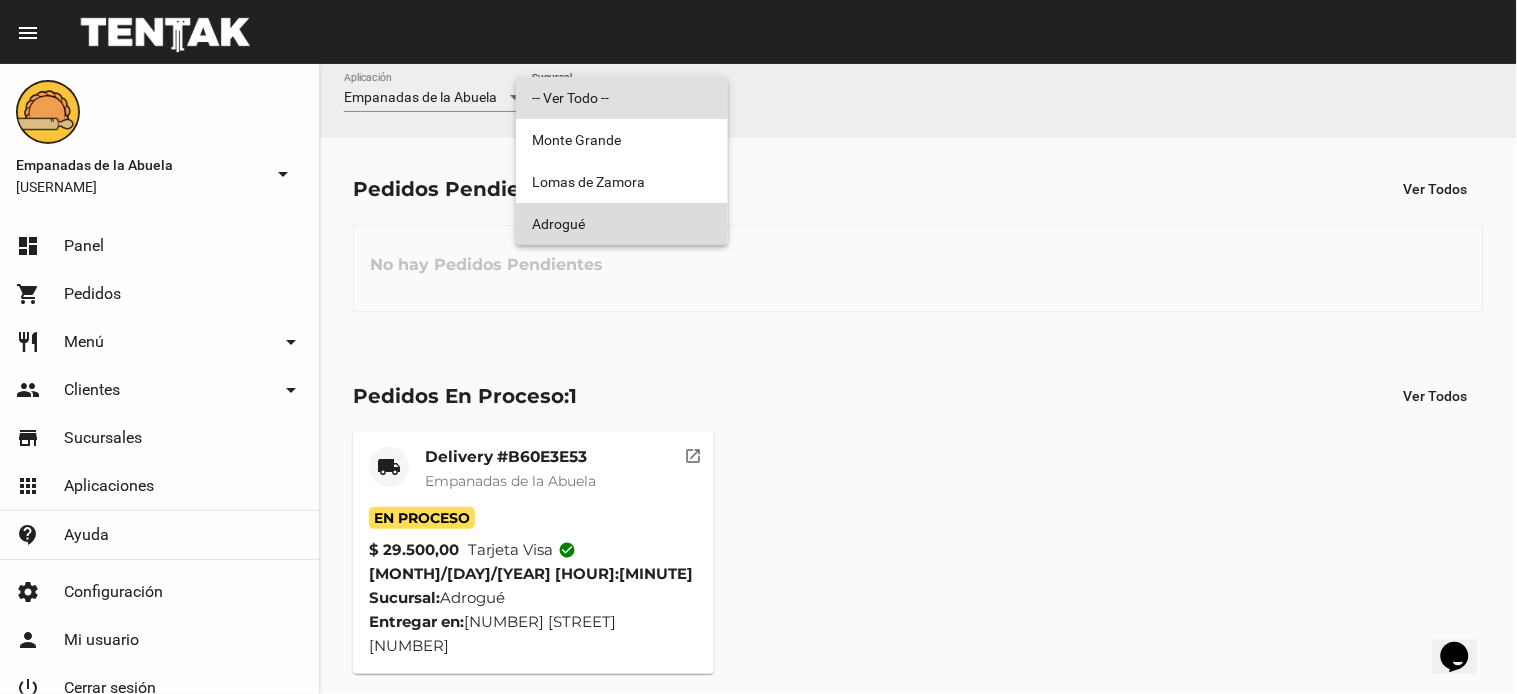 click on "Adrogué" at bounding box center [622, 224] 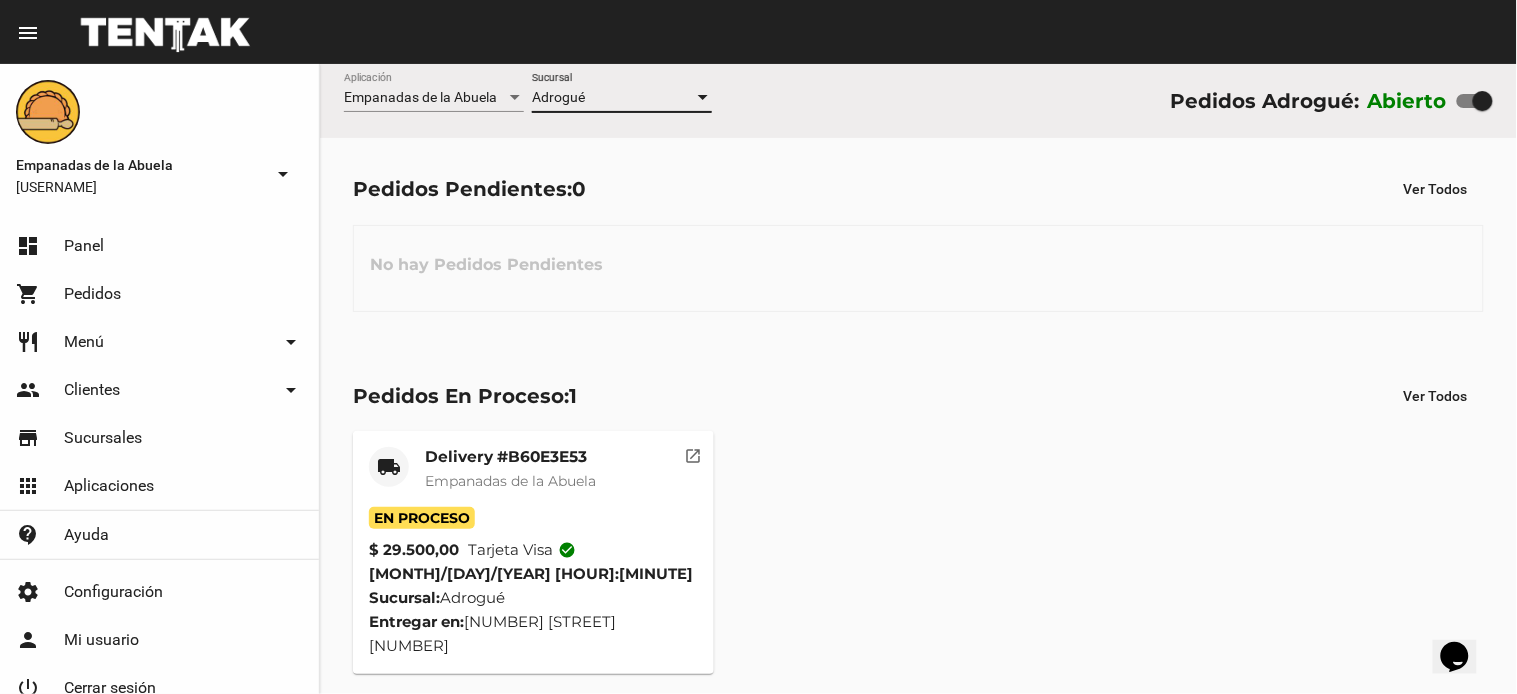 click on "Pedidos Pendientes:  0 Ver Todos No hay Pedidos Pendientes" 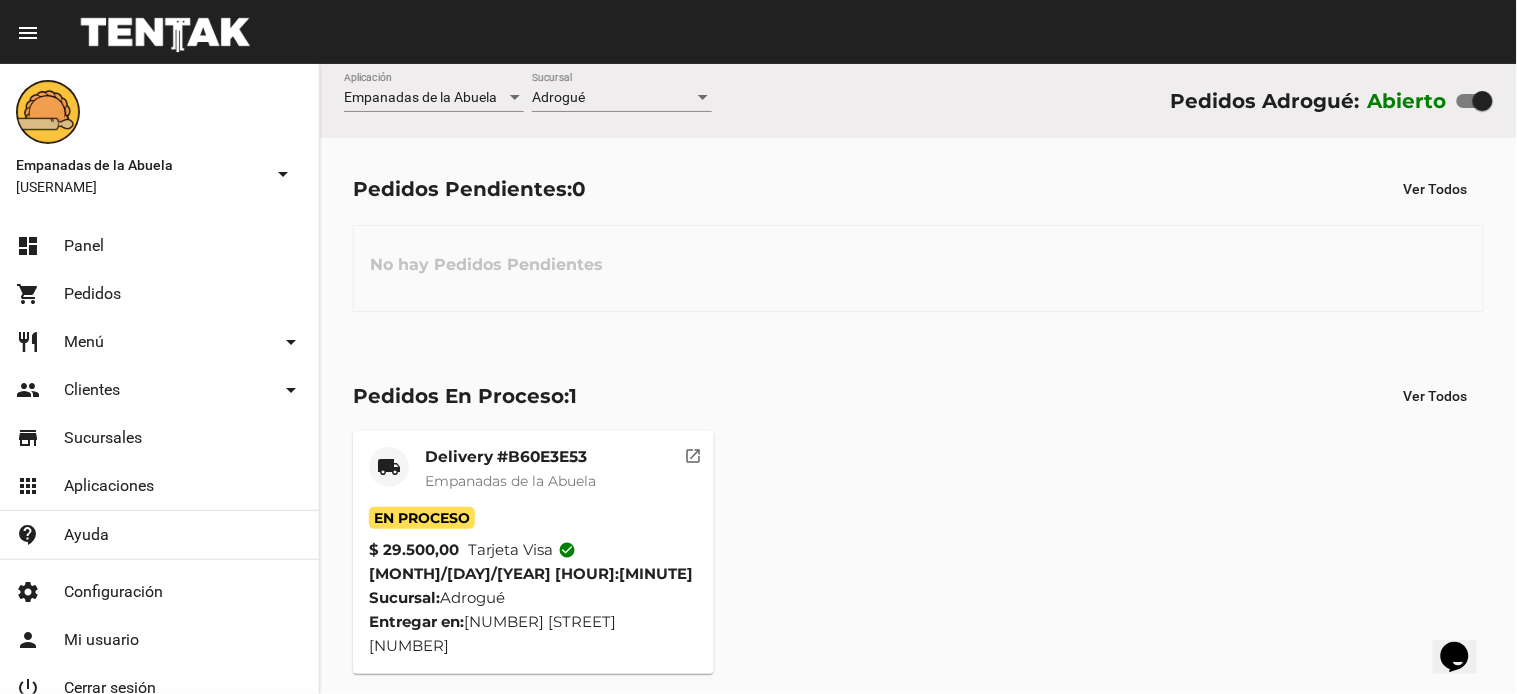 click on "No hay Pedidos Pendientes" 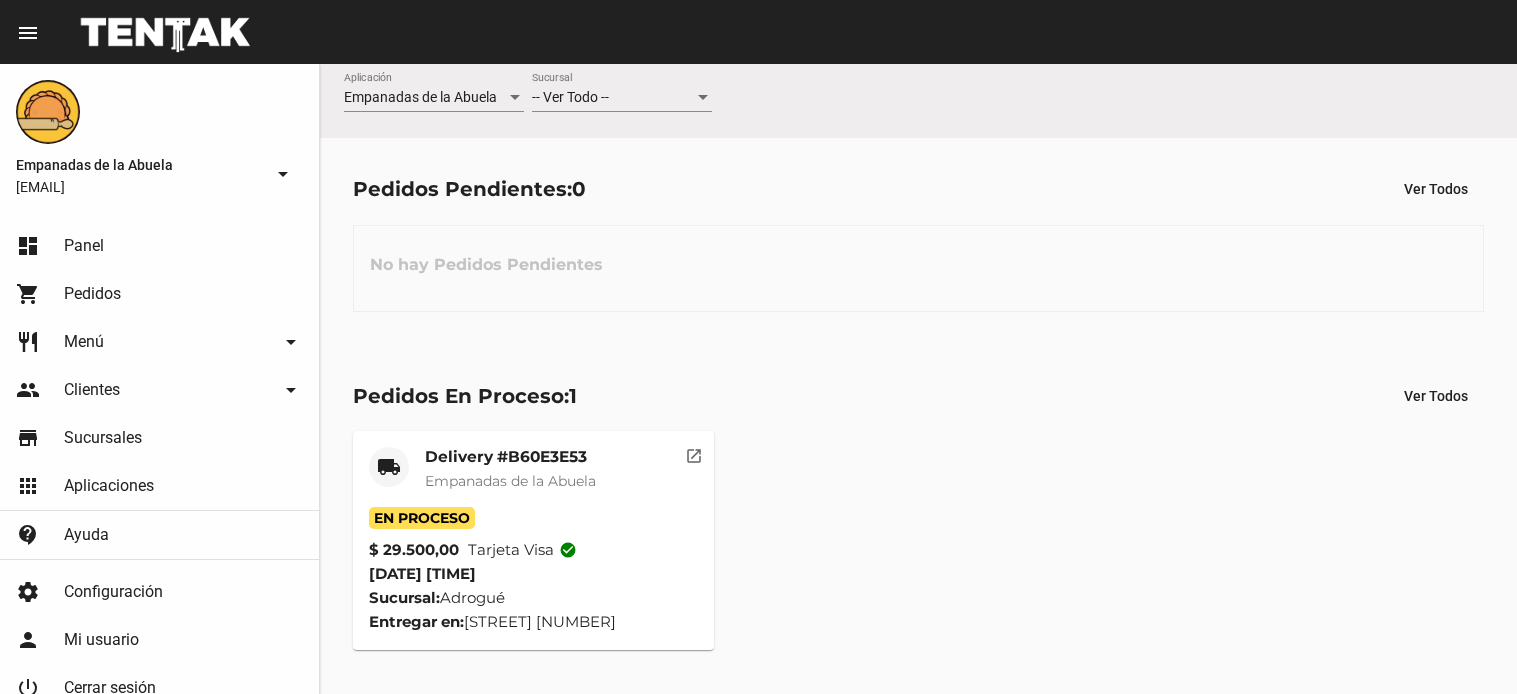 scroll, scrollTop: 0, scrollLeft: 0, axis: both 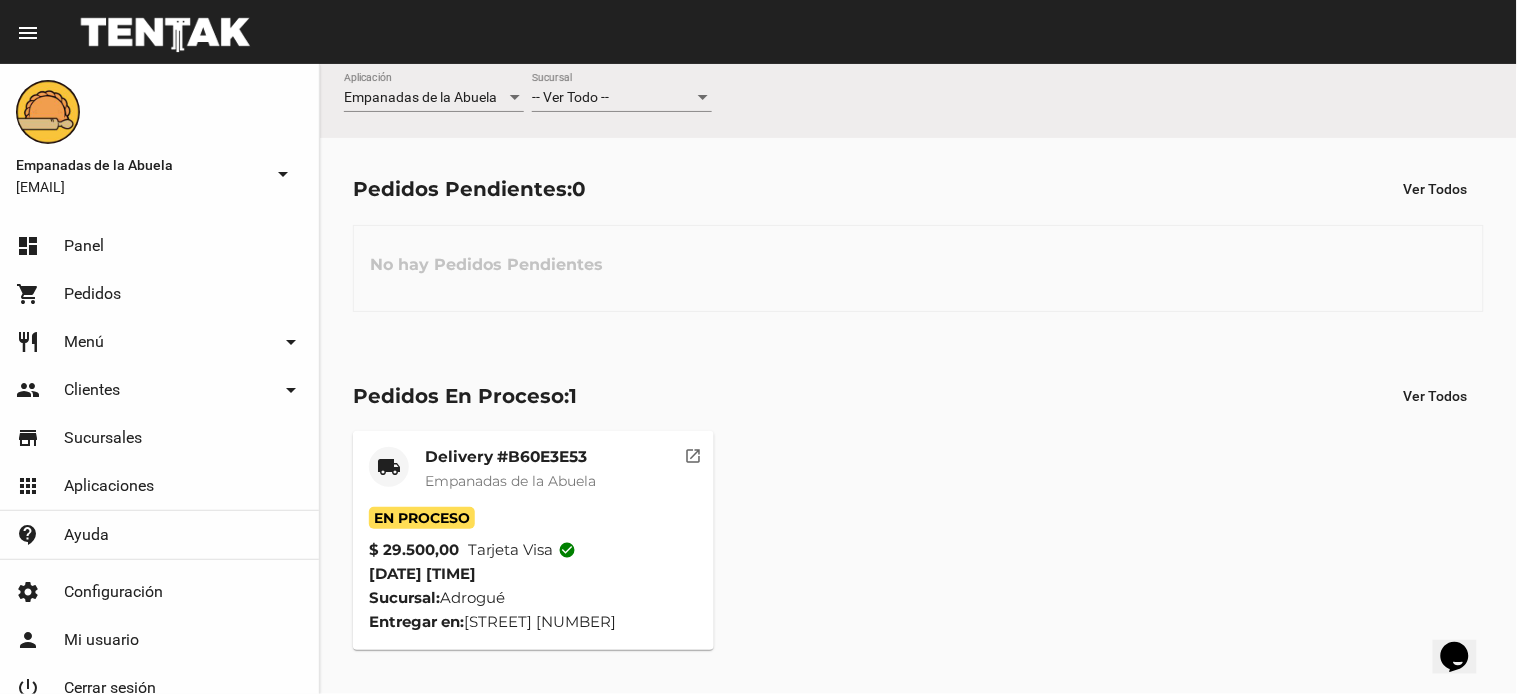 click on "-- Ver Todo --" at bounding box center (613, 98) 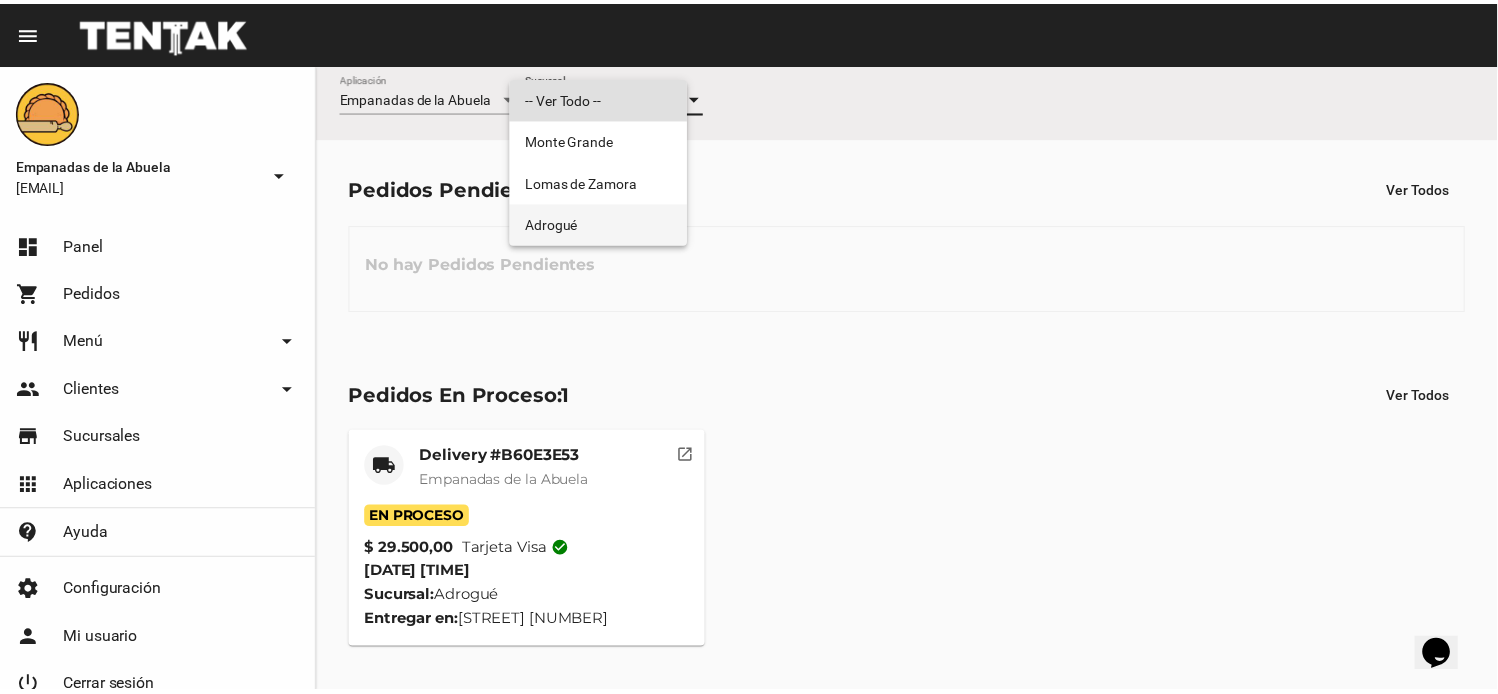 scroll, scrollTop: 0, scrollLeft: 0, axis: both 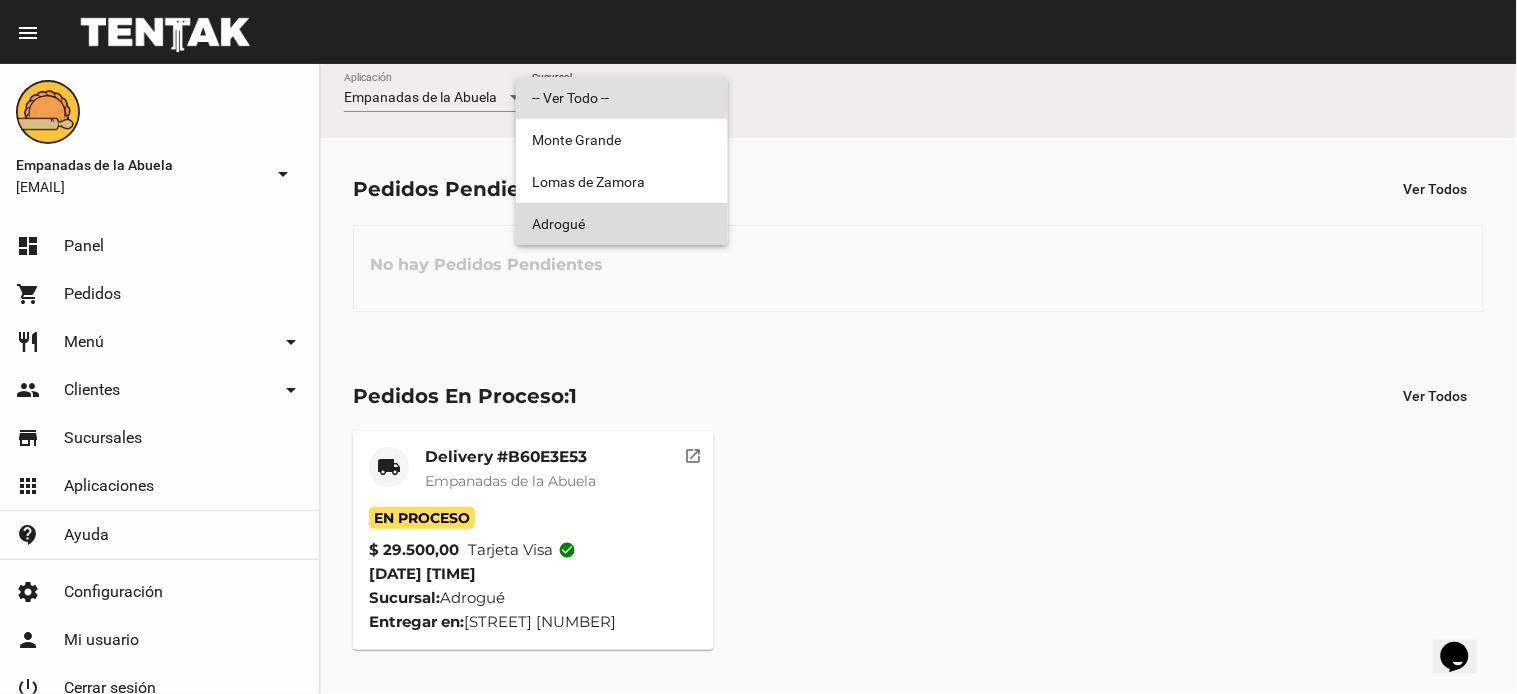 click on "Adrogué" at bounding box center [622, 224] 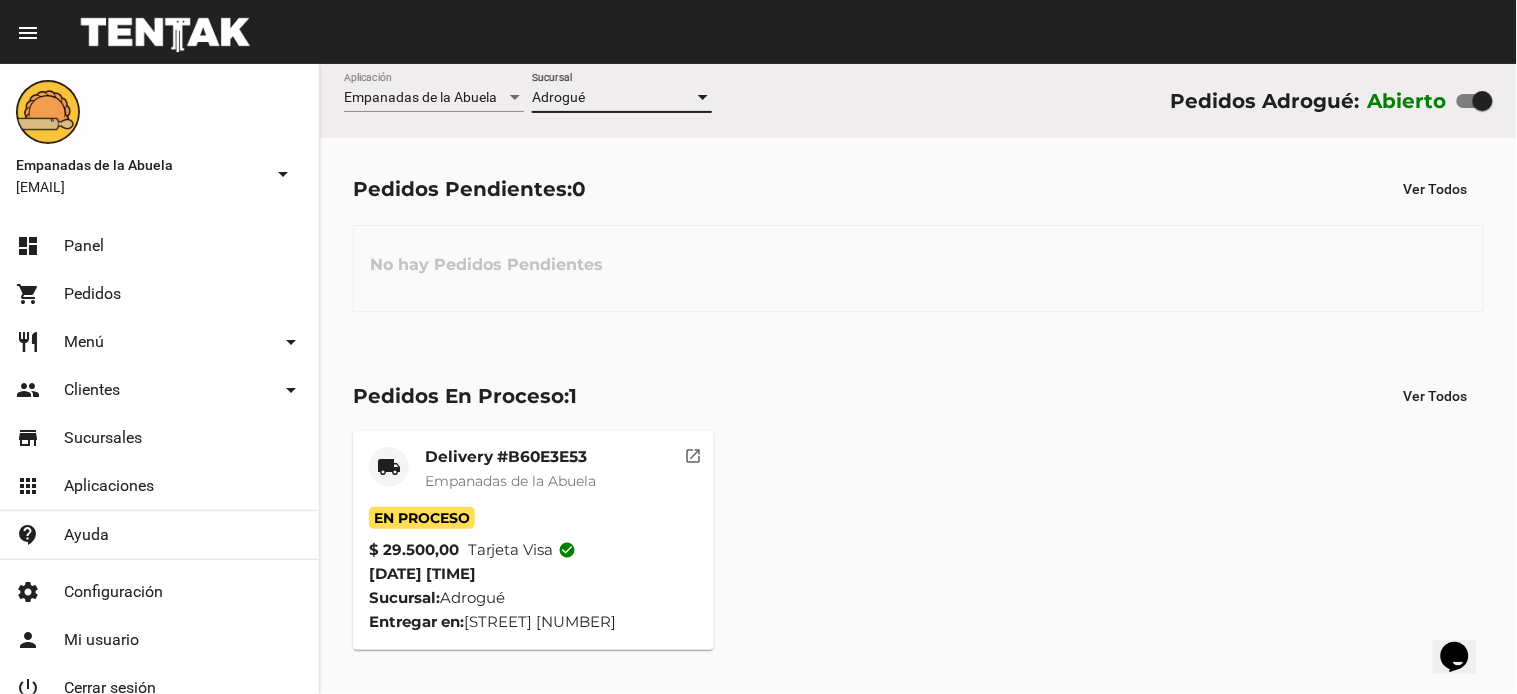 click on "Delivery #B60E3E53" 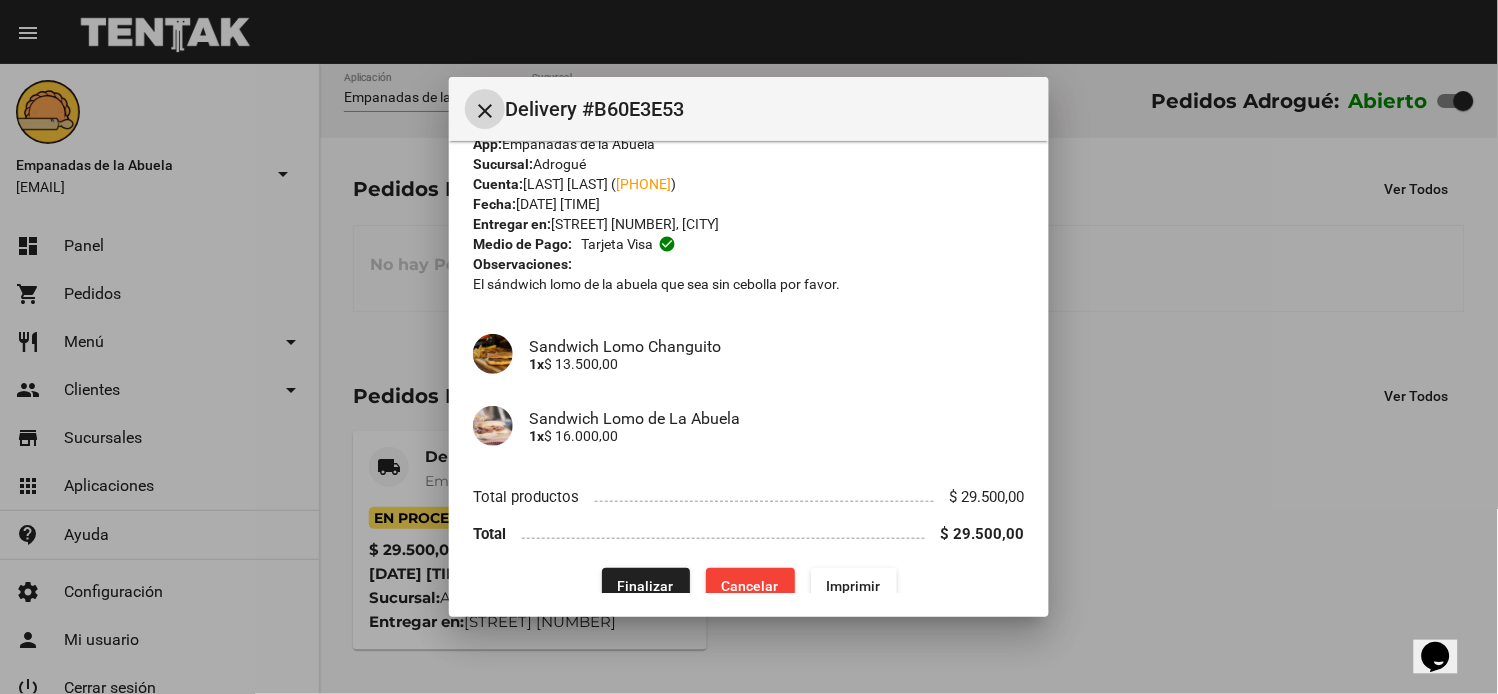 scroll, scrollTop: 57, scrollLeft: 0, axis: vertical 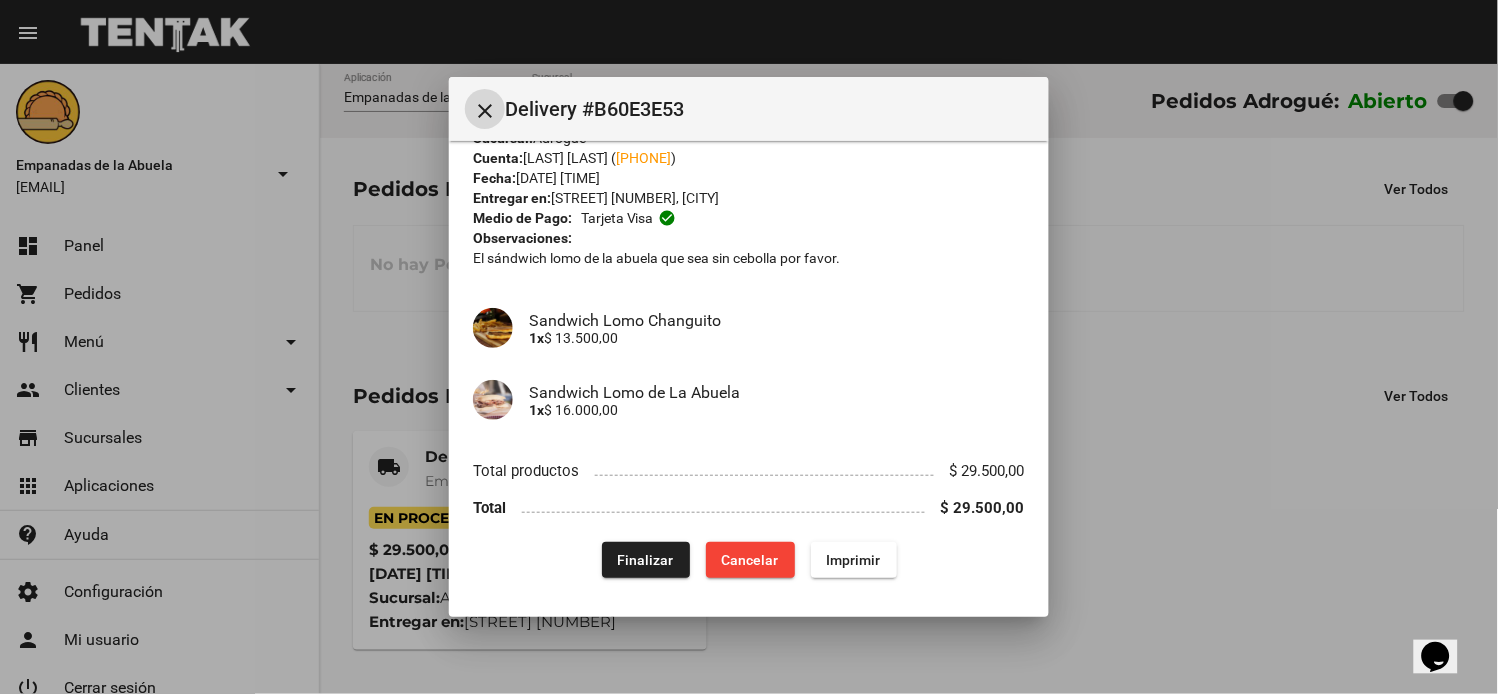 click on "Finalizar" 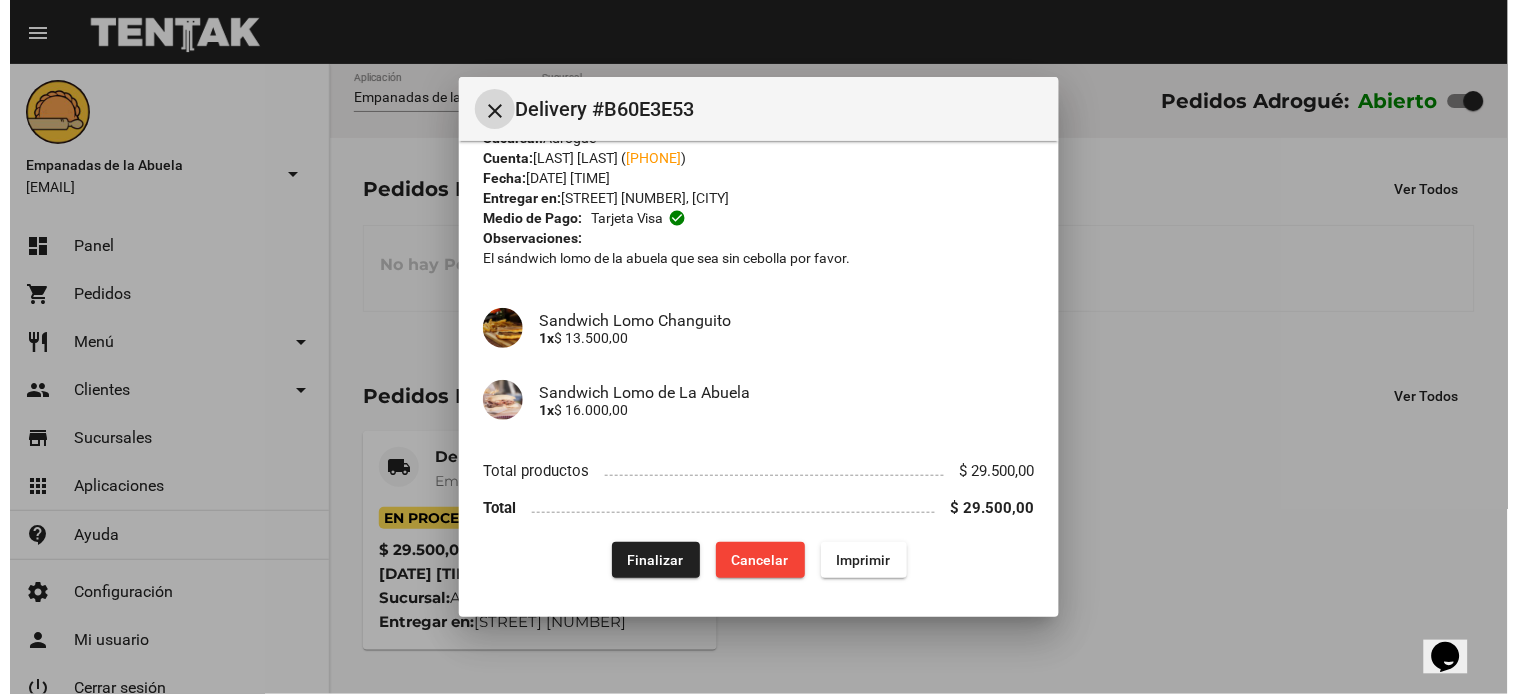 scroll, scrollTop: 0, scrollLeft: 0, axis: both 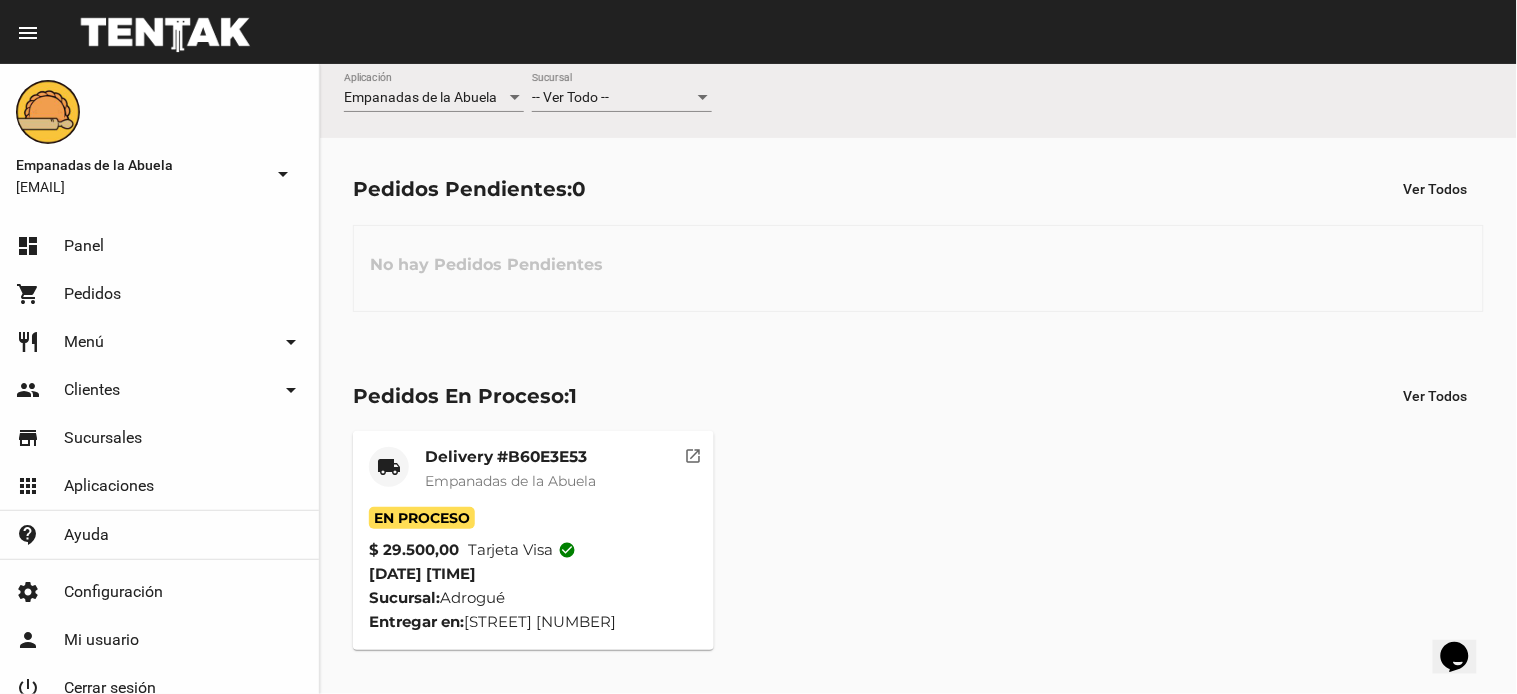click on "-- Ver Todo --" at bounding box center [570, 97] 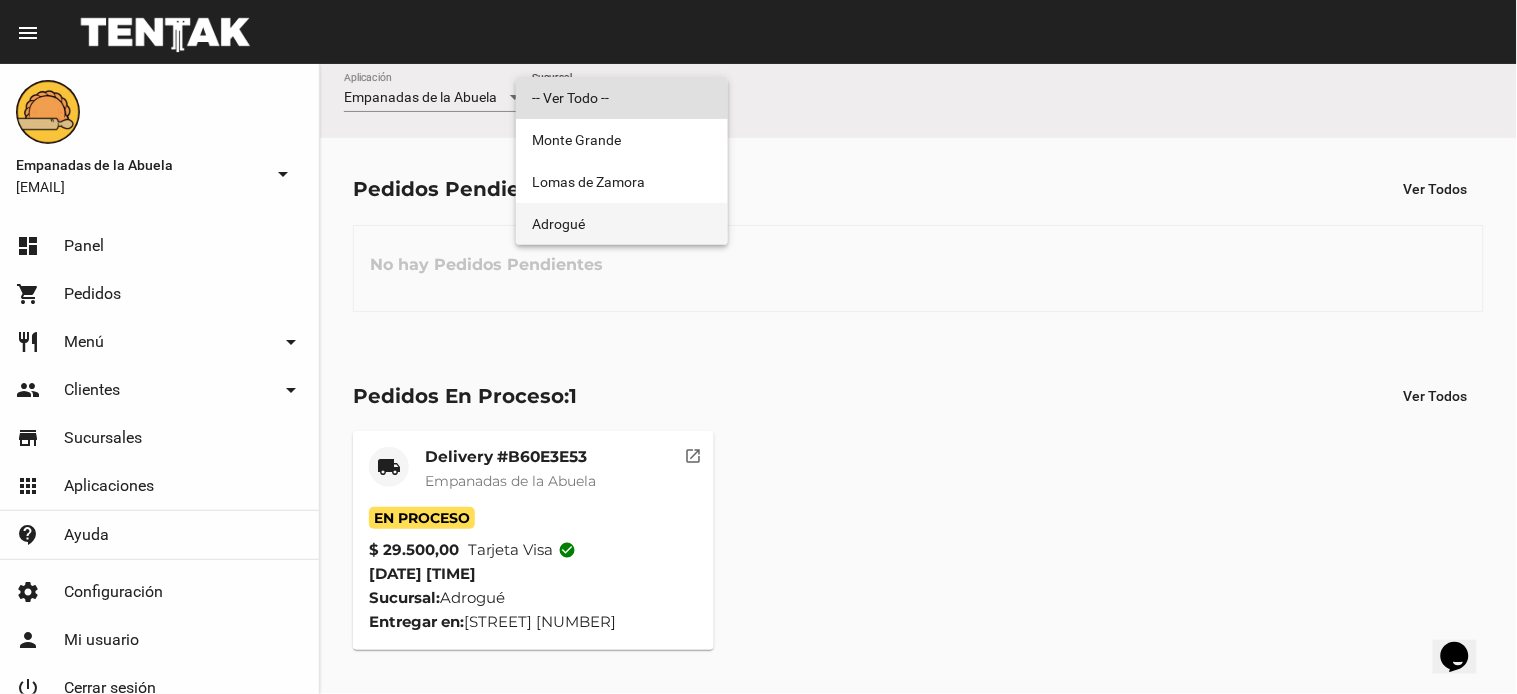 click on "Adrogué" at bounding box center [622, 224] 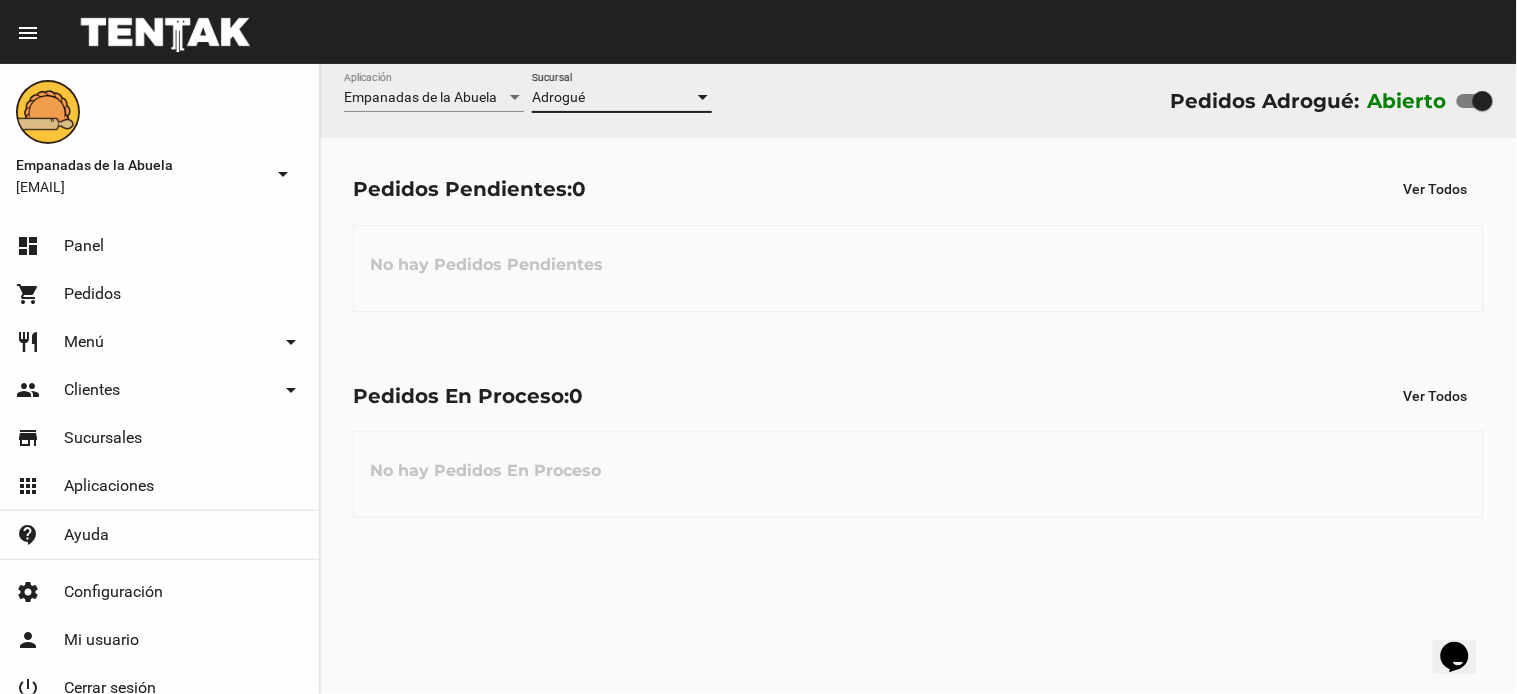 click on "Pedidos En Proceso:  0 Ver Todos" 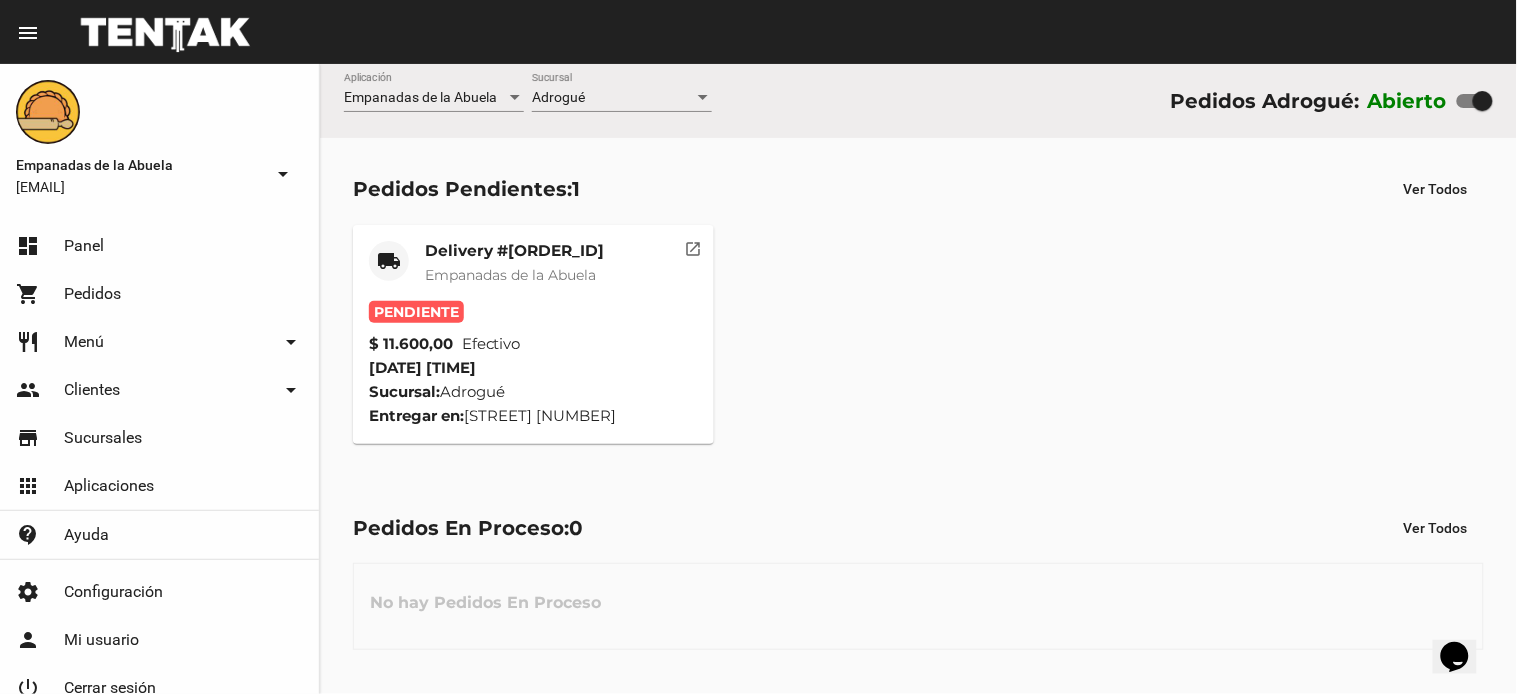 click on "Delivery #4AF6CFC7" 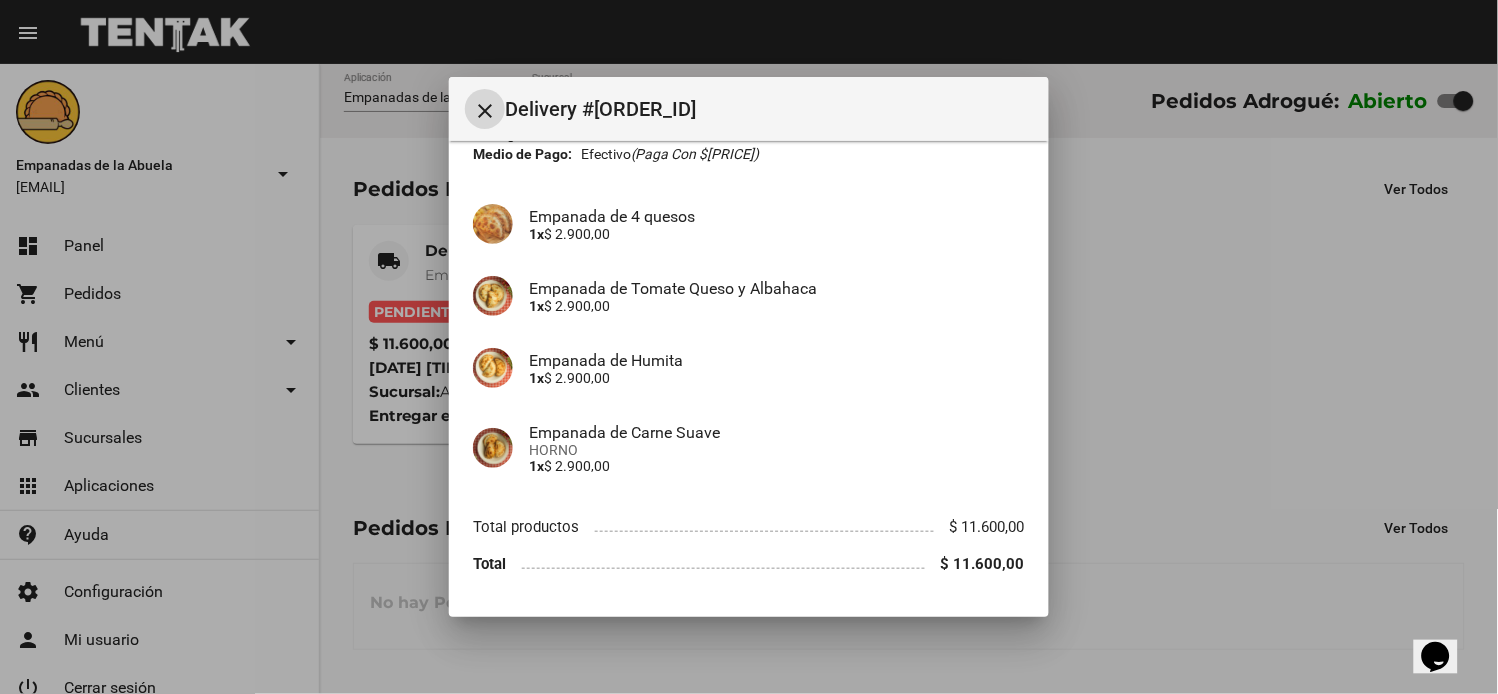 scroll, scrollTop: 177, scrollLeft: 0, axis: vertical 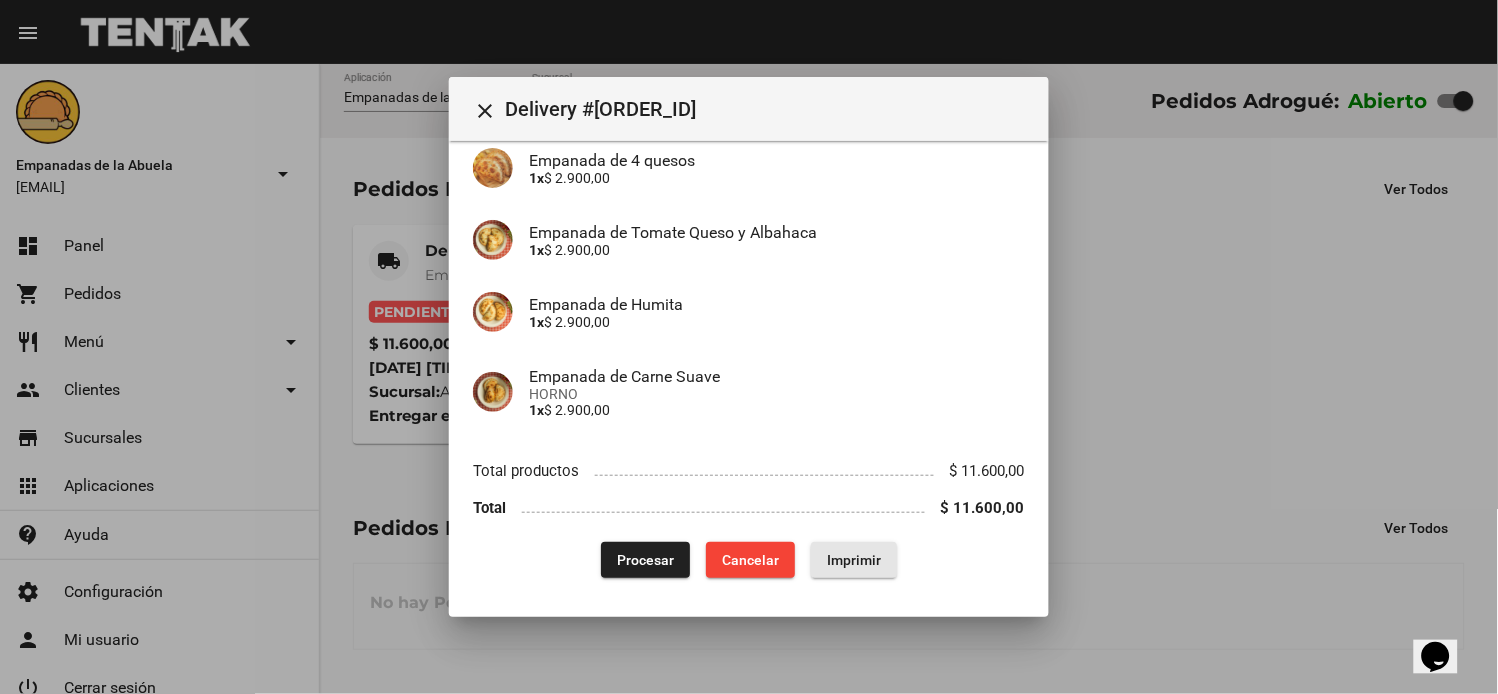 click on "Imprimir" 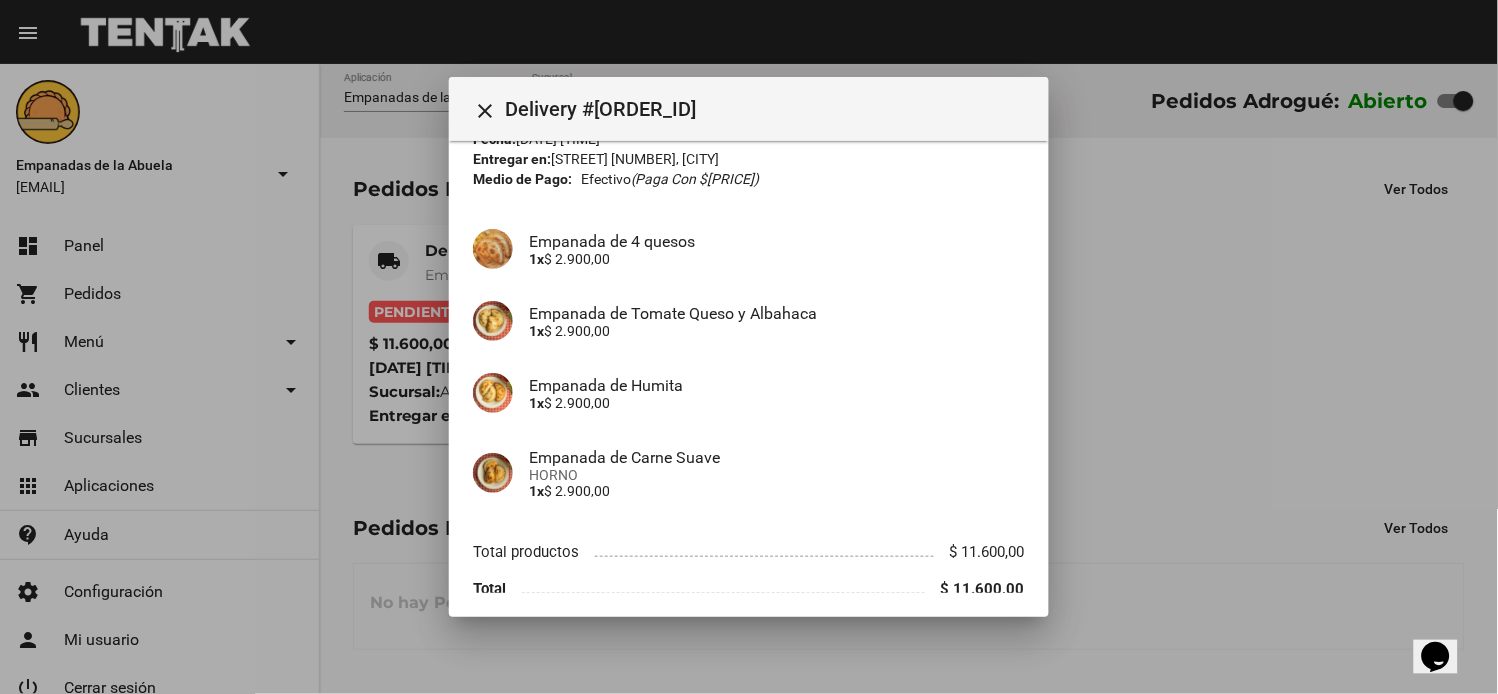 scroll, scrollTop: 177, scrollLeft: 0, axis: vertical 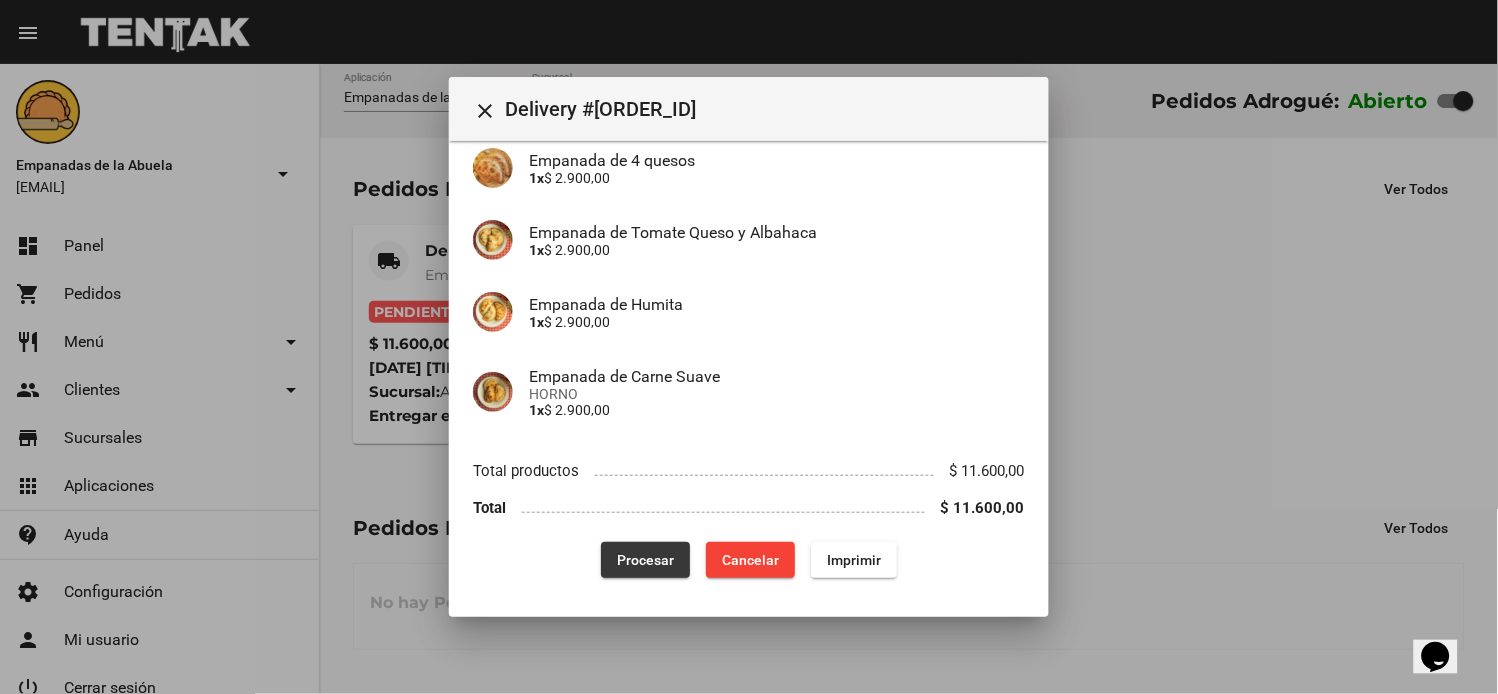 drag, startPoint x: 641, startPoint y: 551, endPoint x: 588, endPoint y: 650, distance: 112.29426 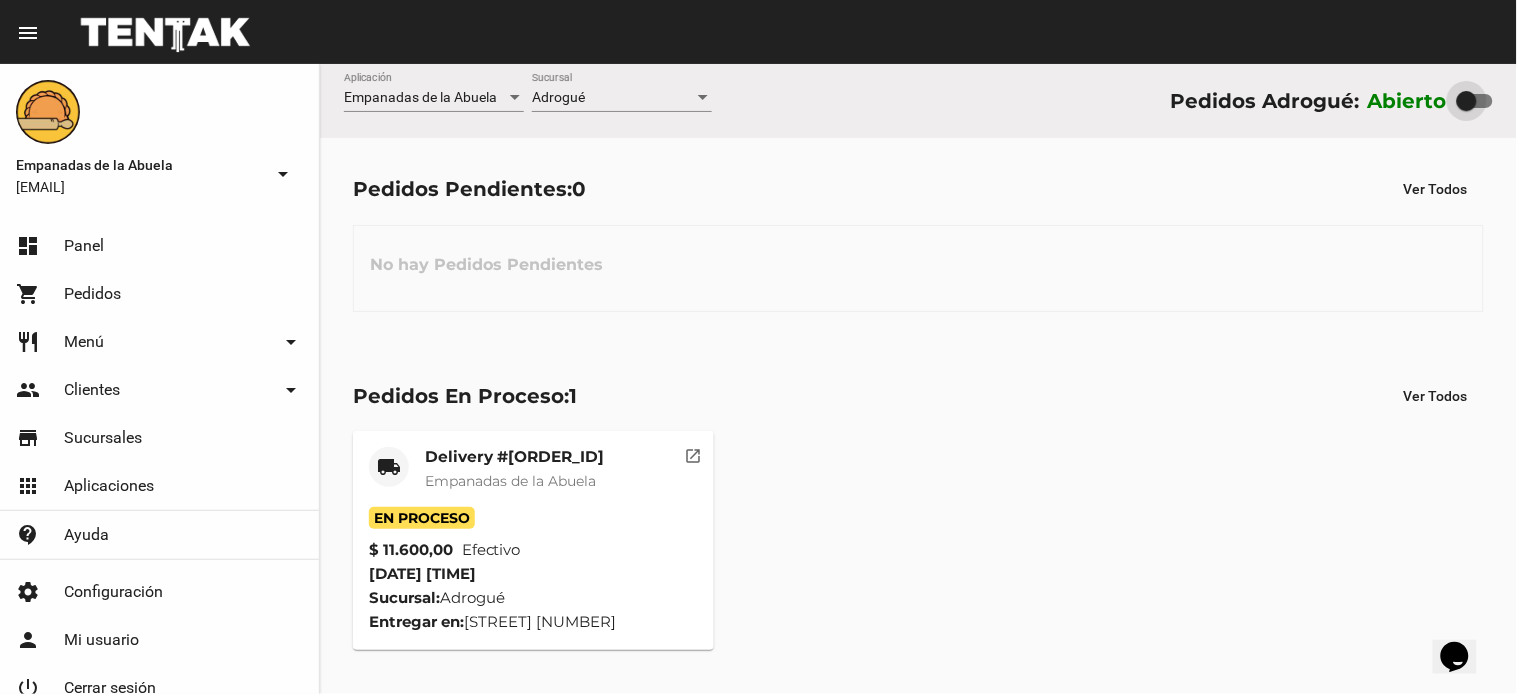 drag, startPoint x: 1483, startPoint y: 93, endPoint x: 1154, endPoint y: 320, distance: 399.7124 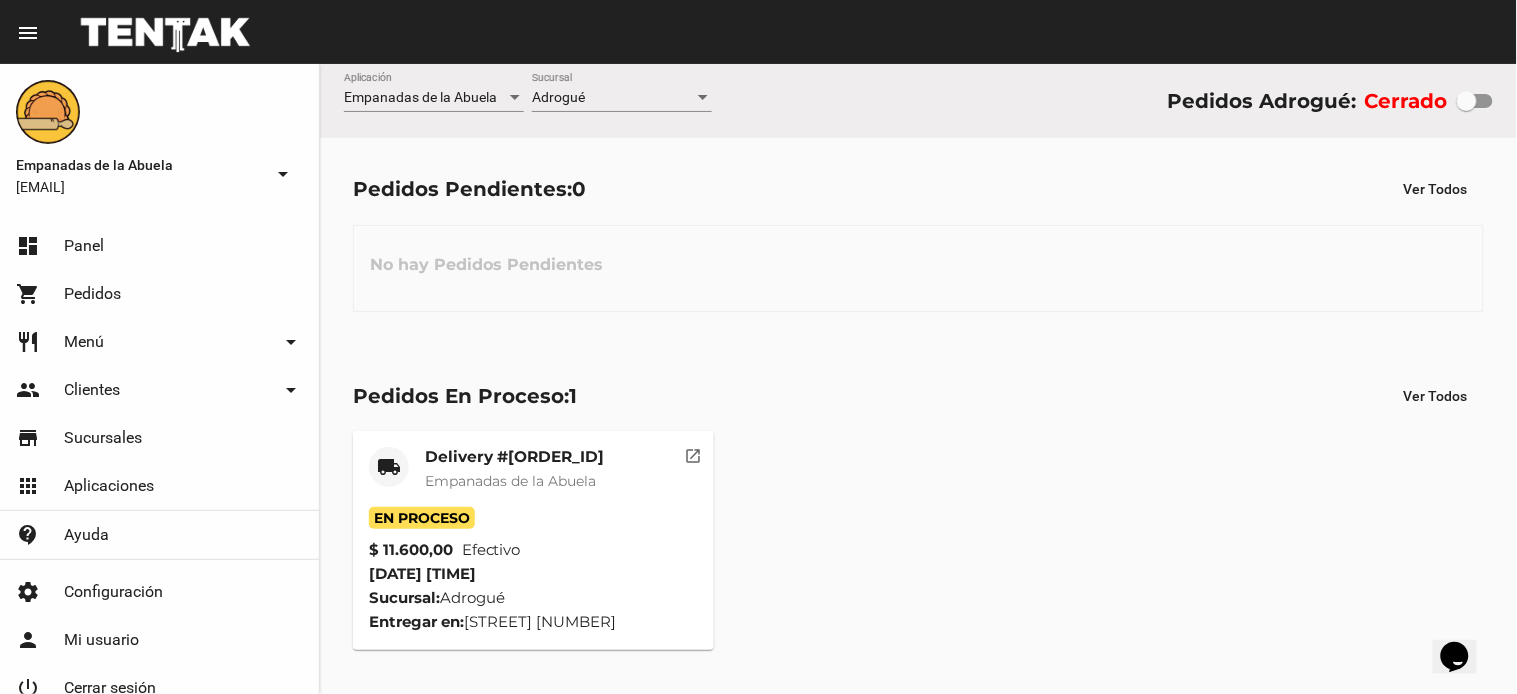 click on "Delivery #4AF6CFC7" 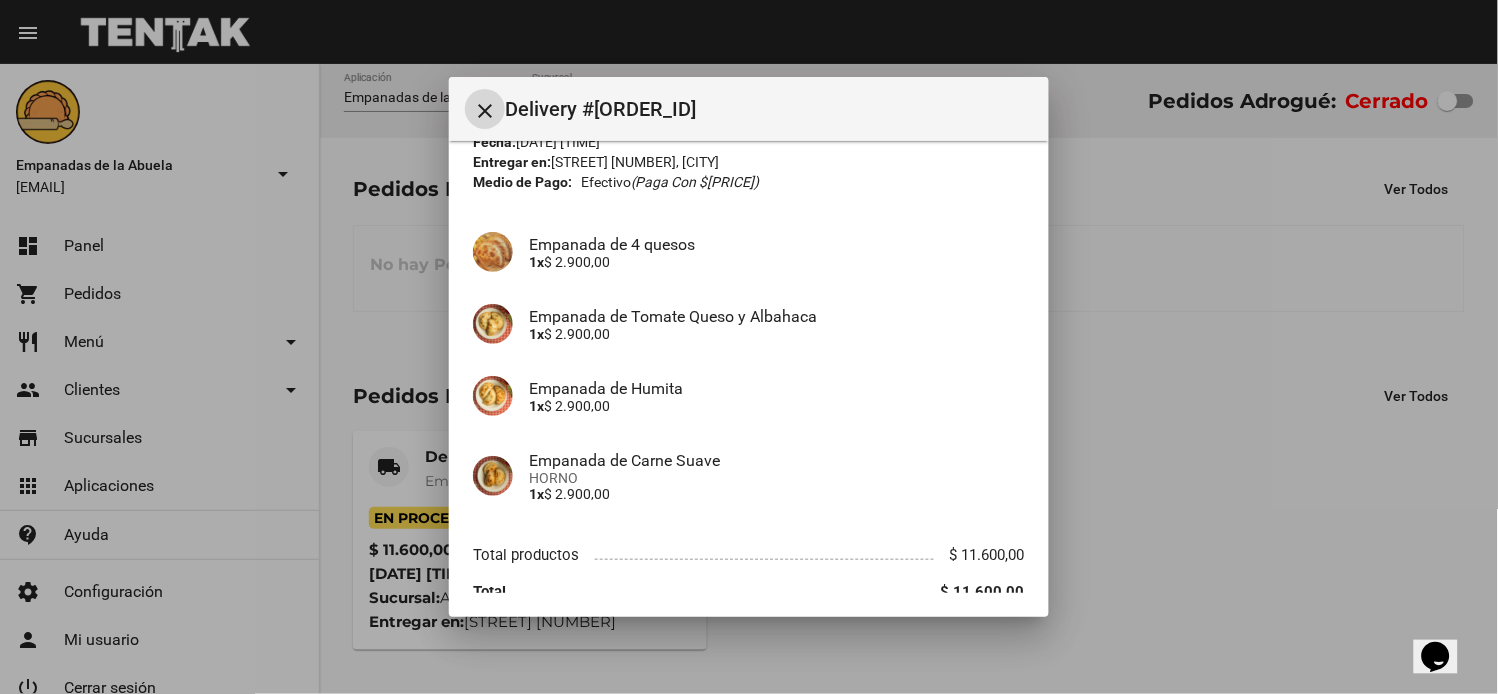scroll, scrollTop: 177, scrollLeft: 0, axis: vertical 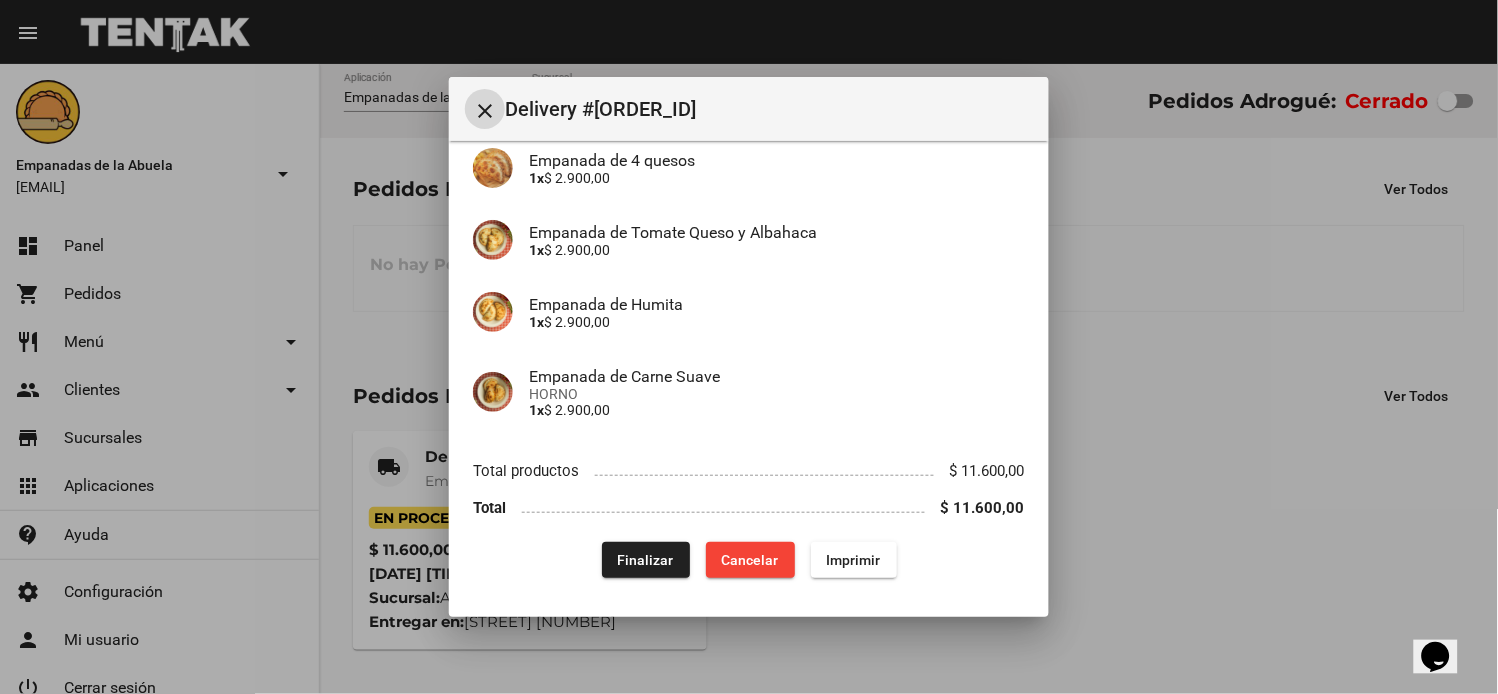 drag, startPoint x: 601, startPoint y: 547, endPoint x: 641, endPoint y: 554, distance: 40.60788 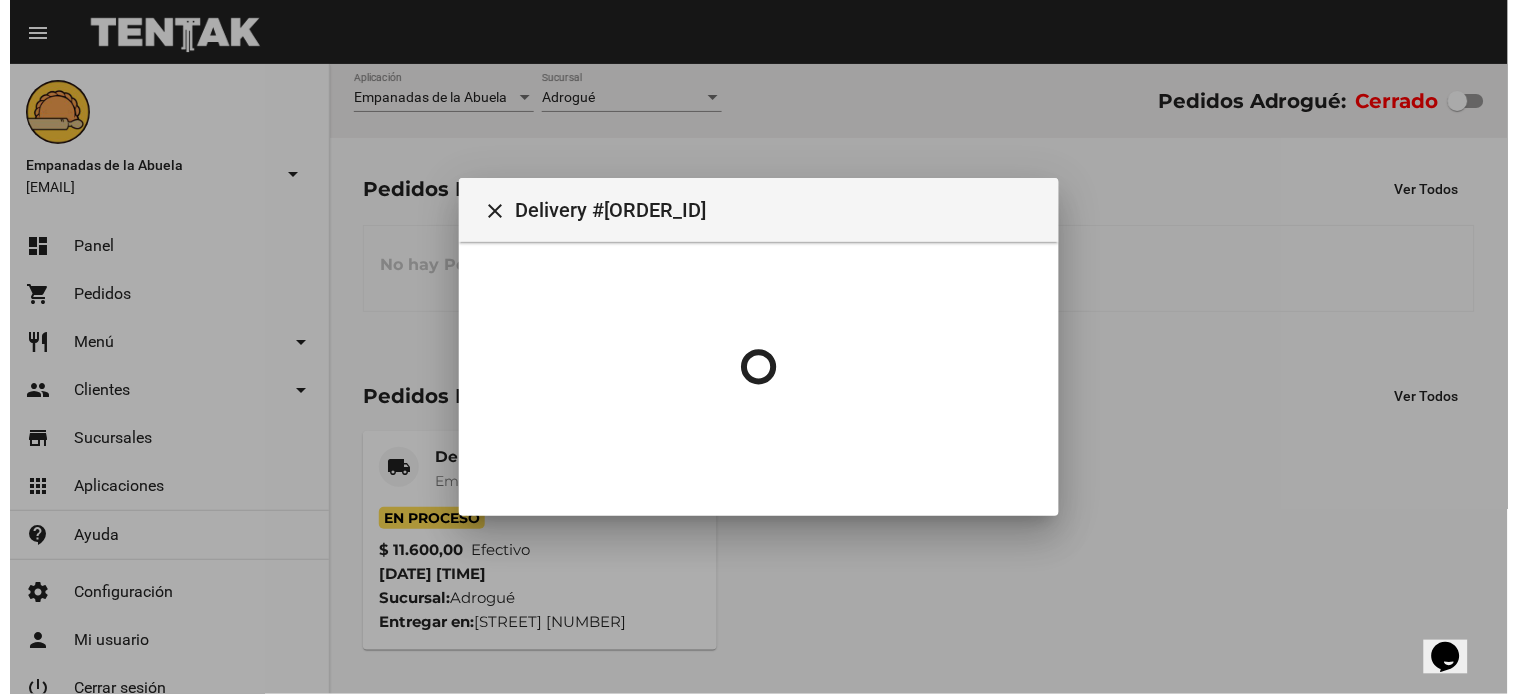 scroll, scrollTop: 0, scrollLeft: 0, axis: both 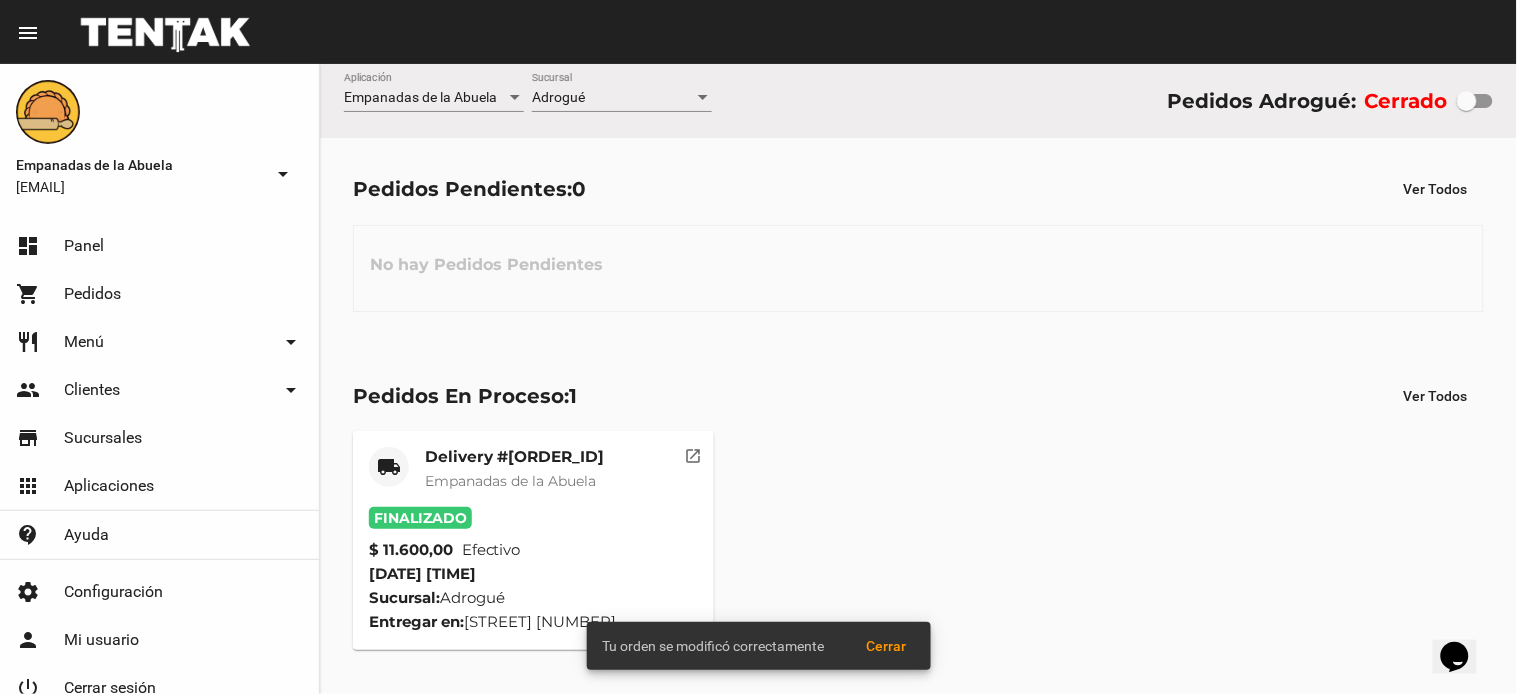click on "Cerrado" 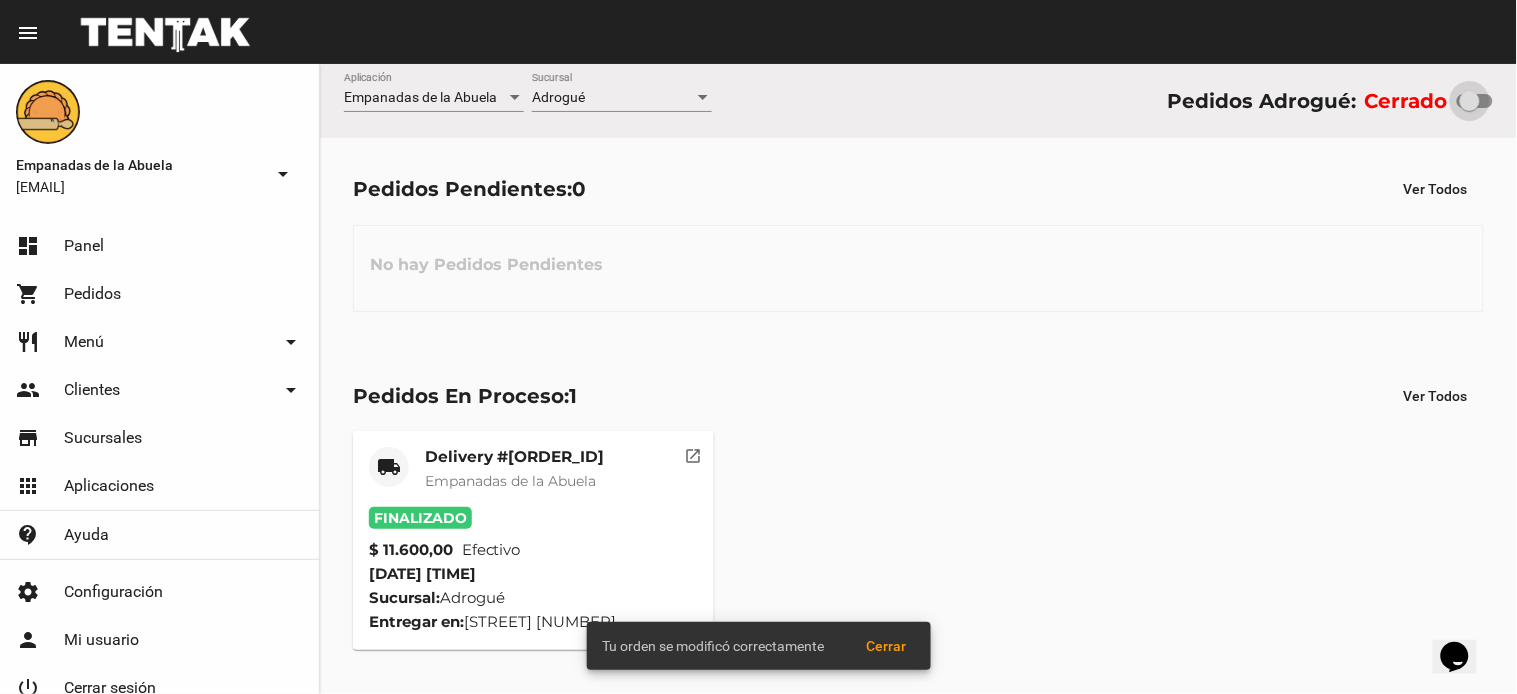 click at bounding box center (1470, 101) 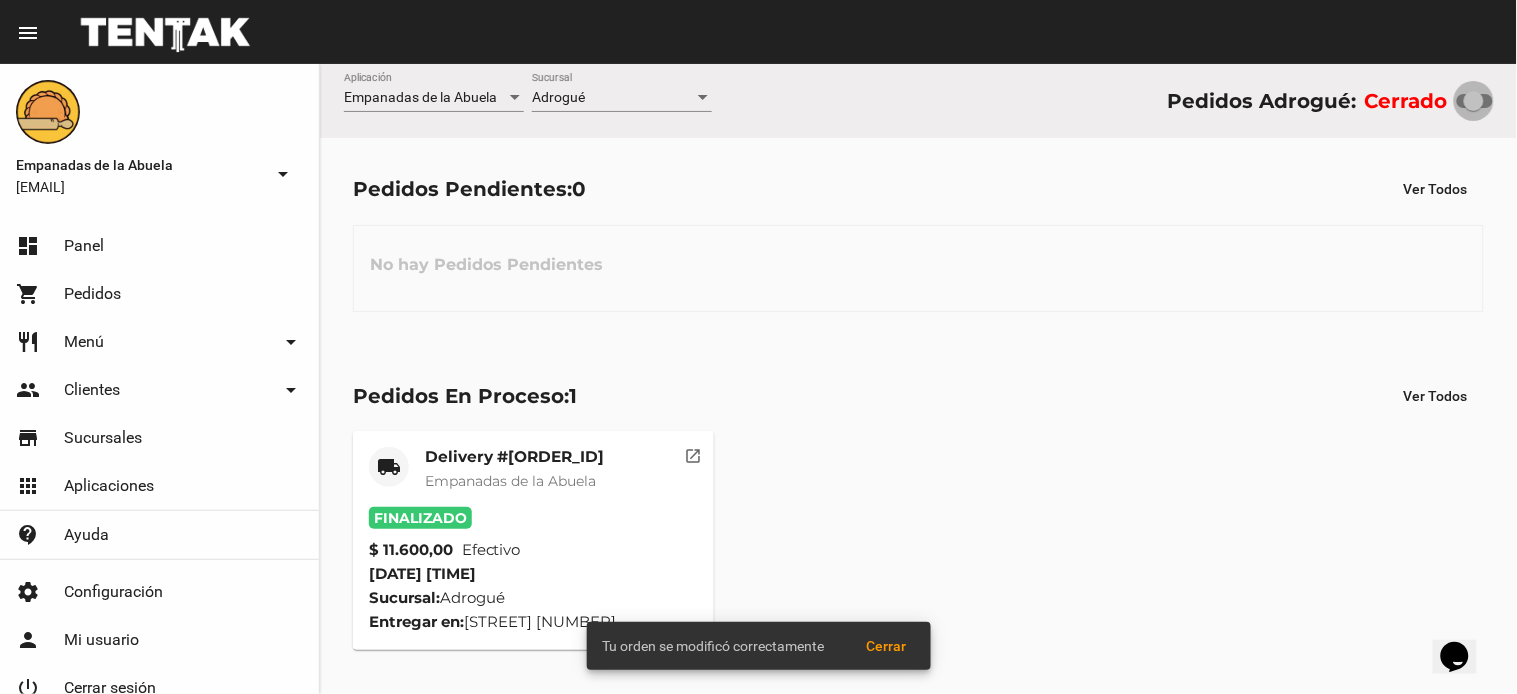 drag, startPoint x: 1463, startPoint y: 95, endPoint x: 1495, endPoint y: 100, distance: 32.38827 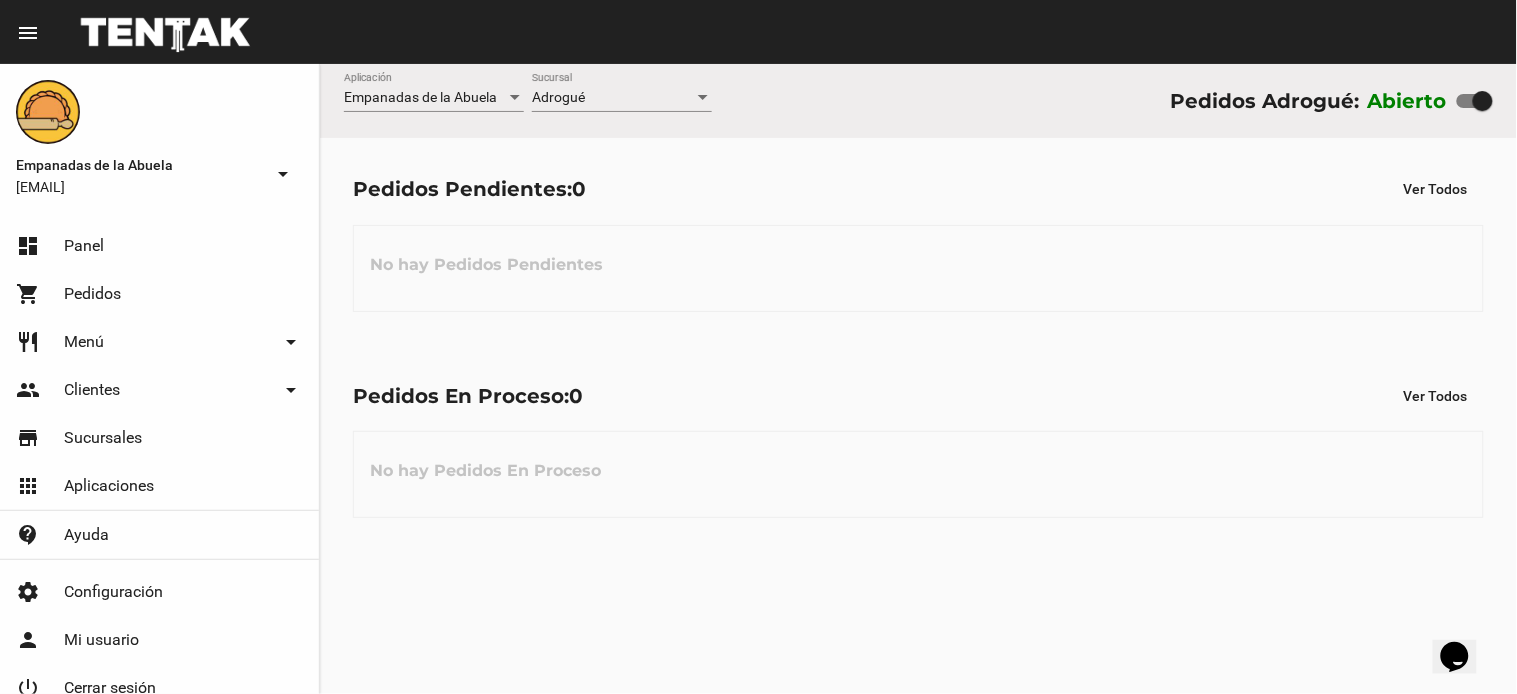 click on "Adrogué" at bounding box center (558, 97) 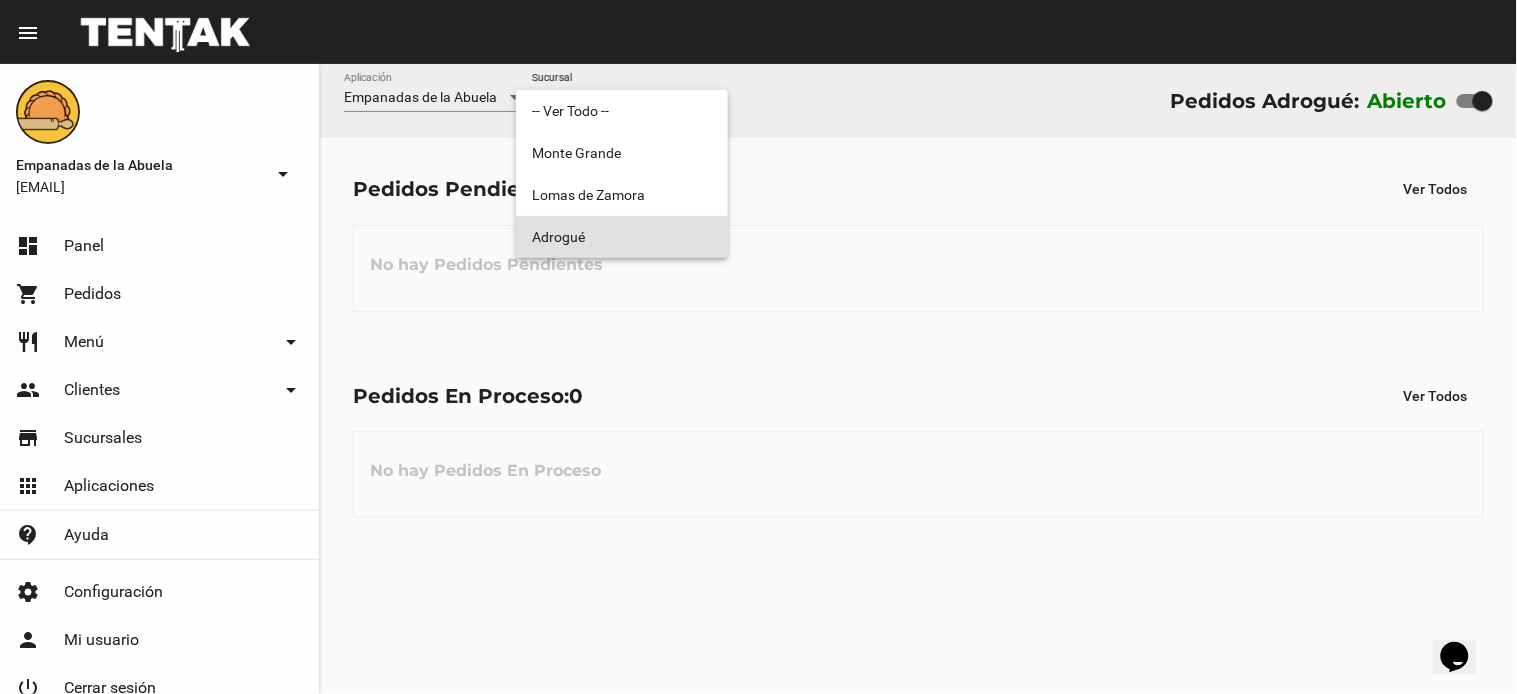 click on "Adrogué" at bounding box center (622, 237) 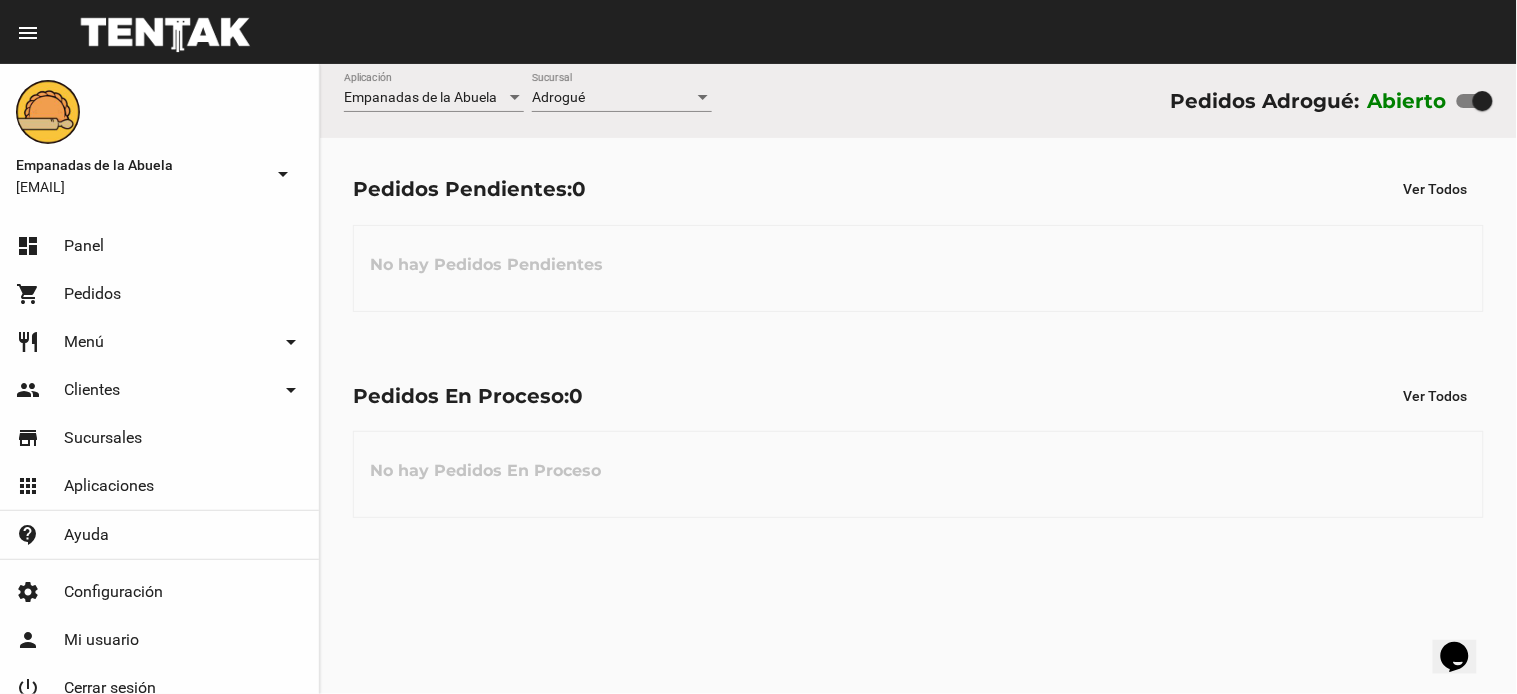 click on "Pedidos Pendientes:  0 Ver Todos No hay Pedidos Pendientes" 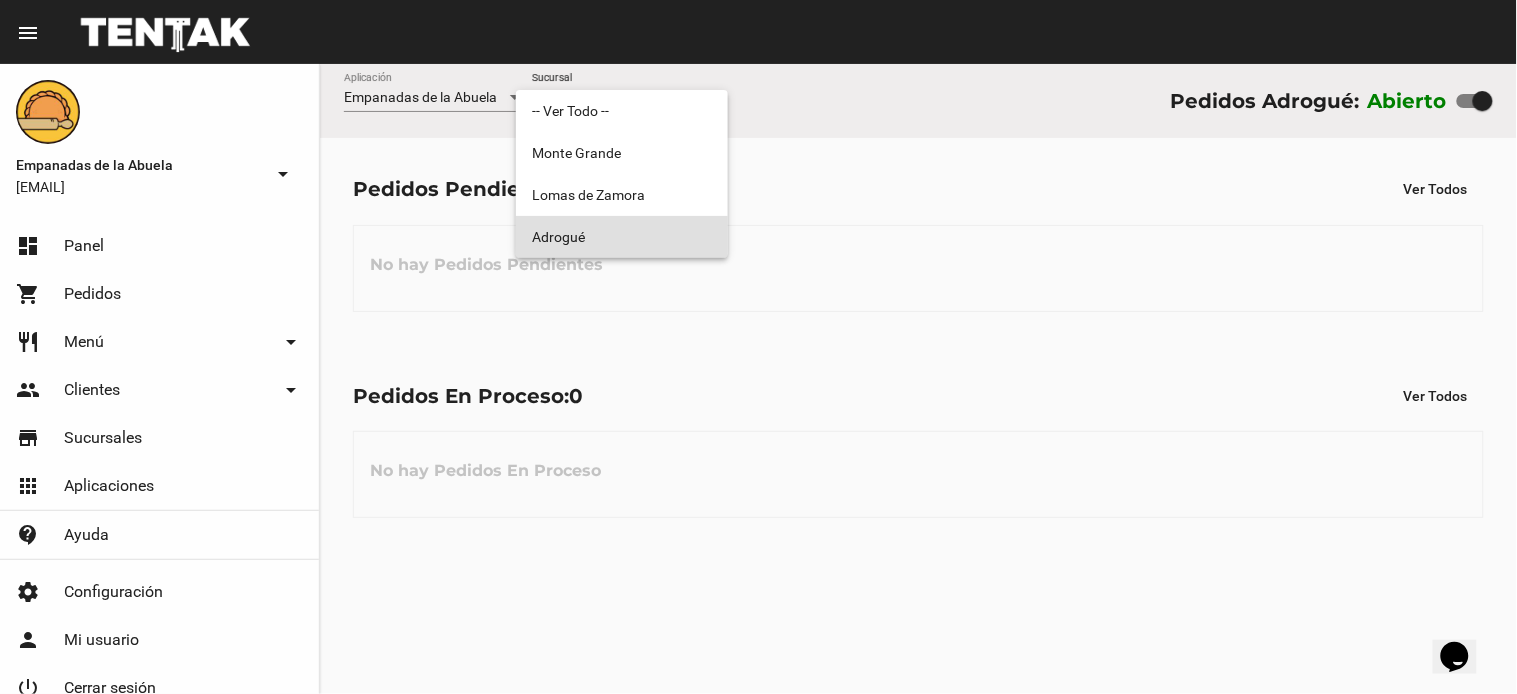drag, startPoint x: 813, startPoint y: 267, endPoint x: 664, endPoint y: 241, distance: 151.25145 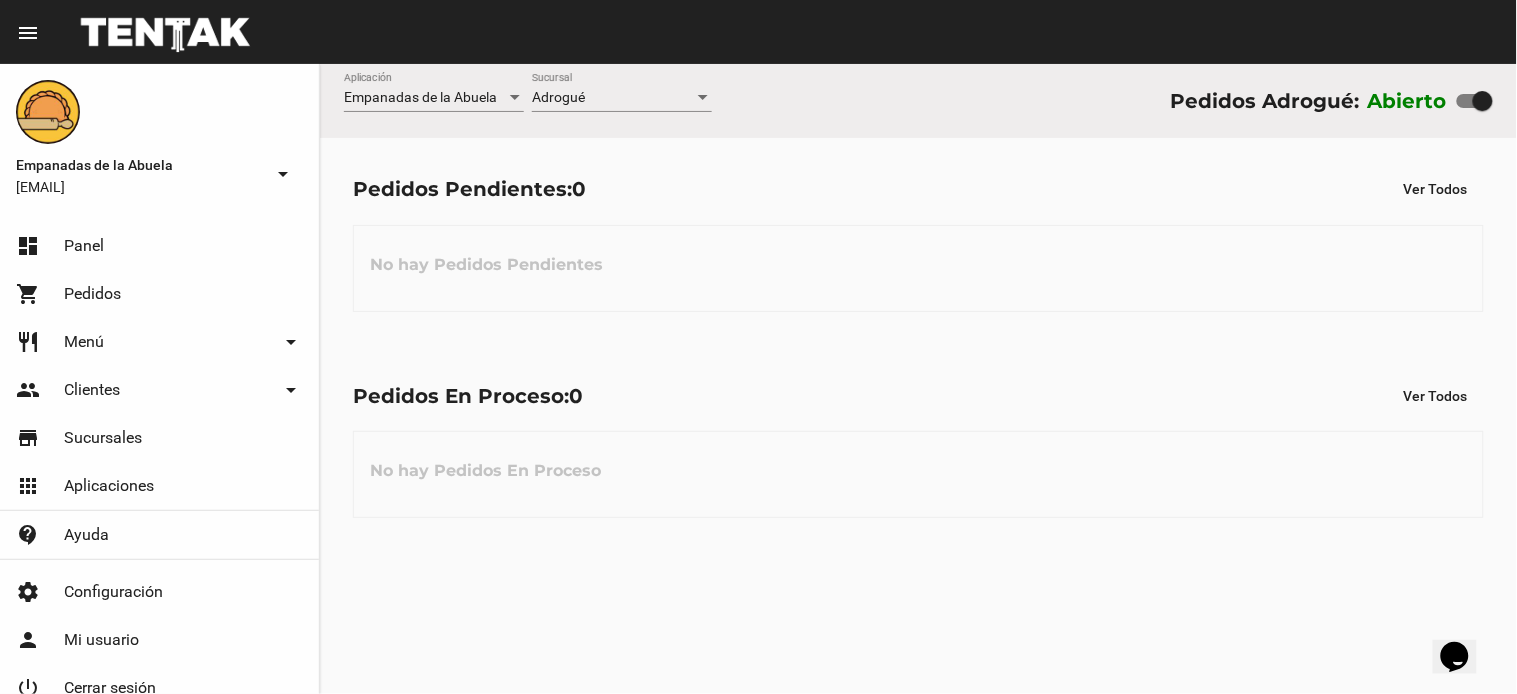 click on "Adrogué" at bounding box center [613, 98] 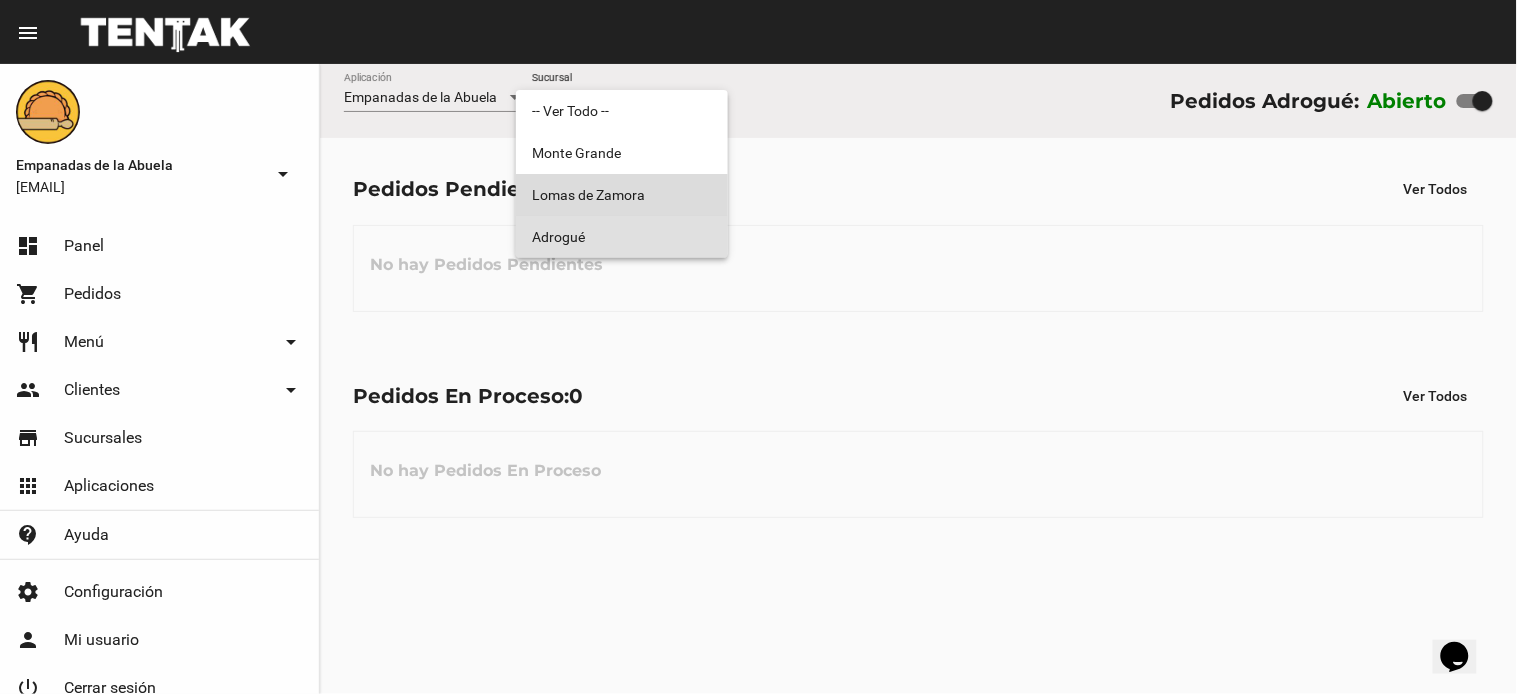 click on "Lomas de Zamora" at bounding box center (622, 195) 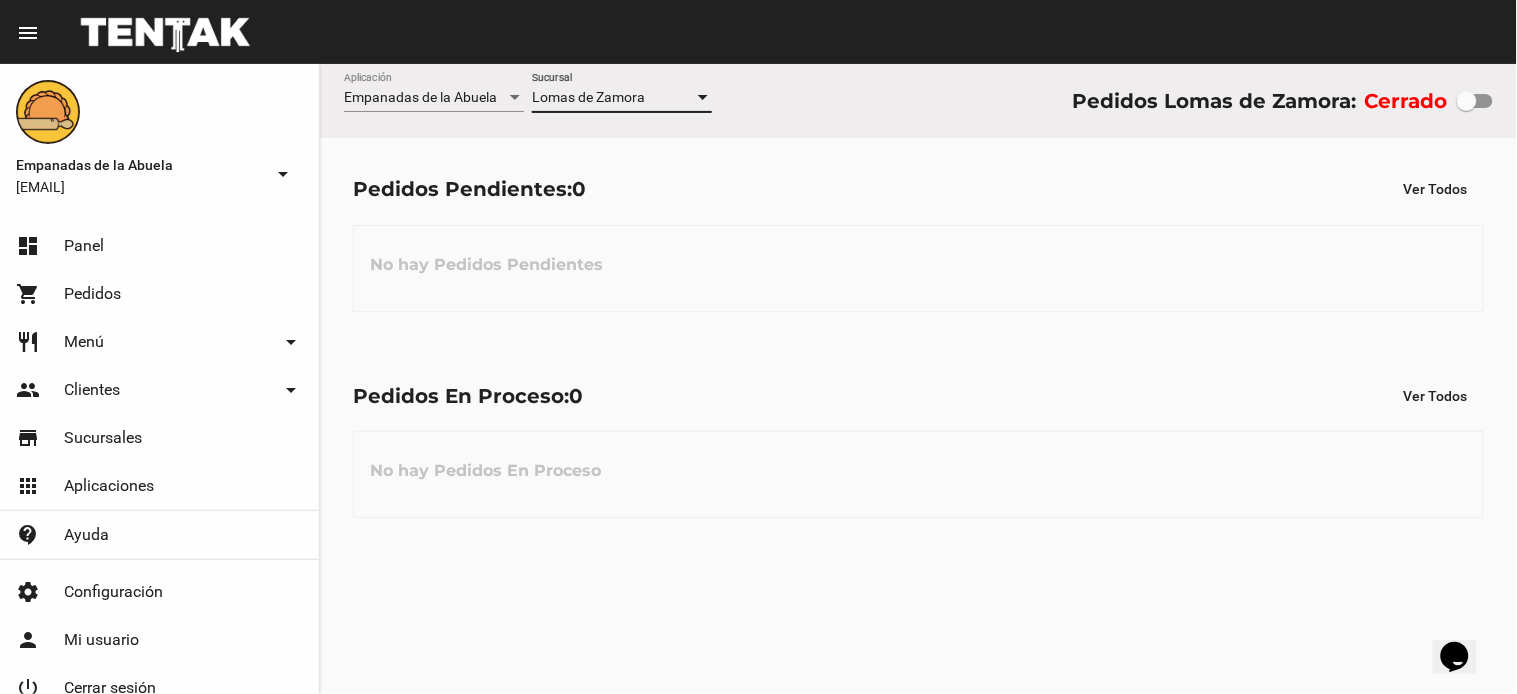 click on "Lomas de Zamora" at bounding box center [613, 98] 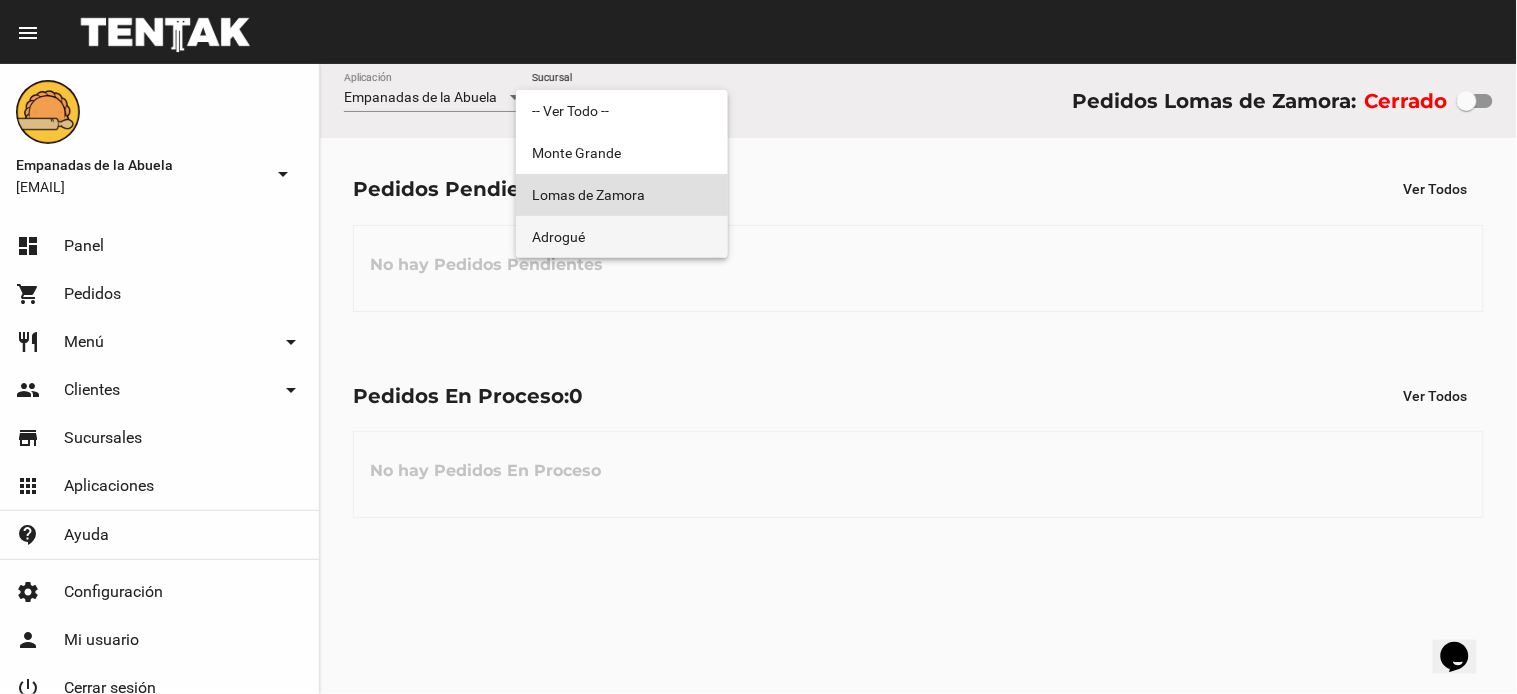 click on "Adrogué" at bounding box center (622, 237) 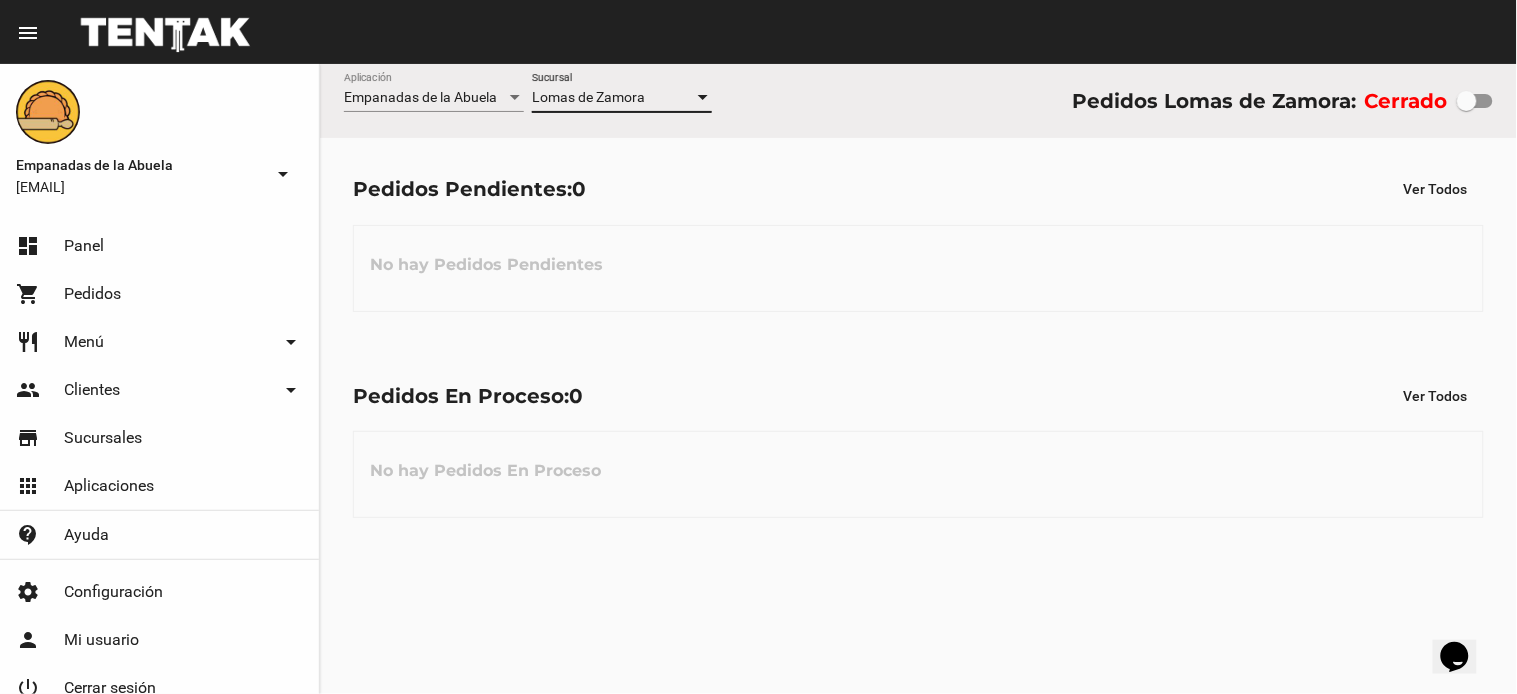 checkbox on "true" 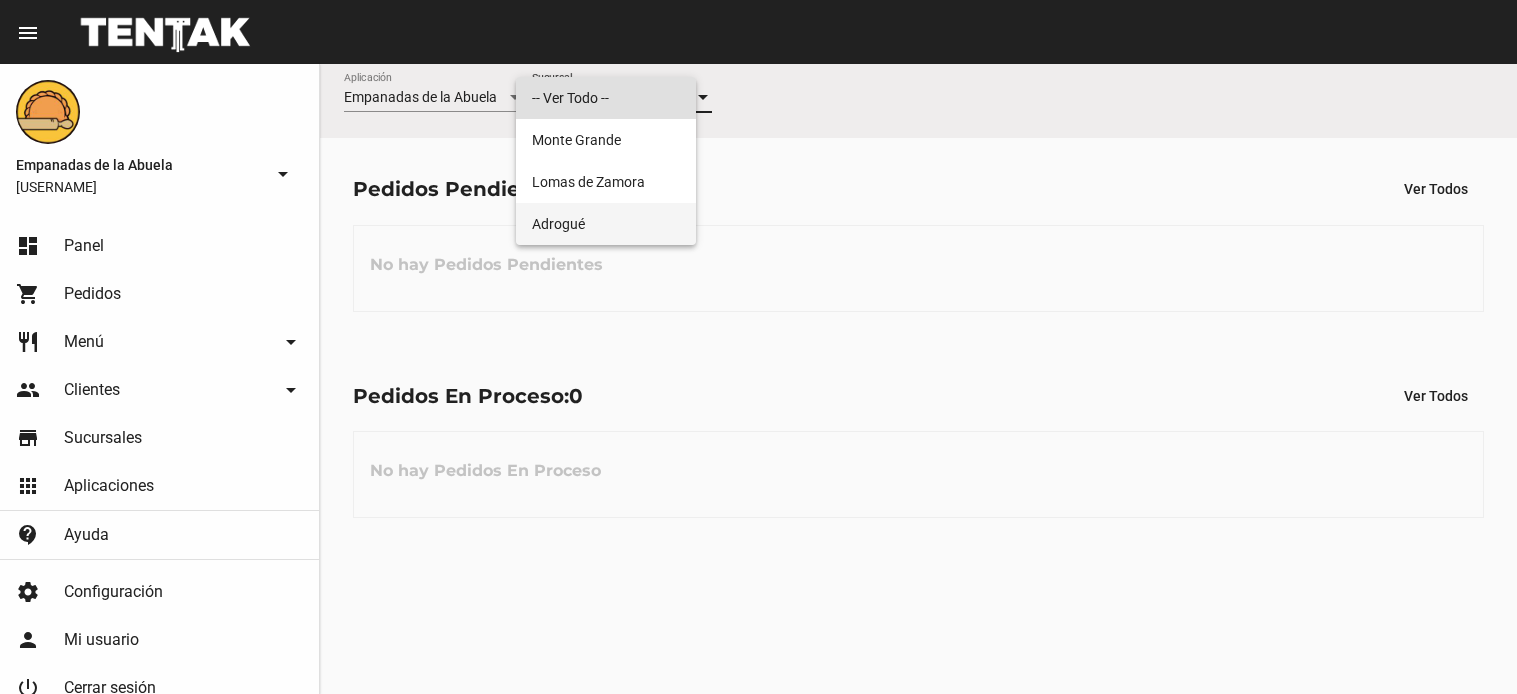 scroll, scrollTop: 0, scrollLeft: 0, axis: both 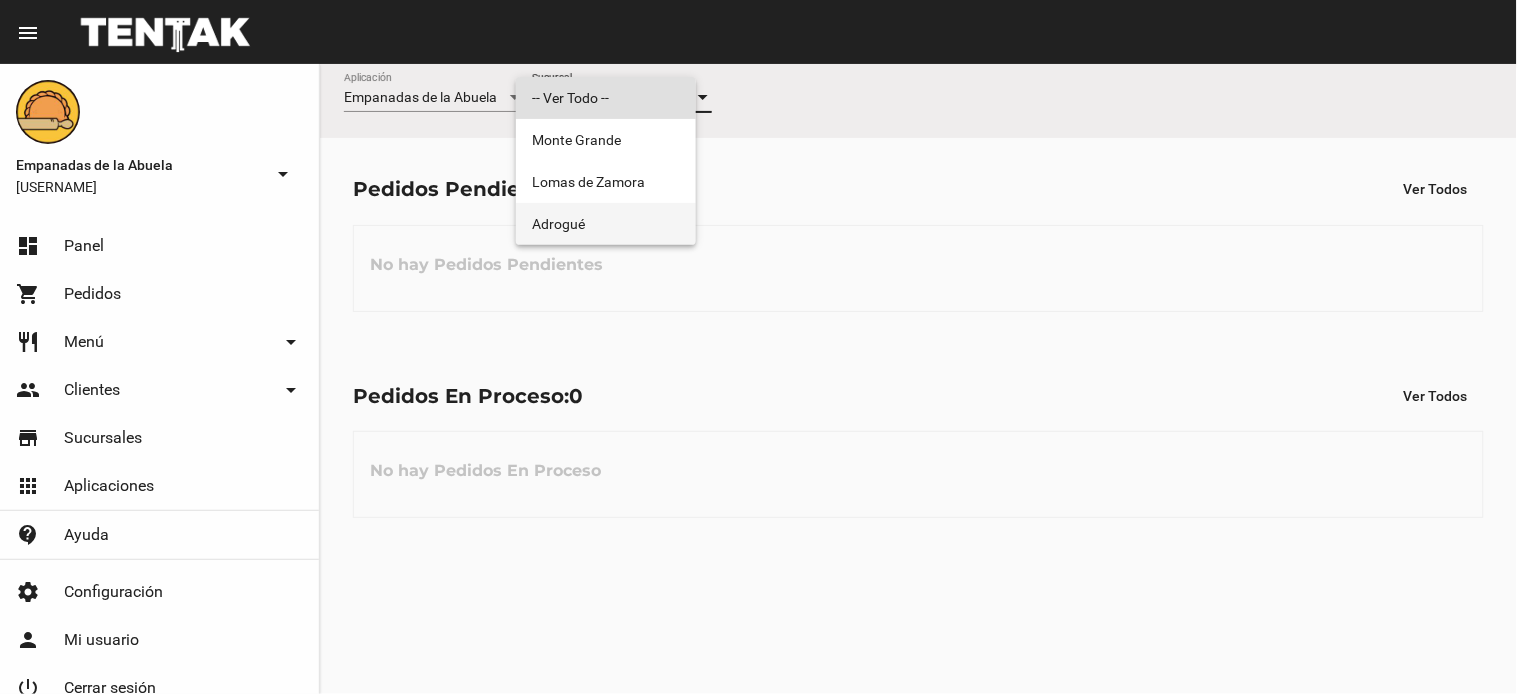 click on "Adrogué" at bounding box center [606, 224] 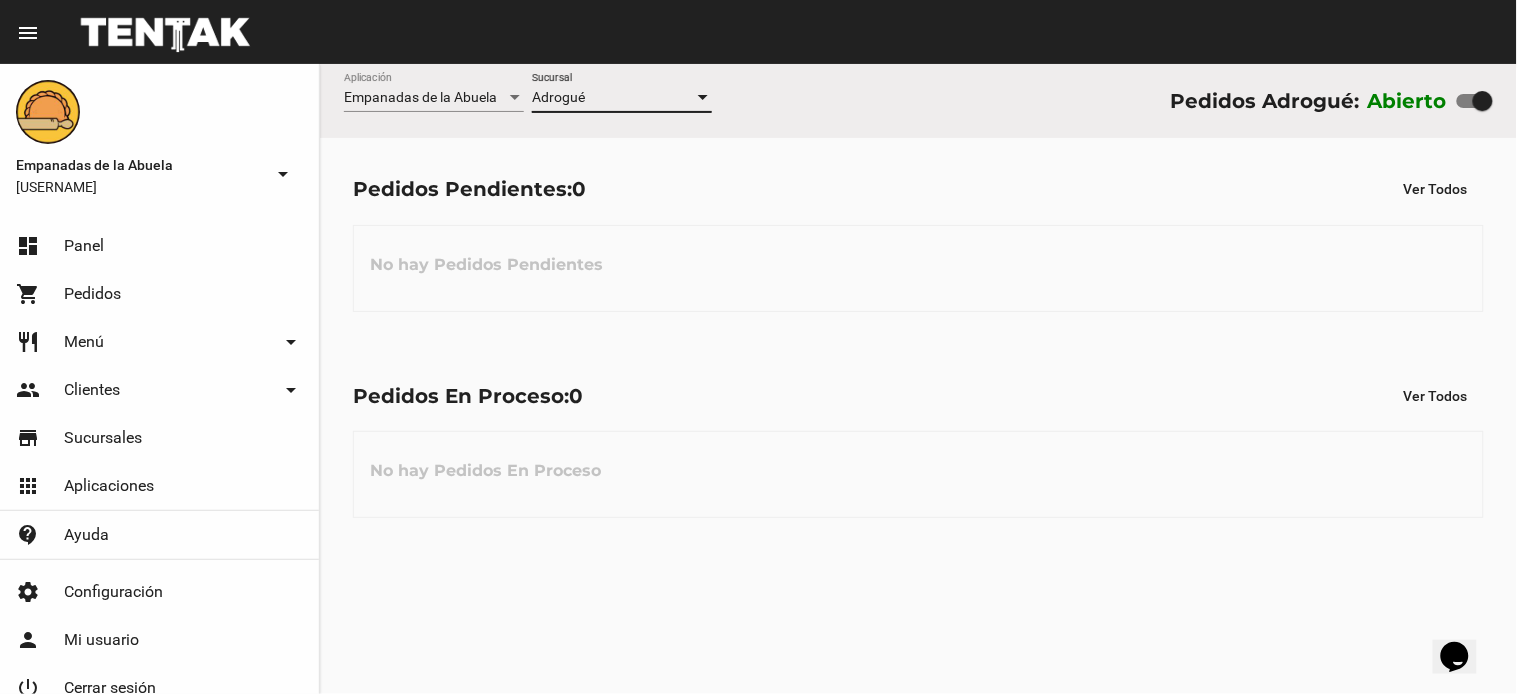 scroll, scrollTop: 0, scrollLeft: 0, axis: both 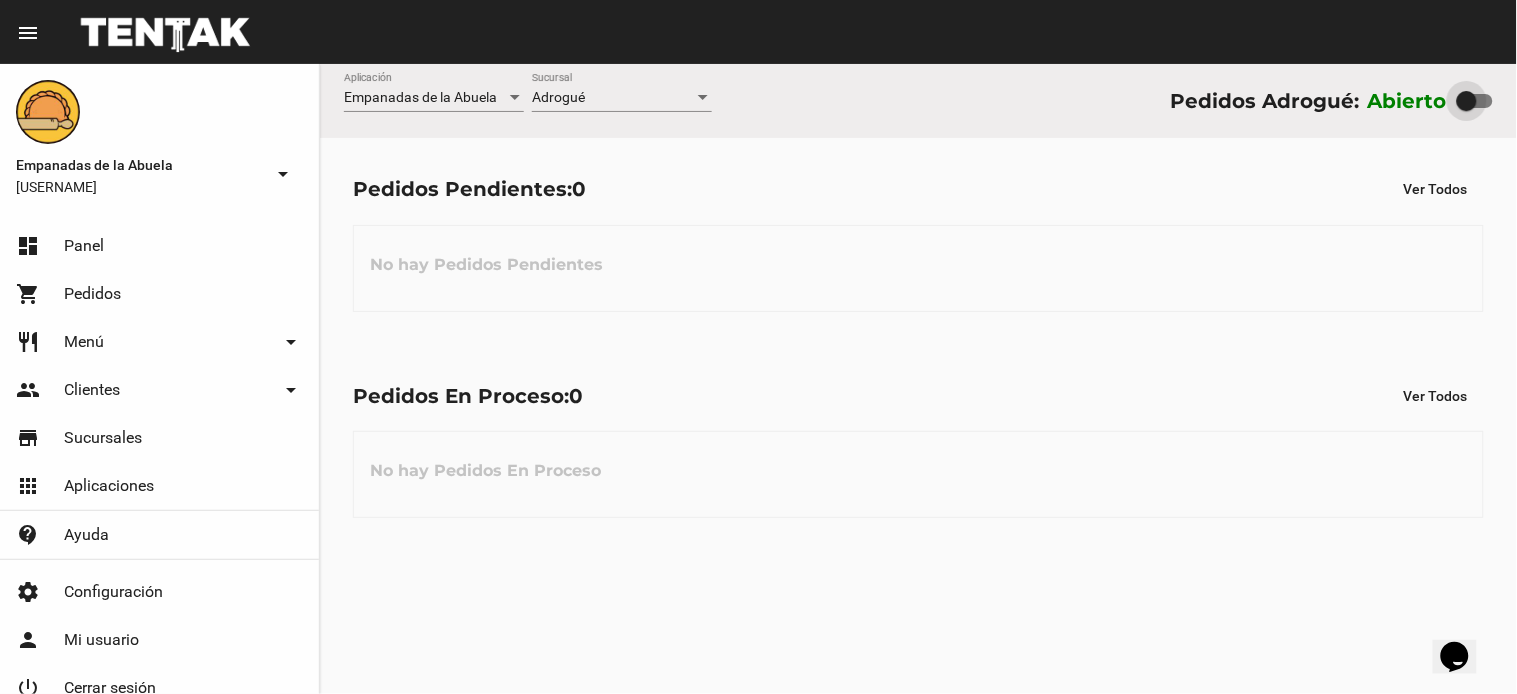 drag, startPoint x: 1478, startPoint y: 100, endPoint x: 995, endPoint y: 98, distance: 483.00415 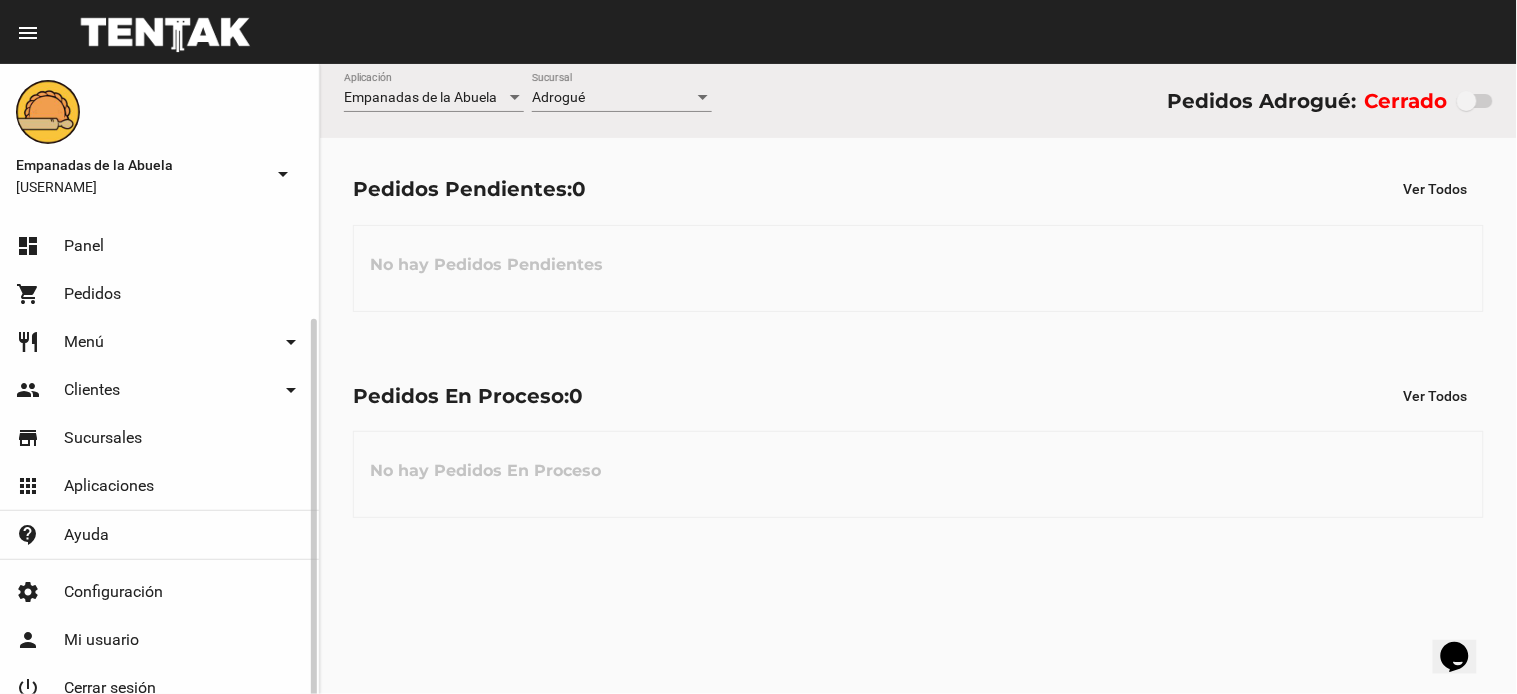 scroll, scrollTop: 55, scrollLeft: 0, axis: vertical 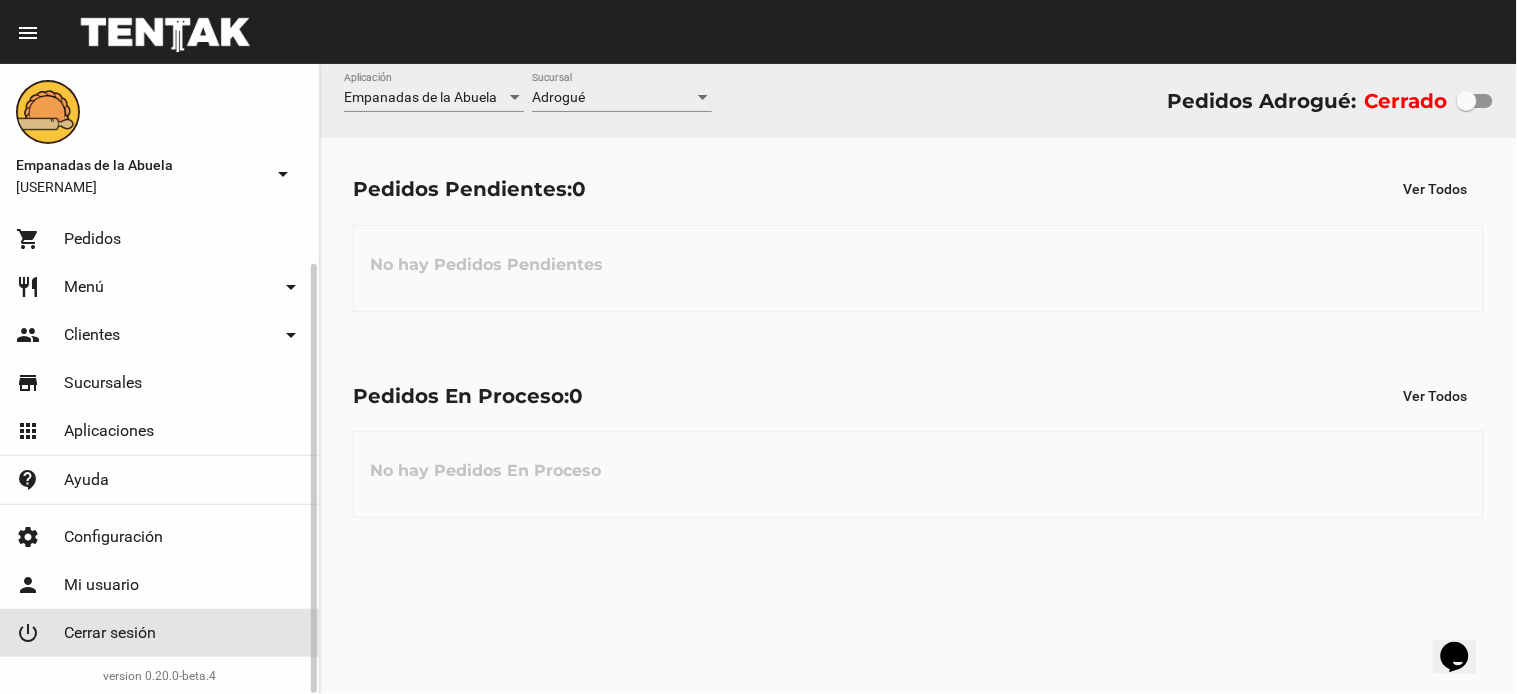 drag, startPoint x: 112, startPoint y: 635, endPoint x: 318, endPoint y: 451, distance: 276.21005 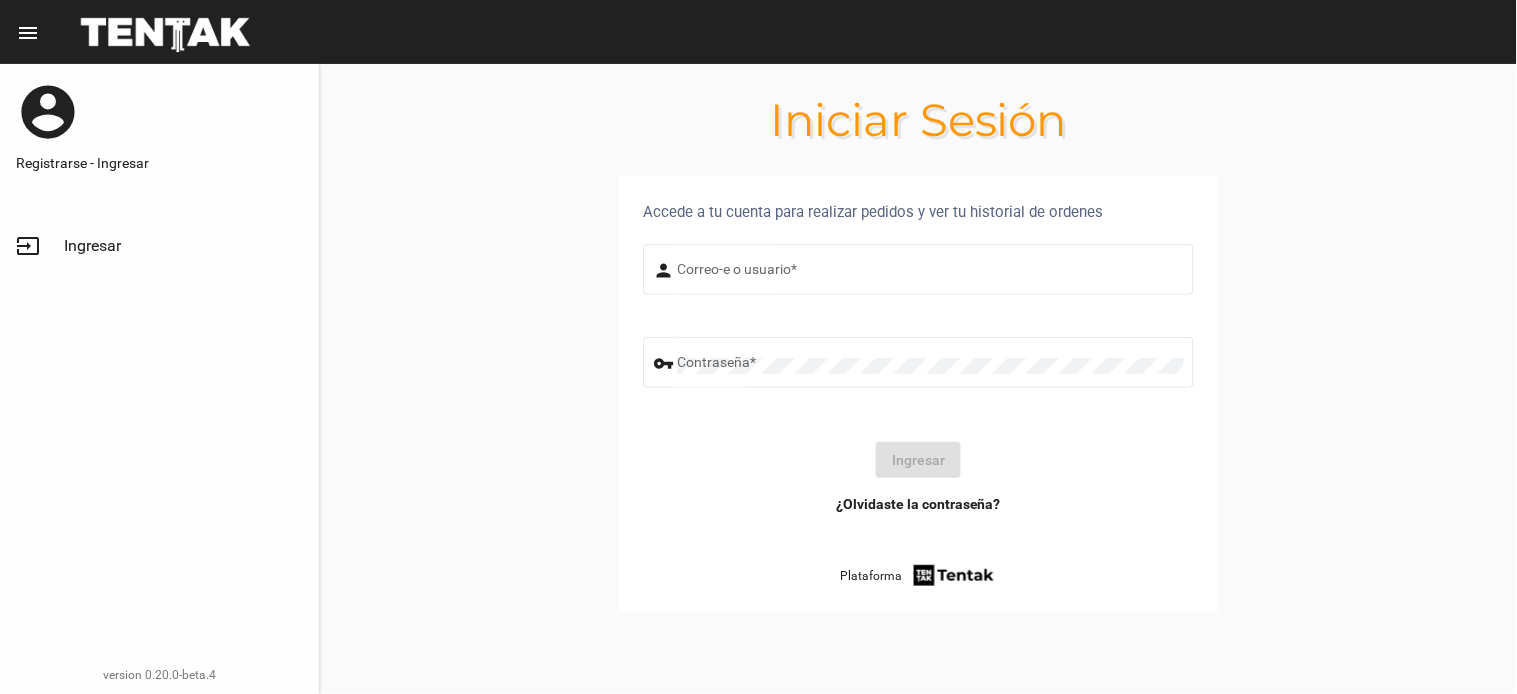 scroll, scrollTop: 0, scrollLeft: 0, axis: both 